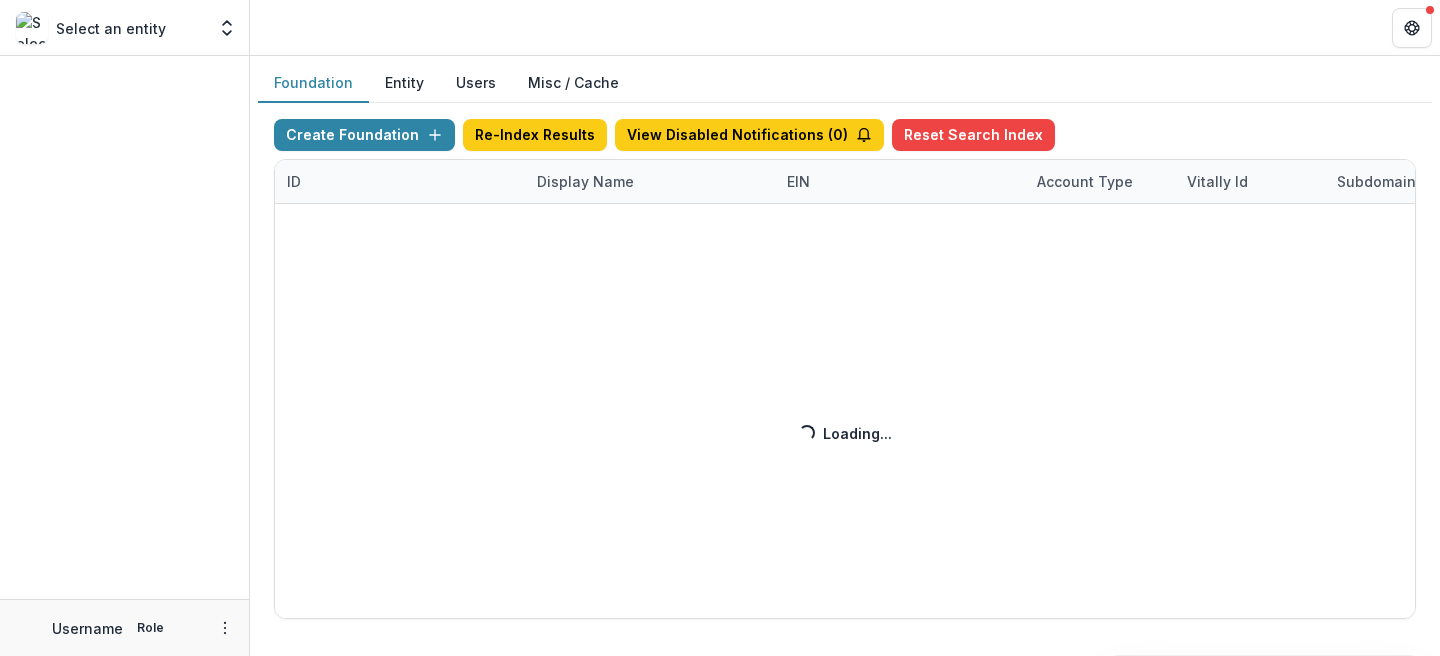 scroll, scrollTop: 0, scrollLeft: 0, axis: both 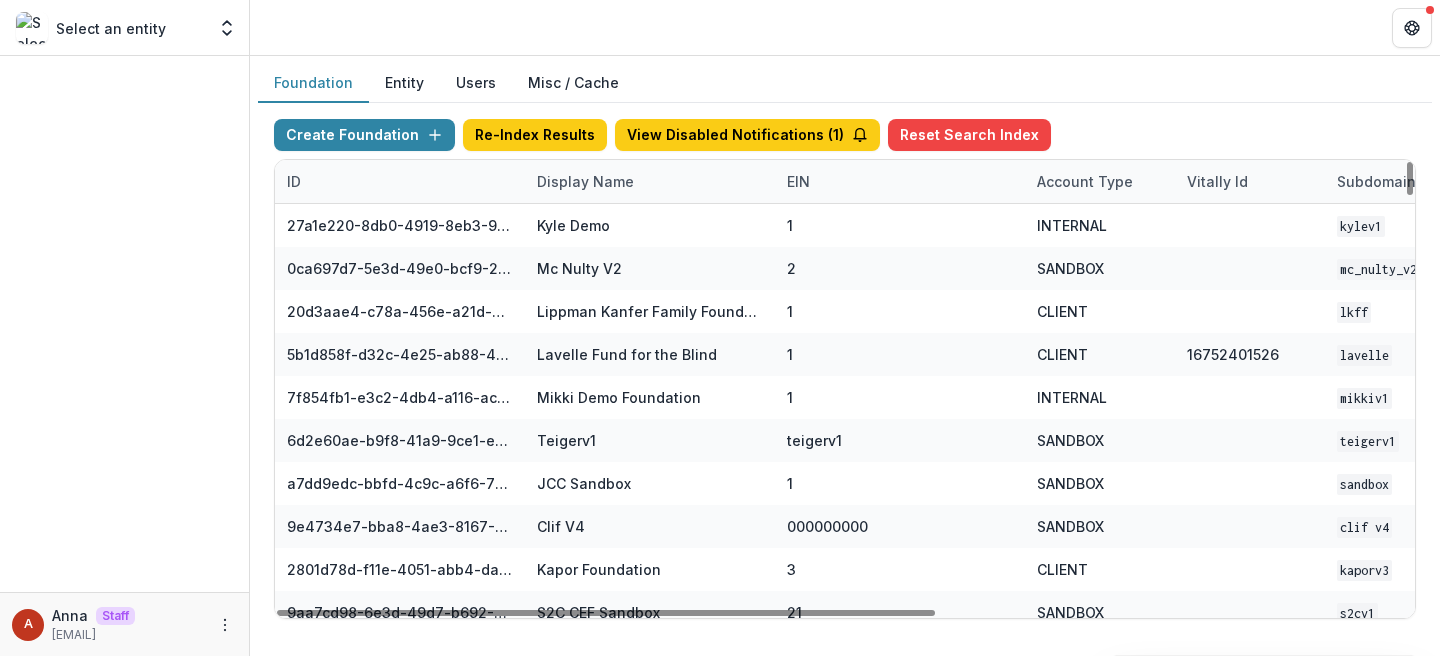 click on "Display Name" at bounding box center (585, 181) 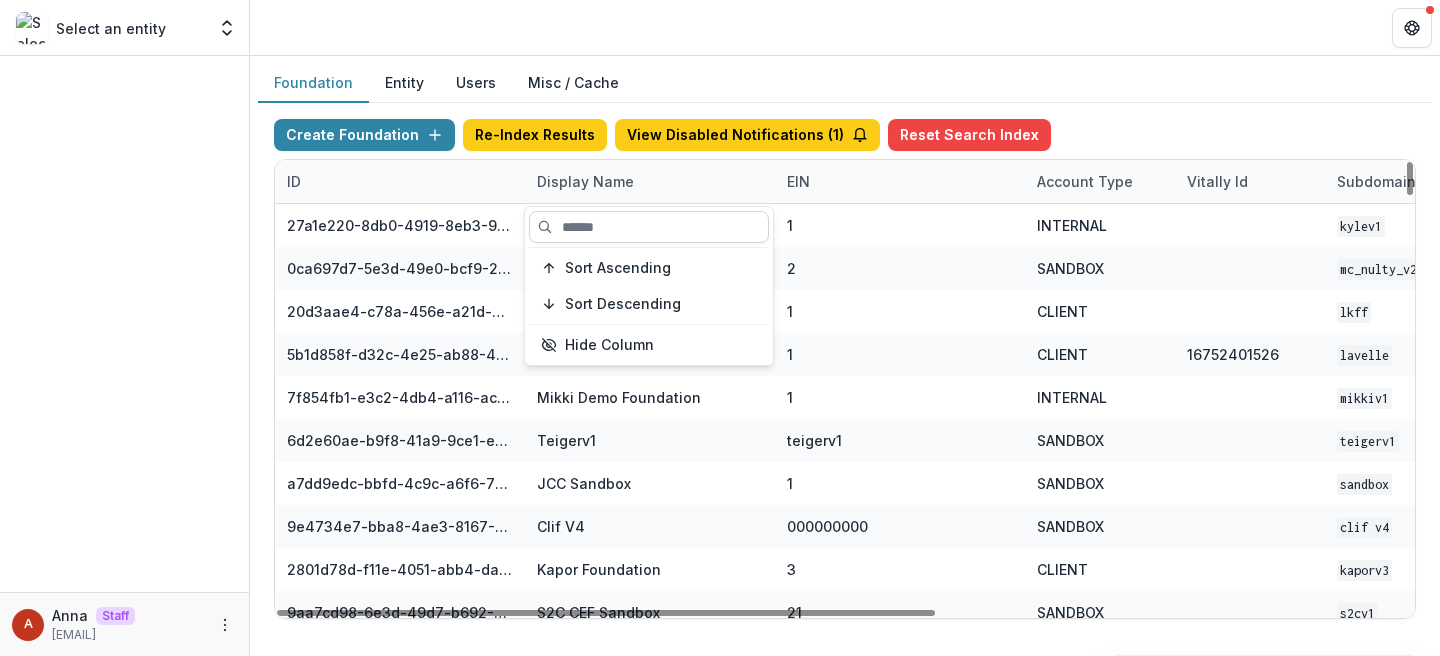 click at bounding box center [649, 227] 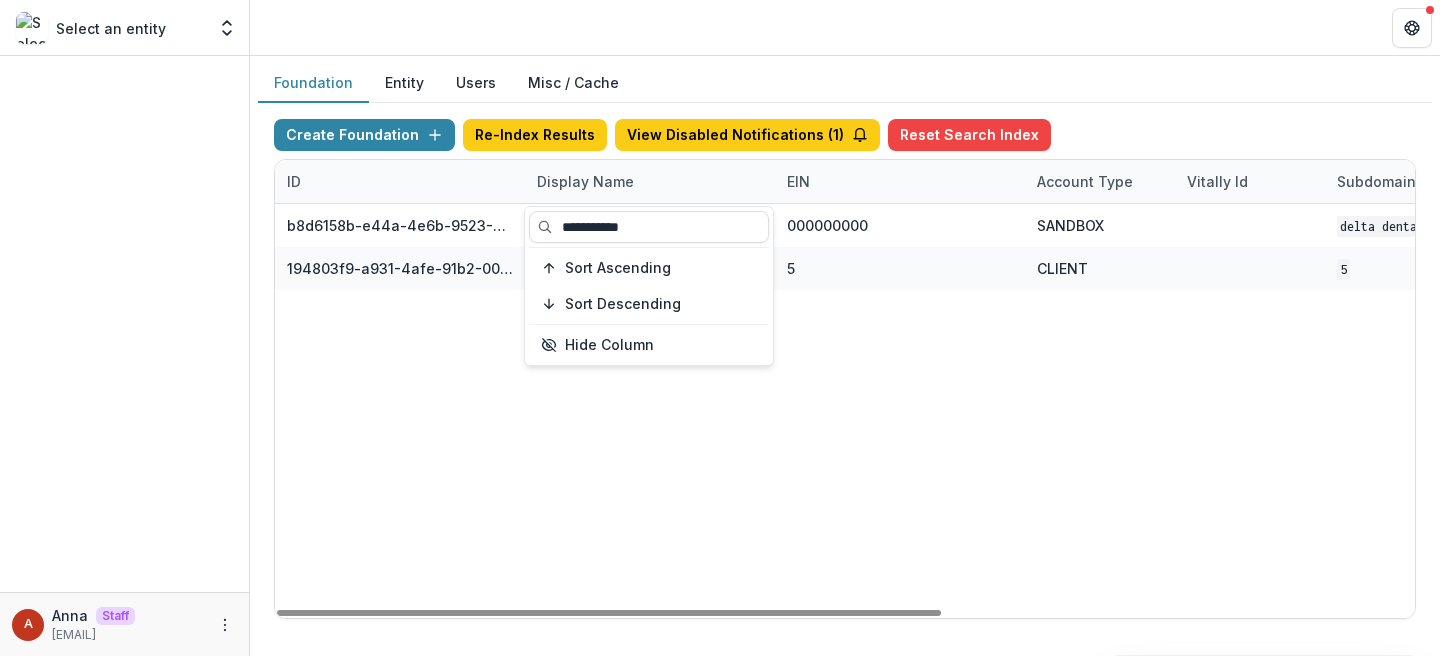 type on "**********" 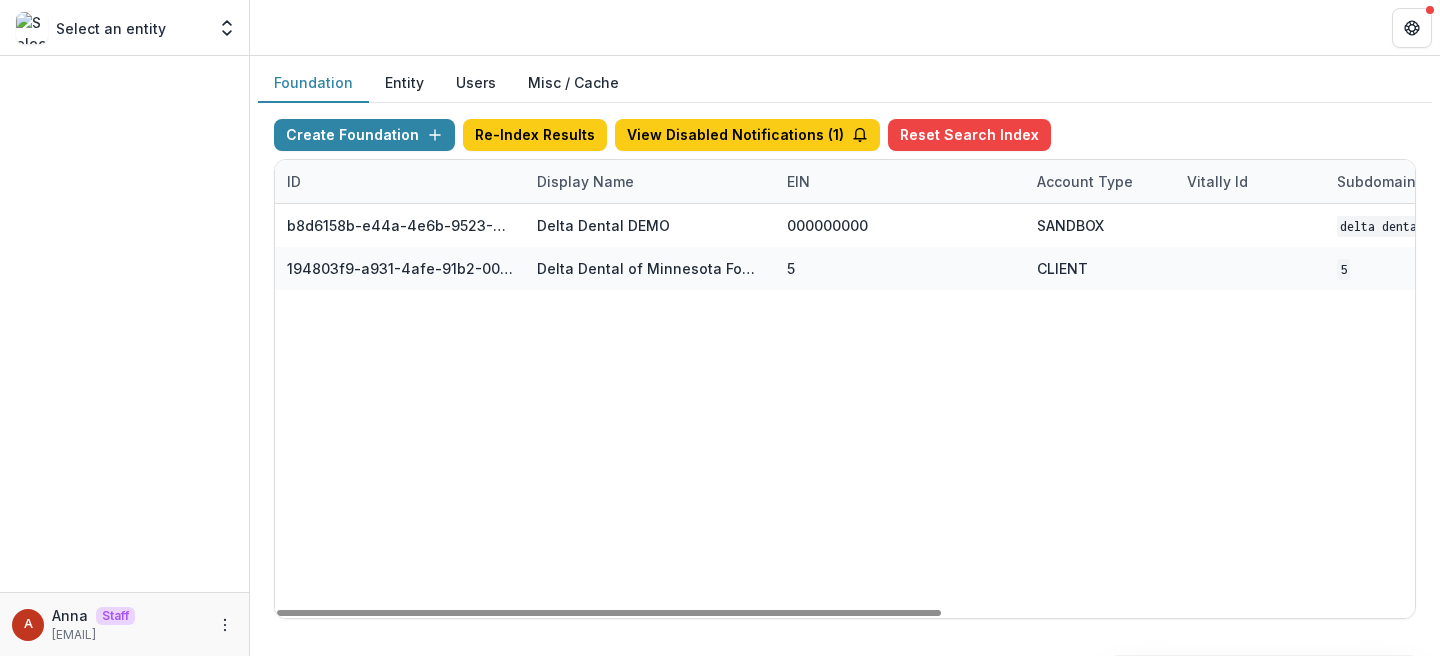 click at bounding box center (845, 27) 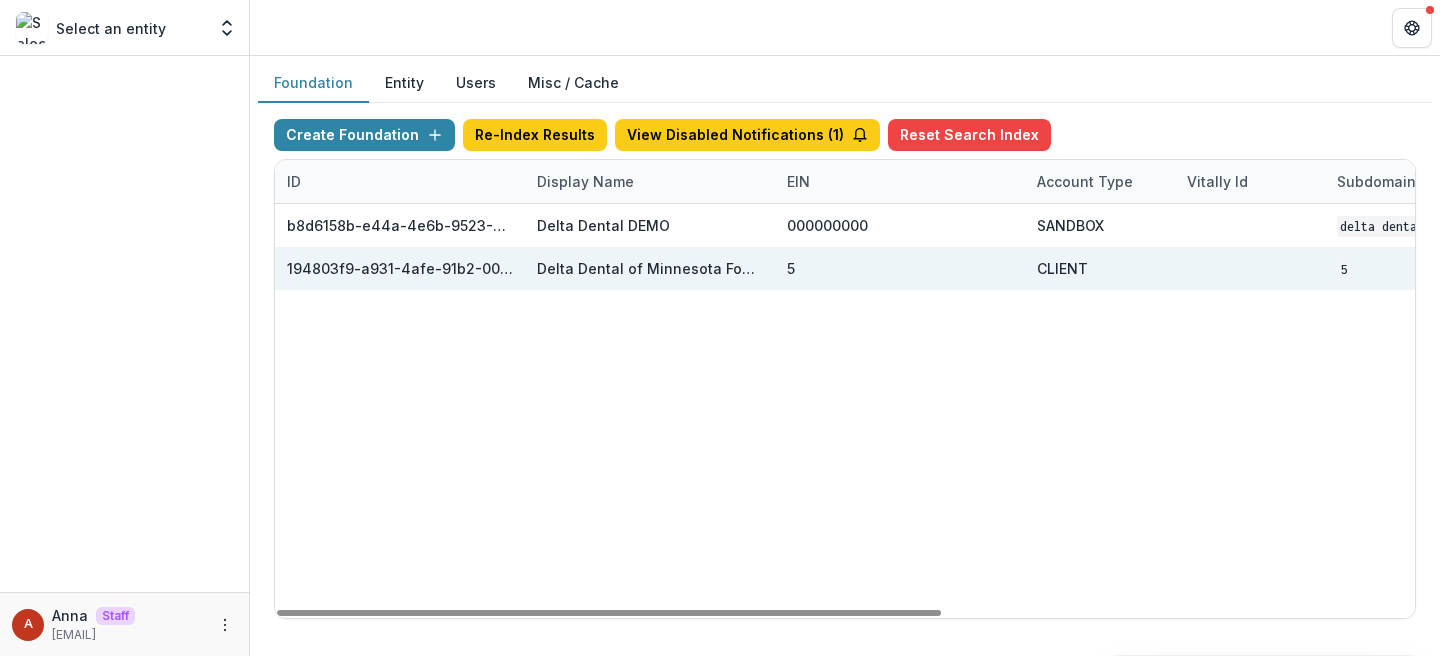 scroll, scrollTop: 0, scrollLeft: 810, axis: horizontal 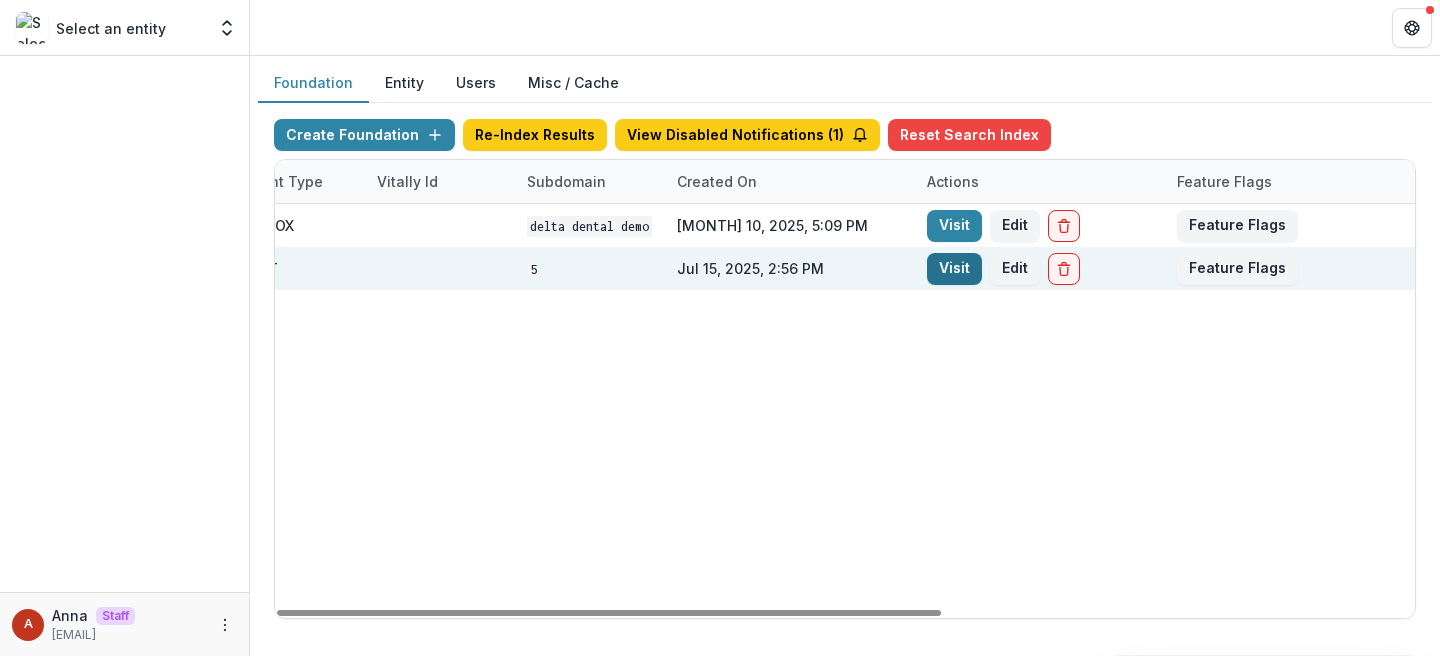 click on "Visit" at bounding box center (954, 269) 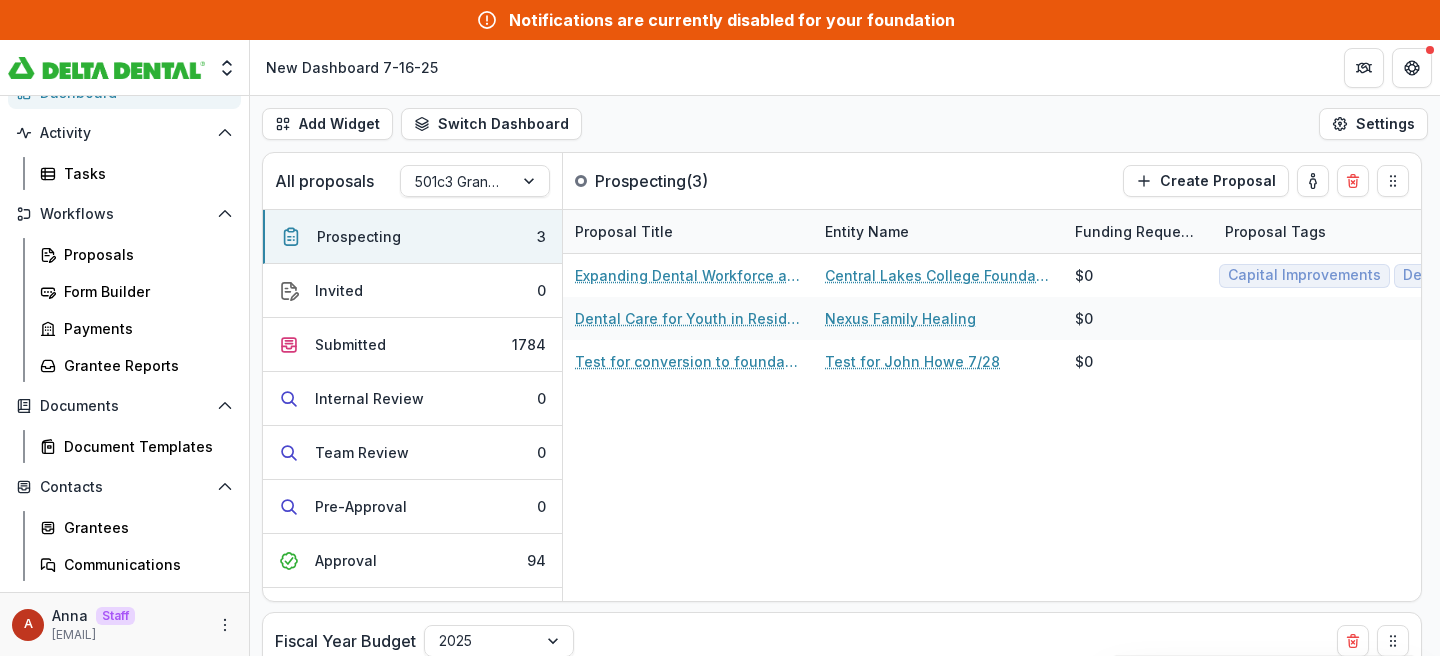 scroll, scrollTop: 313, scrollLeft: 0, axis: vertical 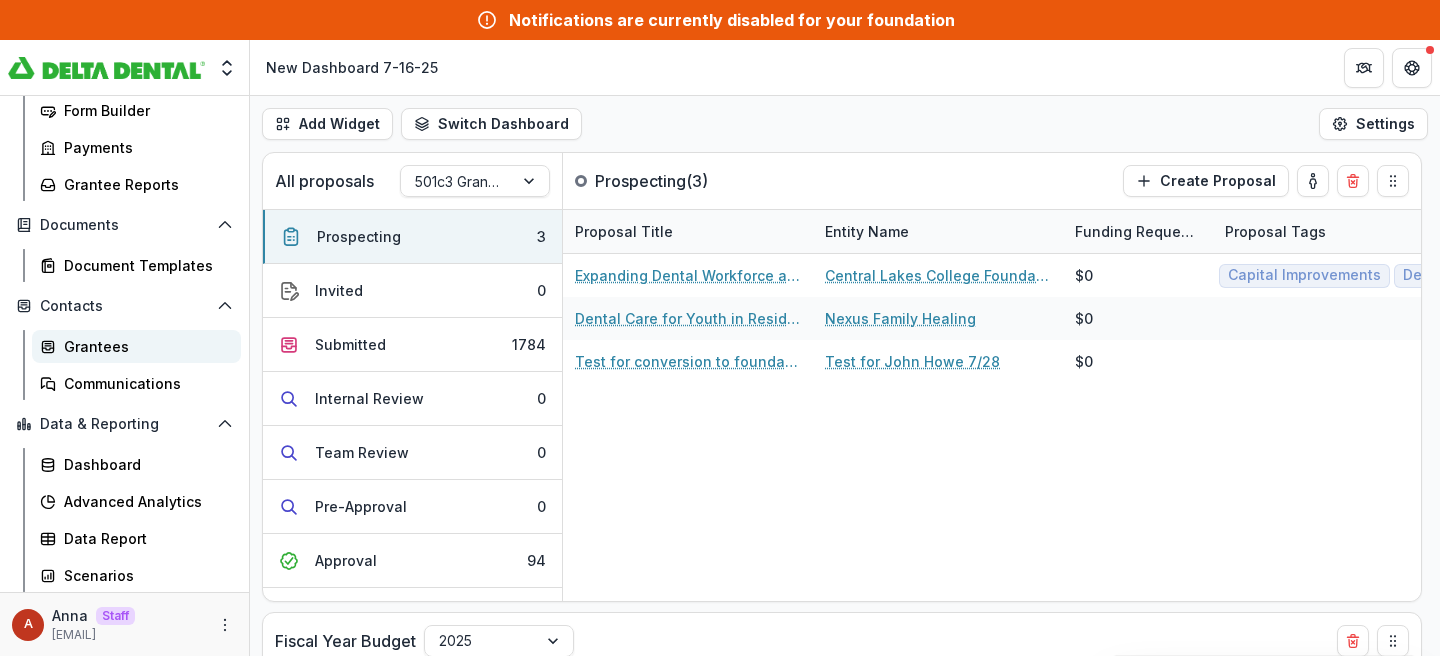 click on "Grantees" at bounding box center [136, 346] 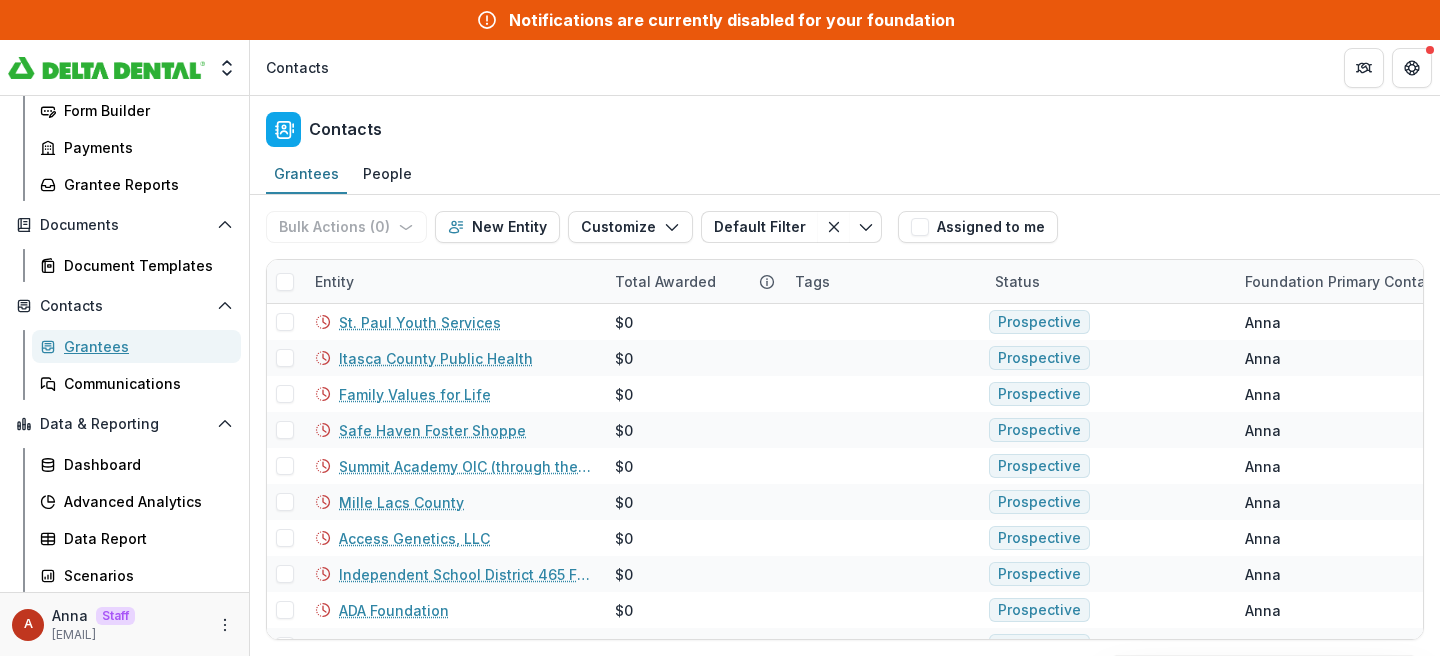 scroll, scrollTop: 313, scrollLeft: 0, axis: vertical 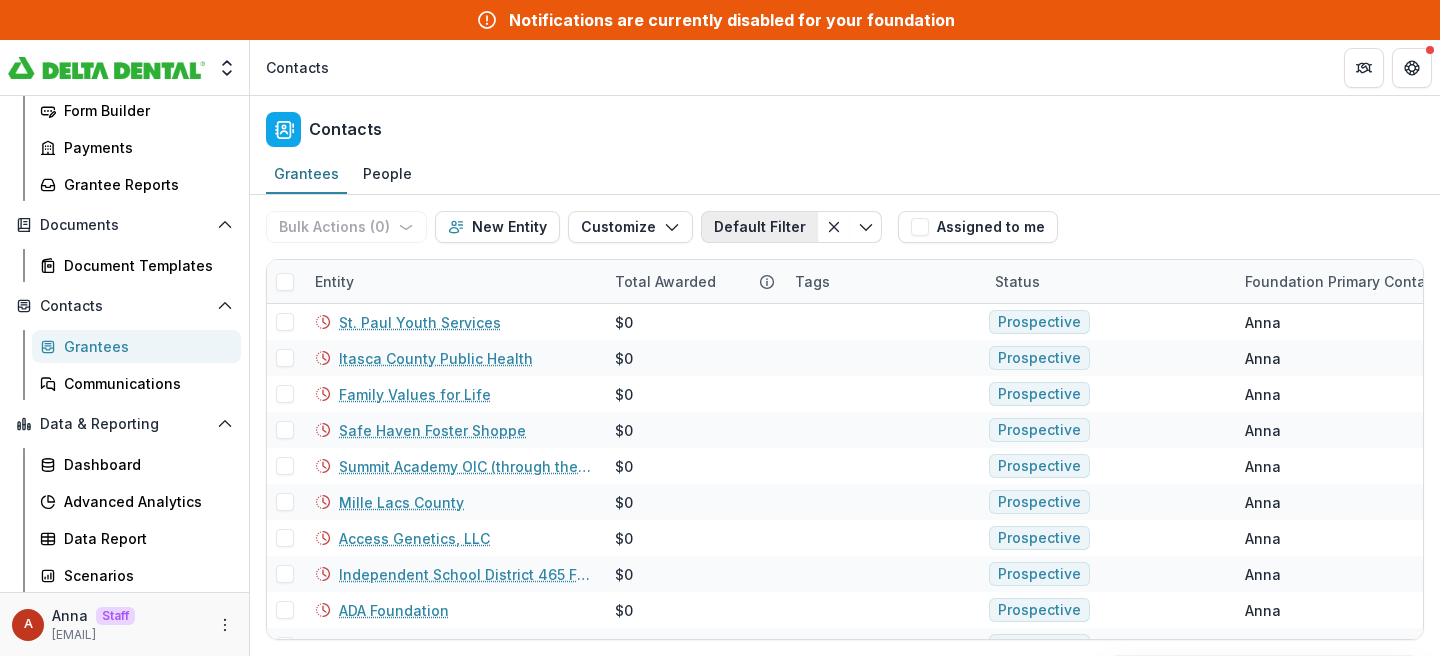 click on "Default Filter" at bounding box center (759, 227) 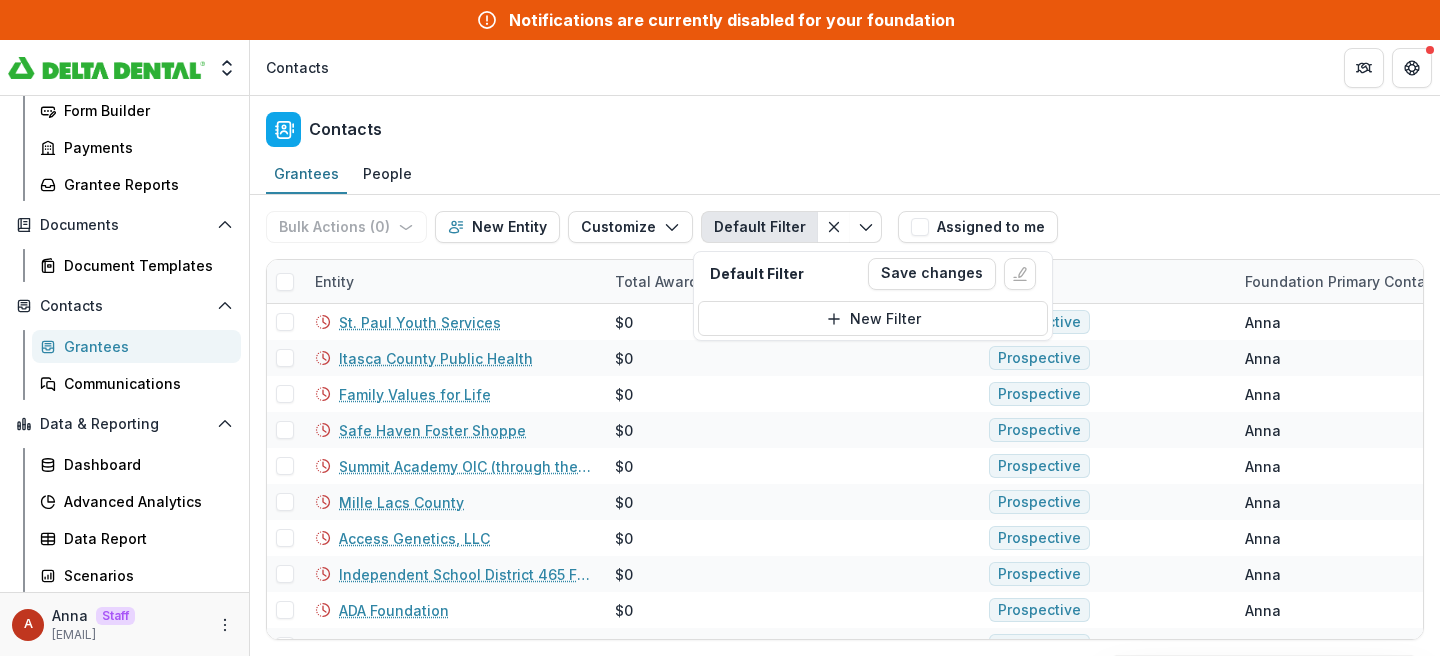 click on "Contacts" at bounding box center (845, 125) 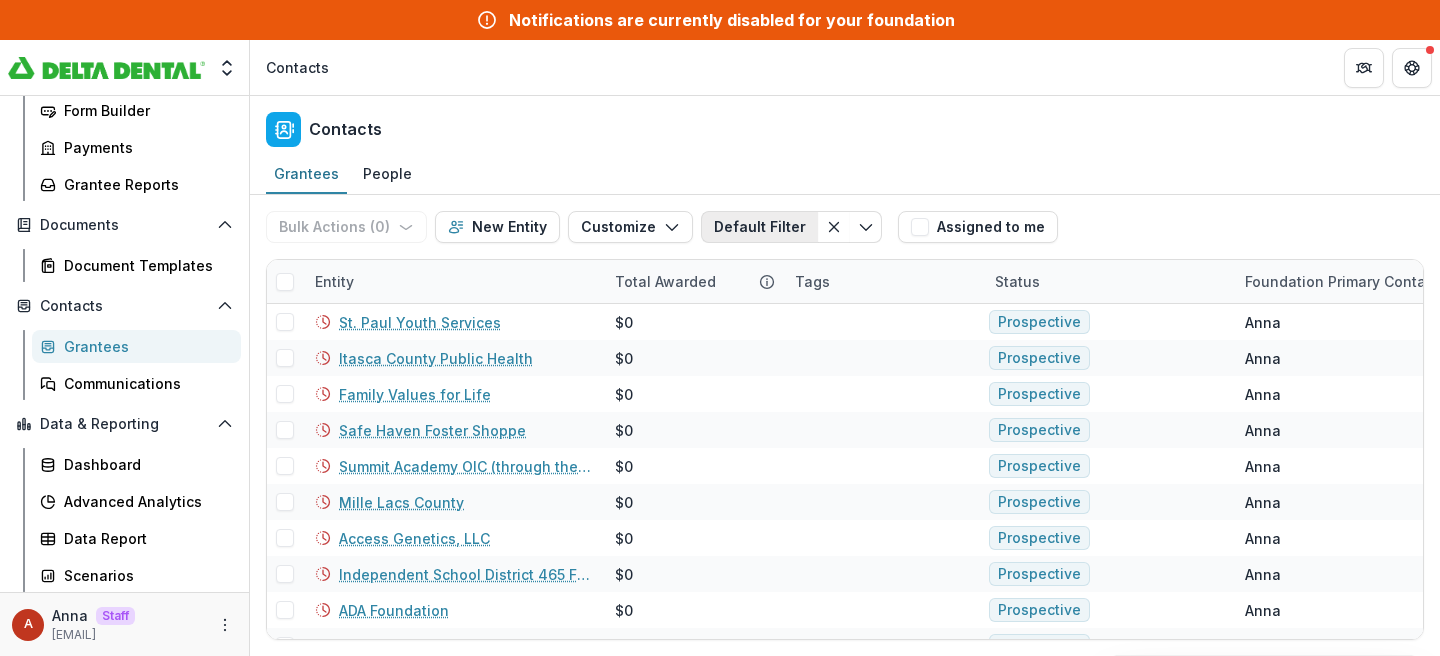 click on "Default Filter" at bounding box center (759, 227) 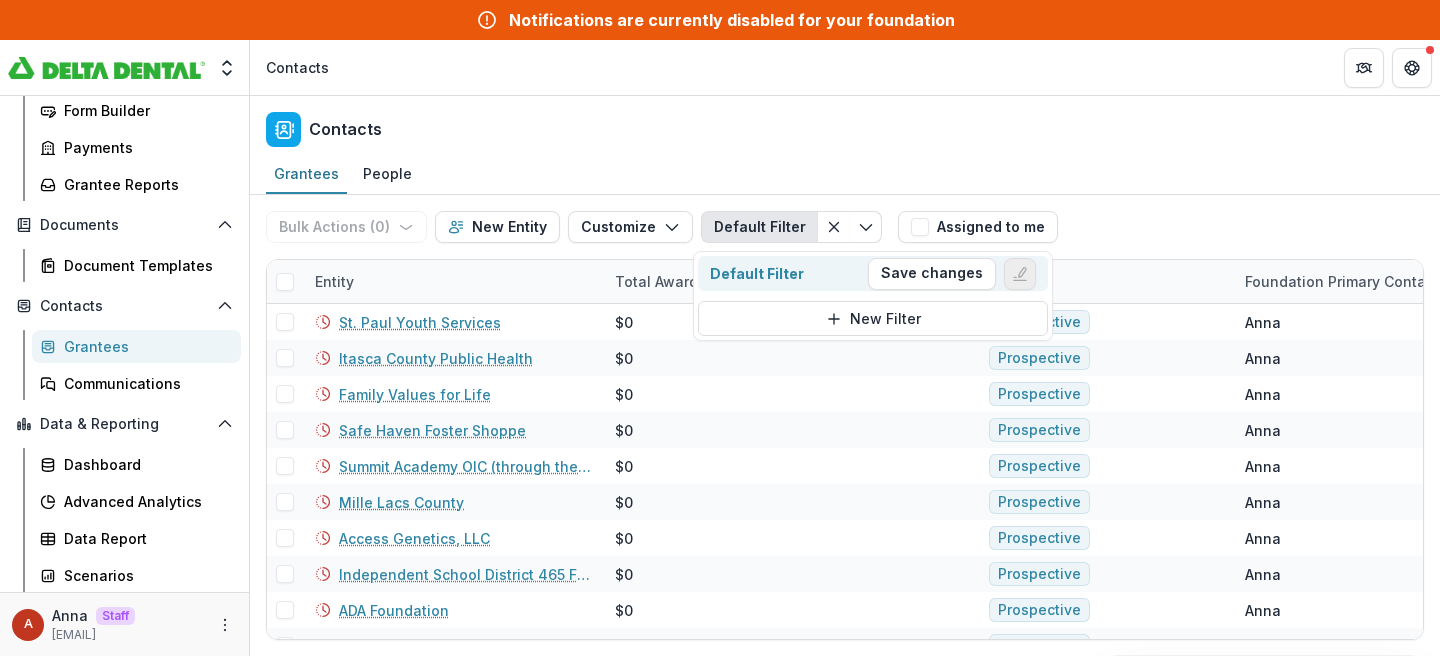 click at bounding box center (1020, 274) 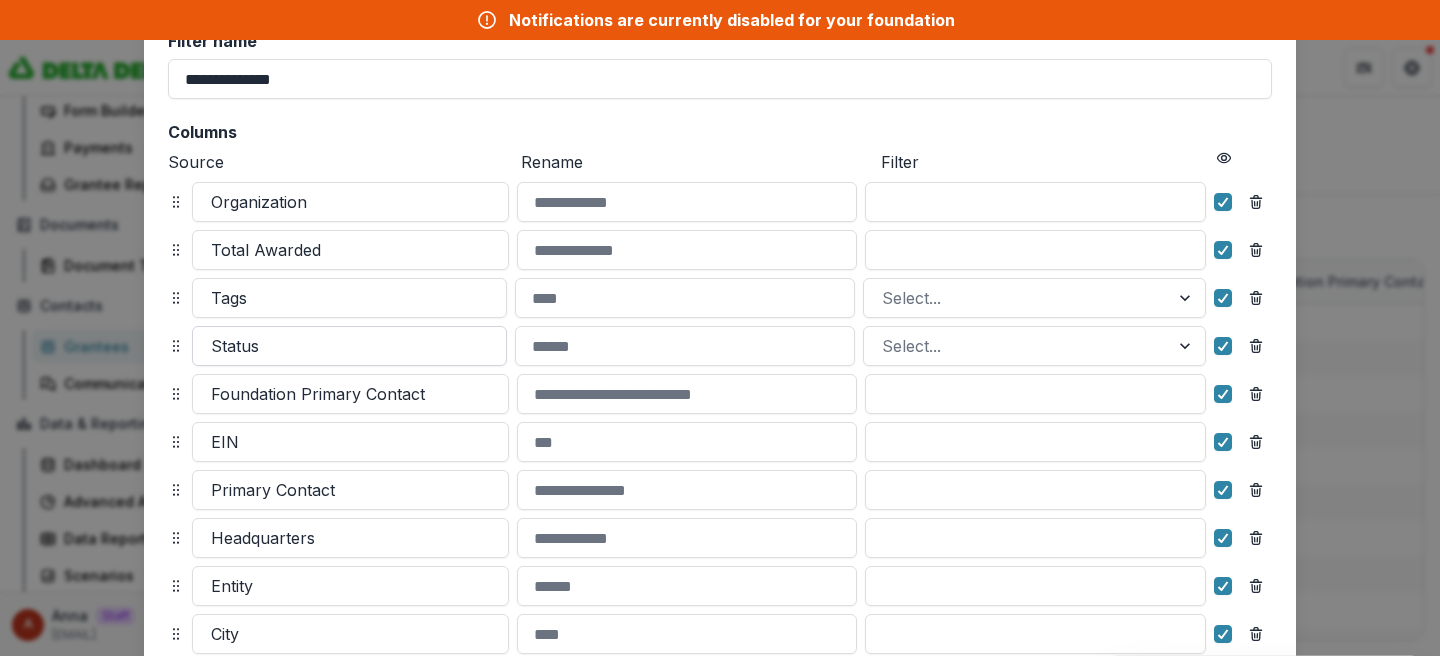scroll, scrollTop: 126, scrollLeft: 0, axis: vertical 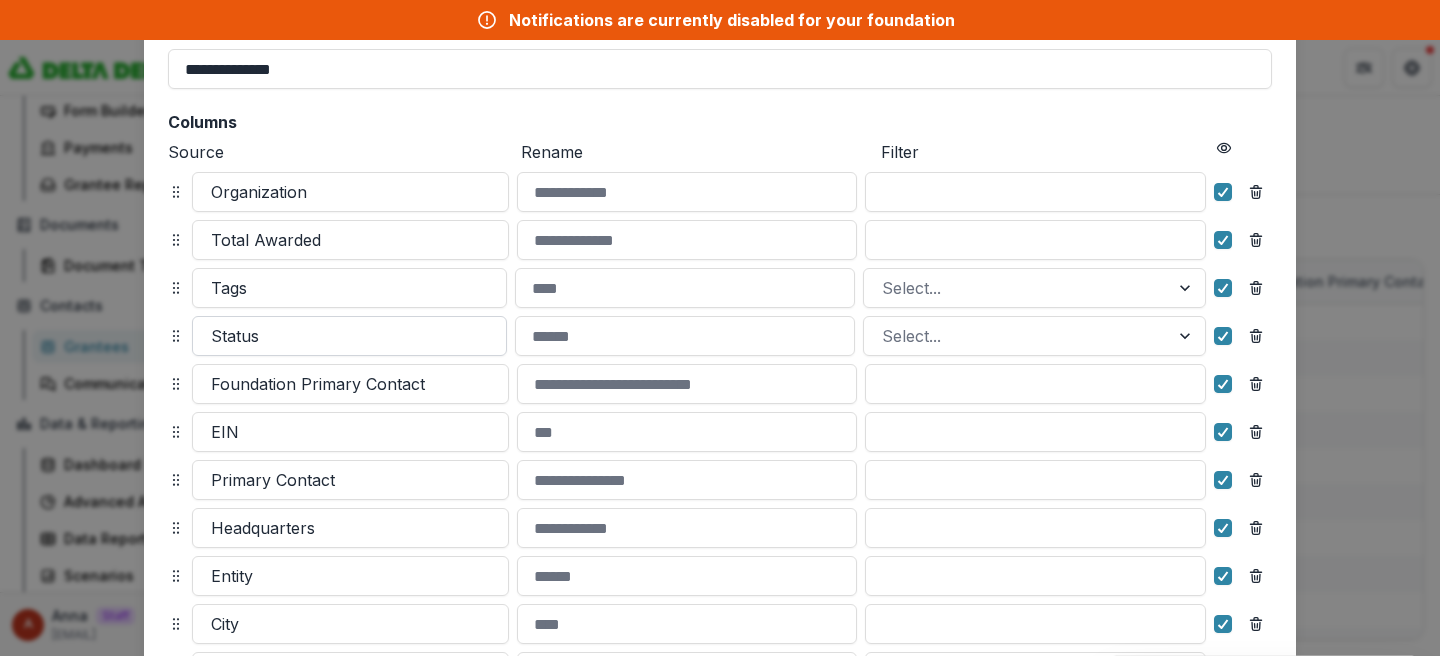 click at bounding box center [349, 336] 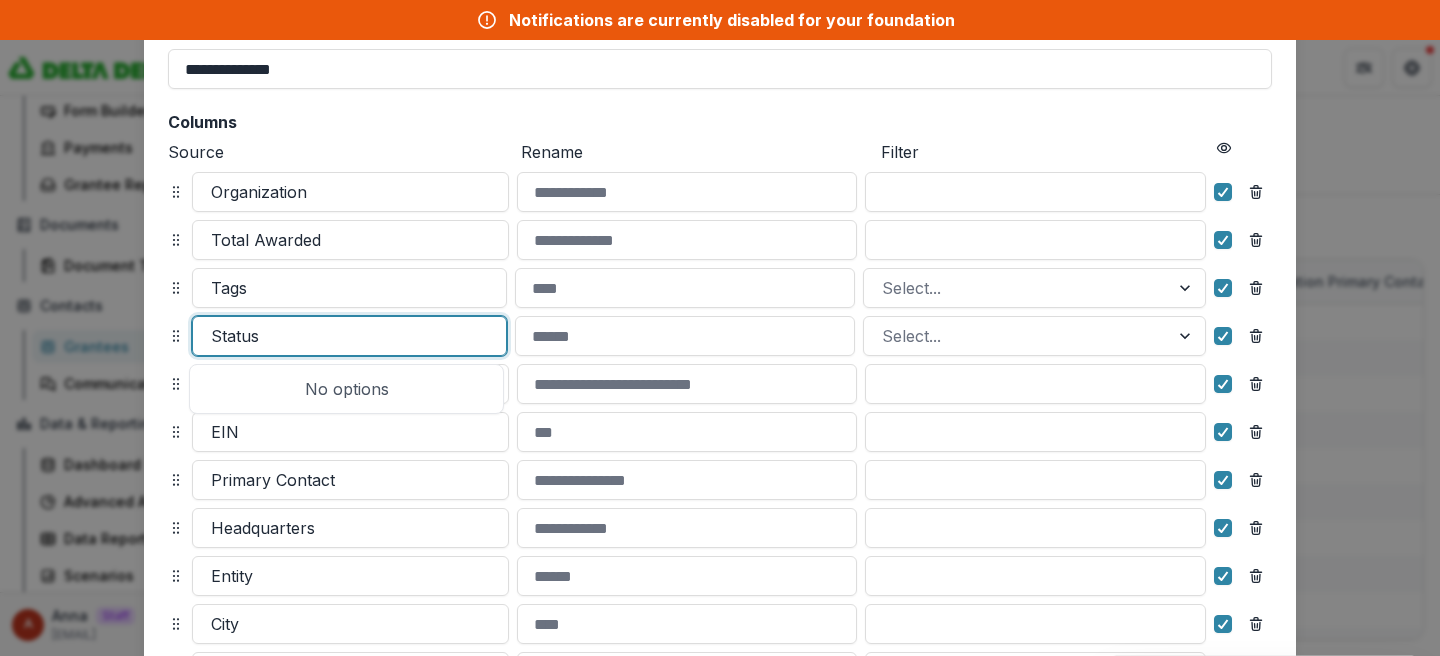 click on "**********" at bounding box center (720, 881) 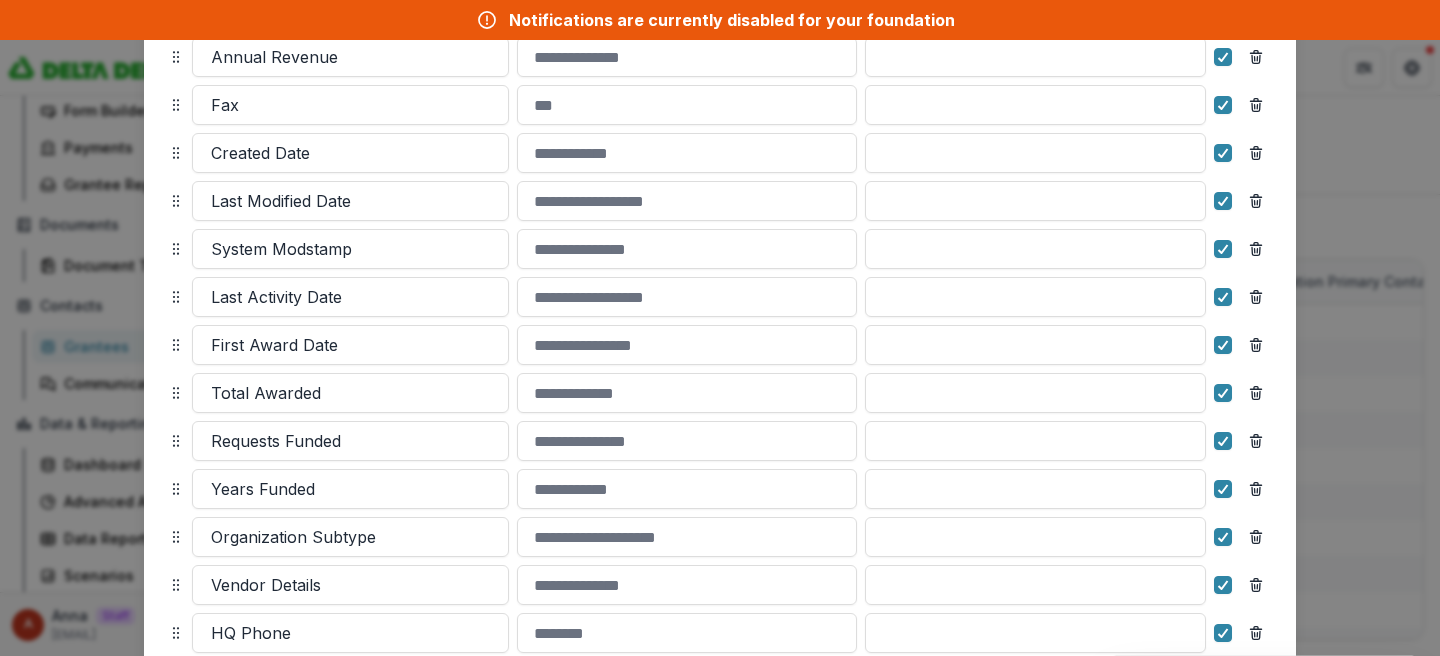 scroll, scrollTop: 1363, scrollLeft: 0, axis: vertical 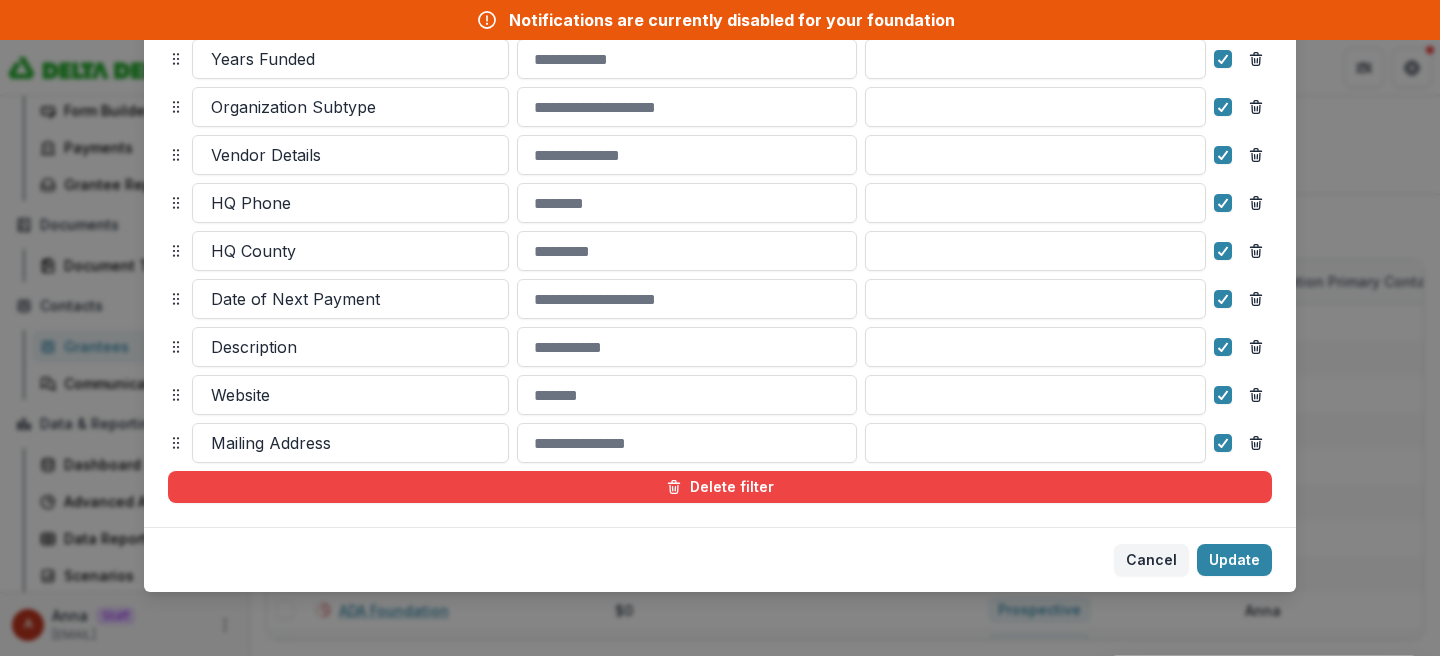 click on "**********" at bounding box center (720, 328) 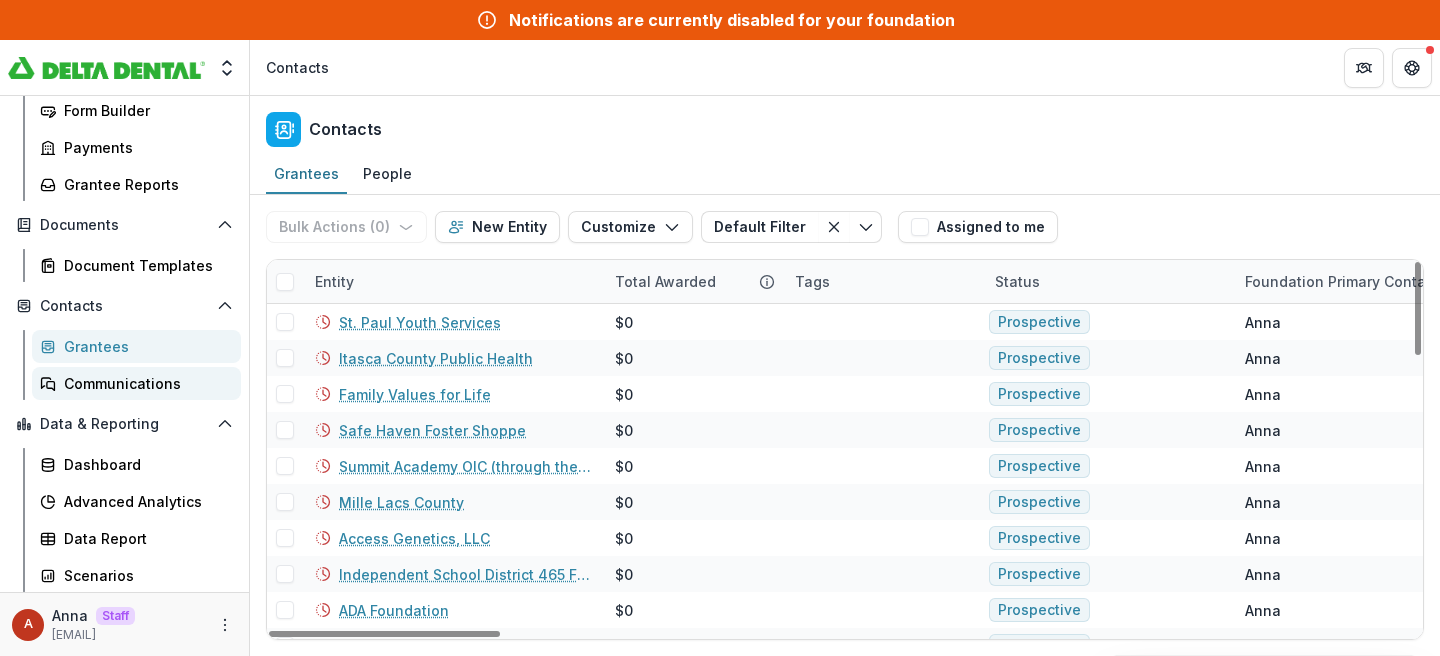 scroll, scrollTop: 0, scrollLeft: 0, axis: both 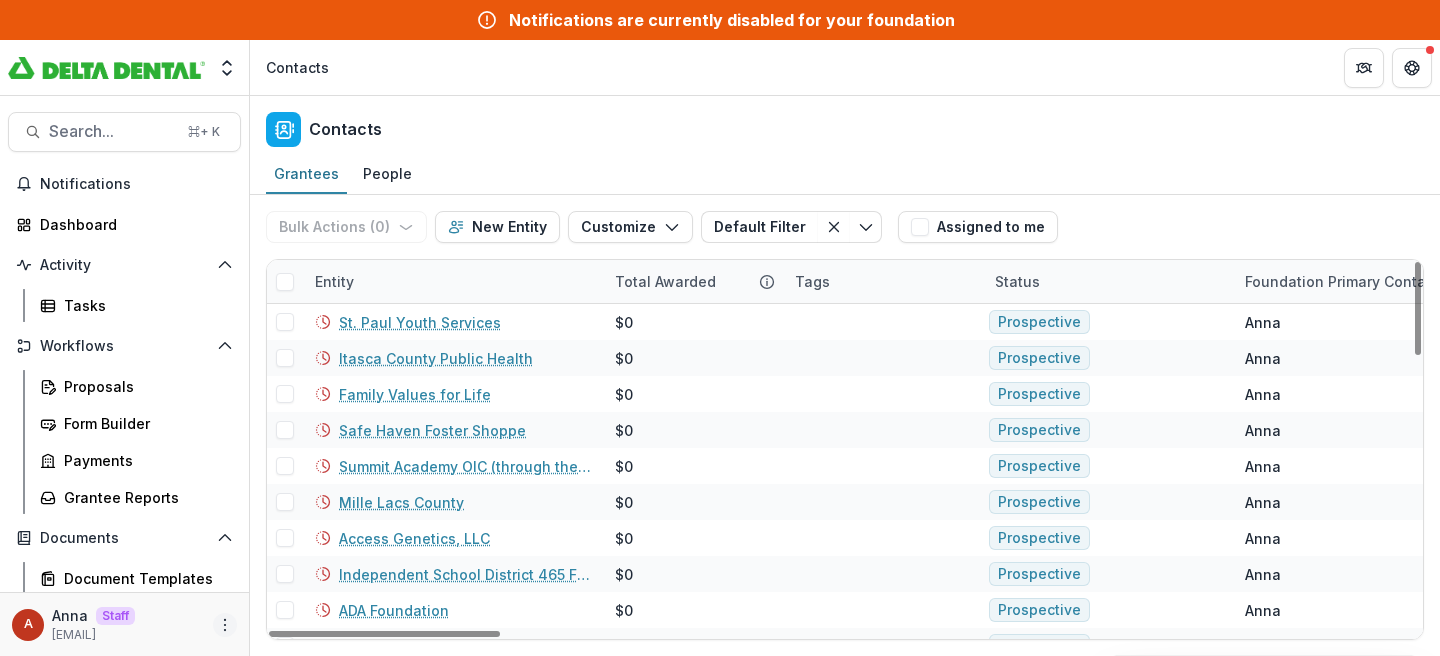 click at bounding box center (225, 625) 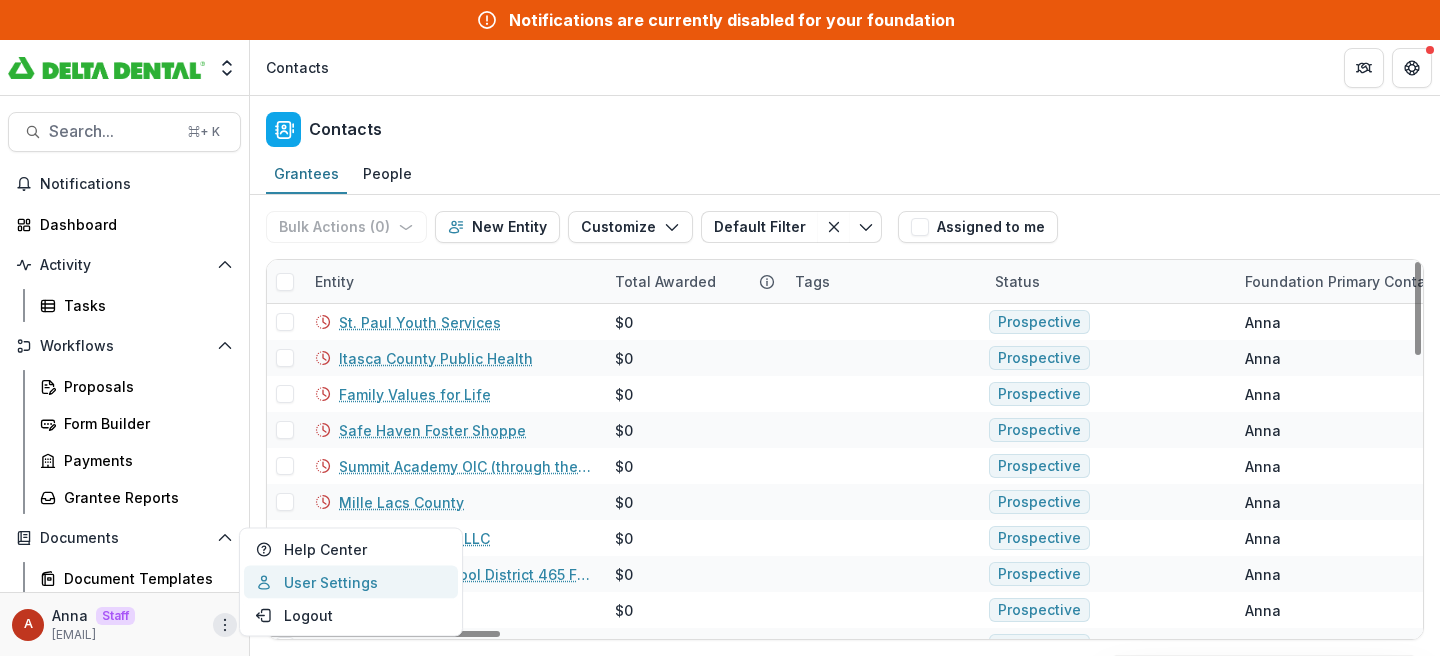 click on "User Settings" at bounding box center [351, 582] 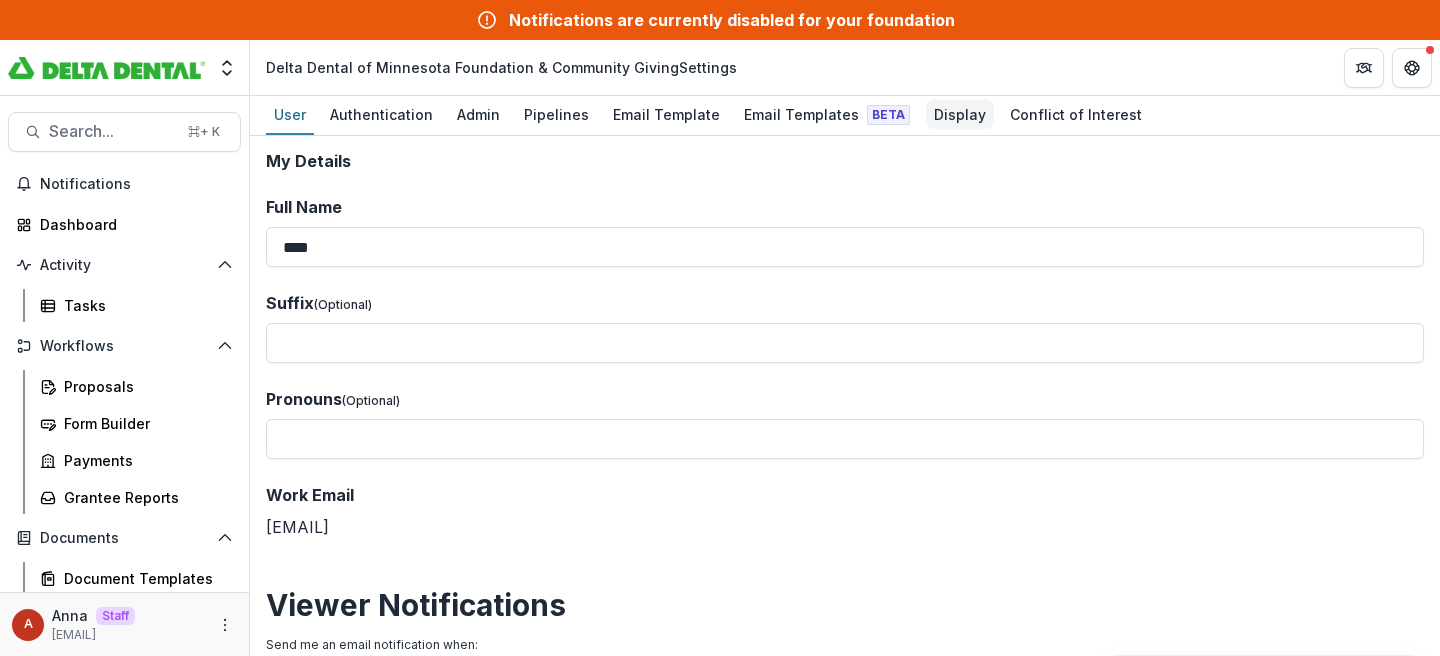 click on "Display" at bounding box center [960, 114] 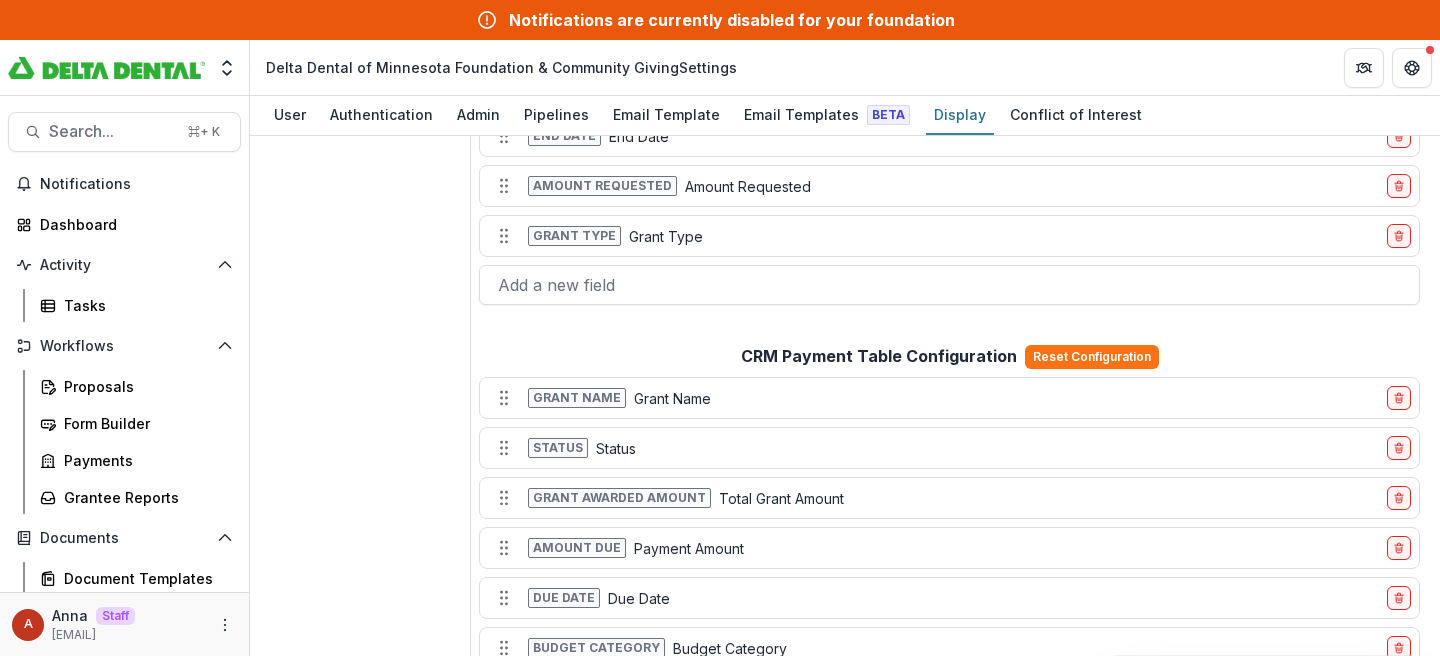 scroll, scrollTop: 0, scrollLeft: 0, axis: both 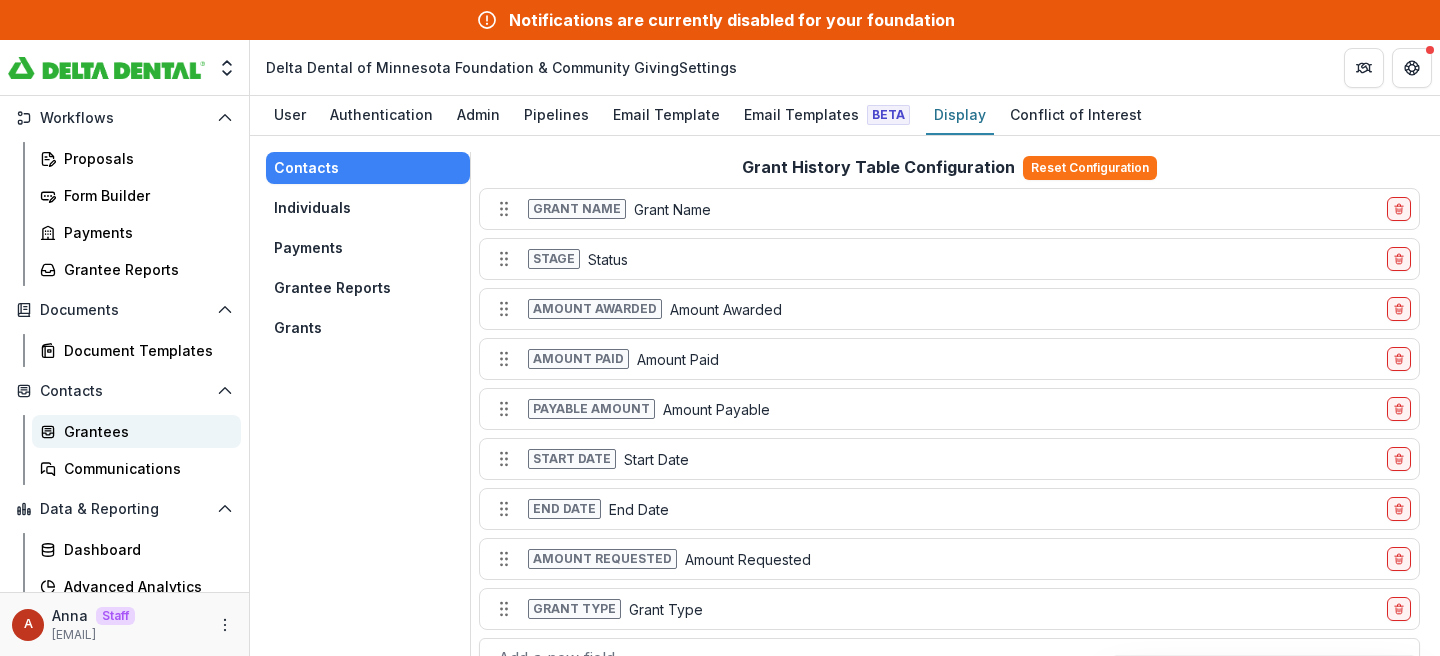 click on "Grantees" at bounding box center [144, 431] 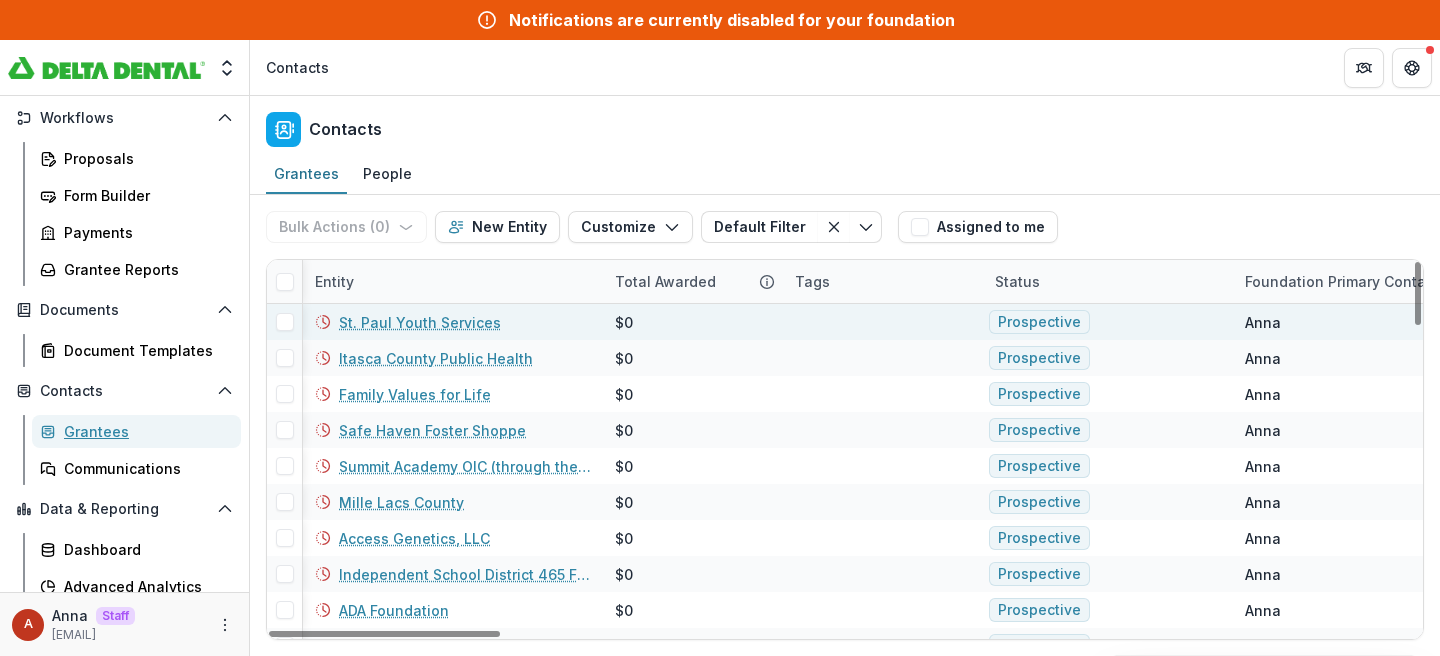 scroll, scrollTop: 0, scrollLeft: 4, axis: horizontal 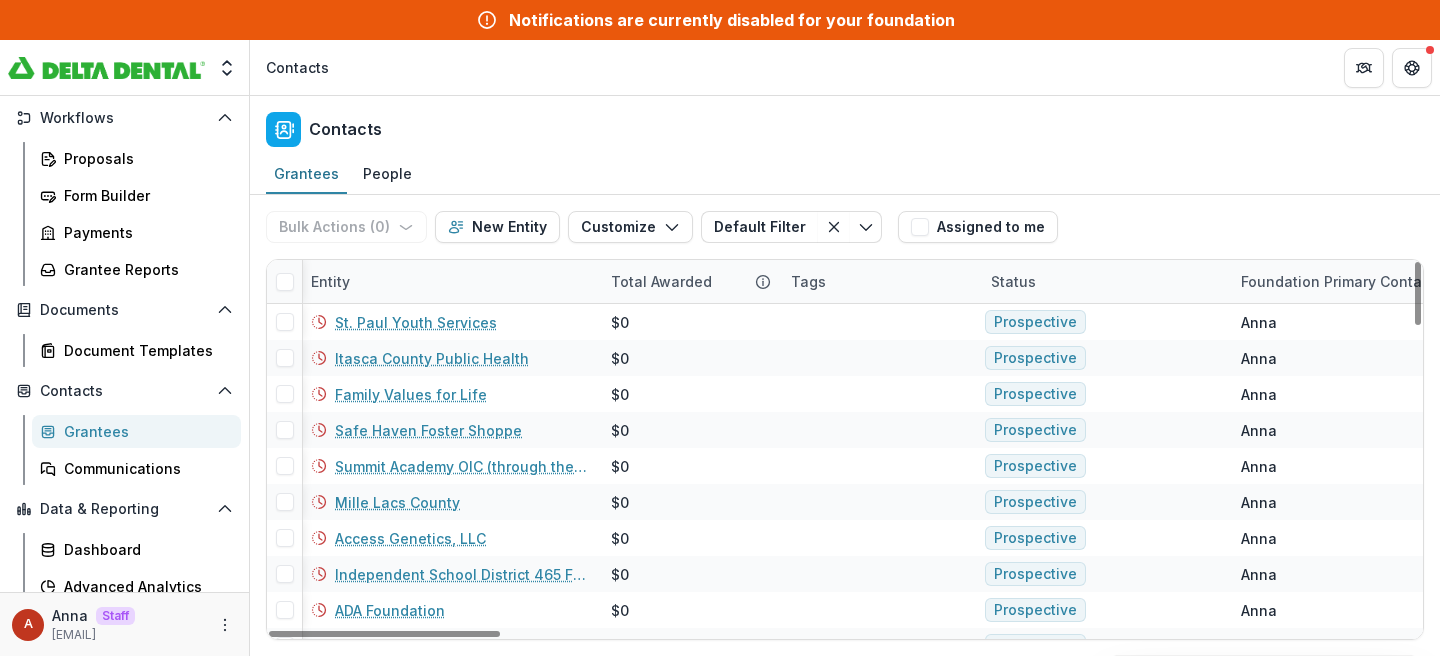 click on "Bulk Actions ( 0 ) Send Email Create Proposals Create Tasks New Entity Customize New Custom Field Manage Custom Fields Manage Grantee Status Default Filter Default Filter Save changes New Filter" at bounding box center [578, 227] 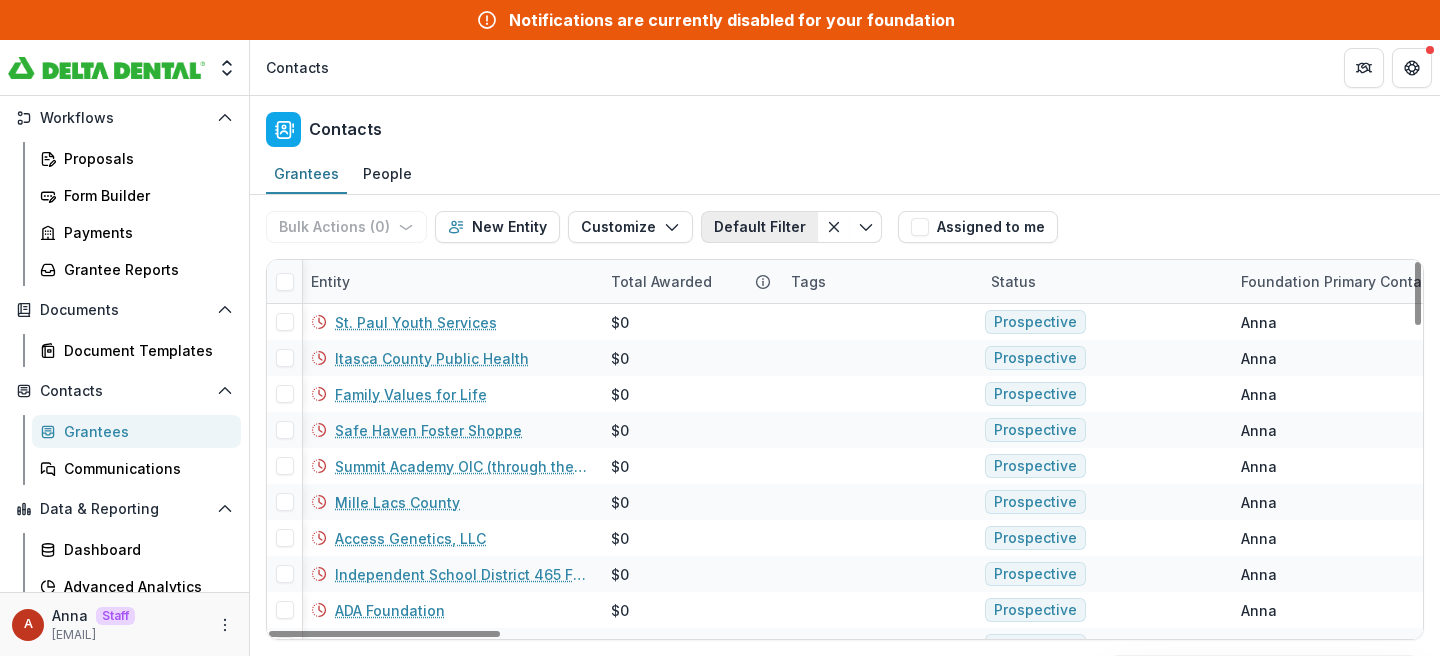 click on "Default Filter" at bounding box center [759, 227] 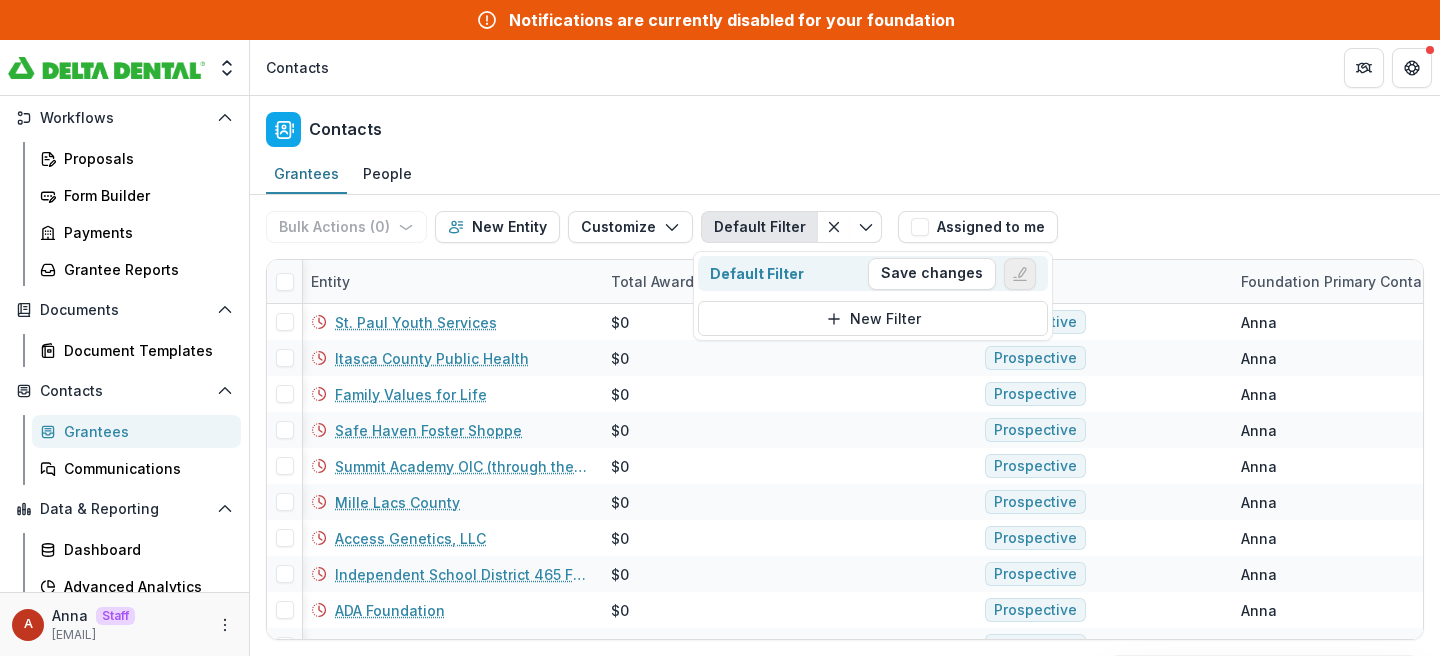 click 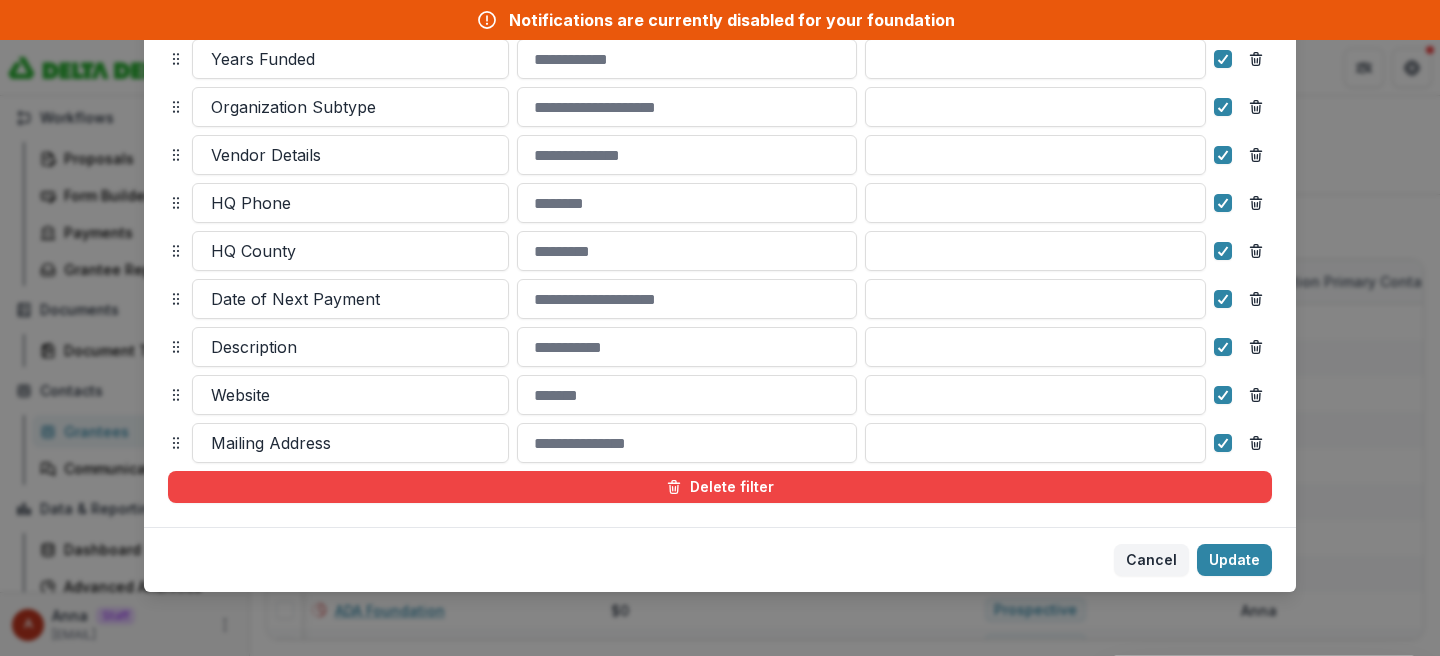 scroll, scrollTop: 0, scrollLeft: 0, axis: both 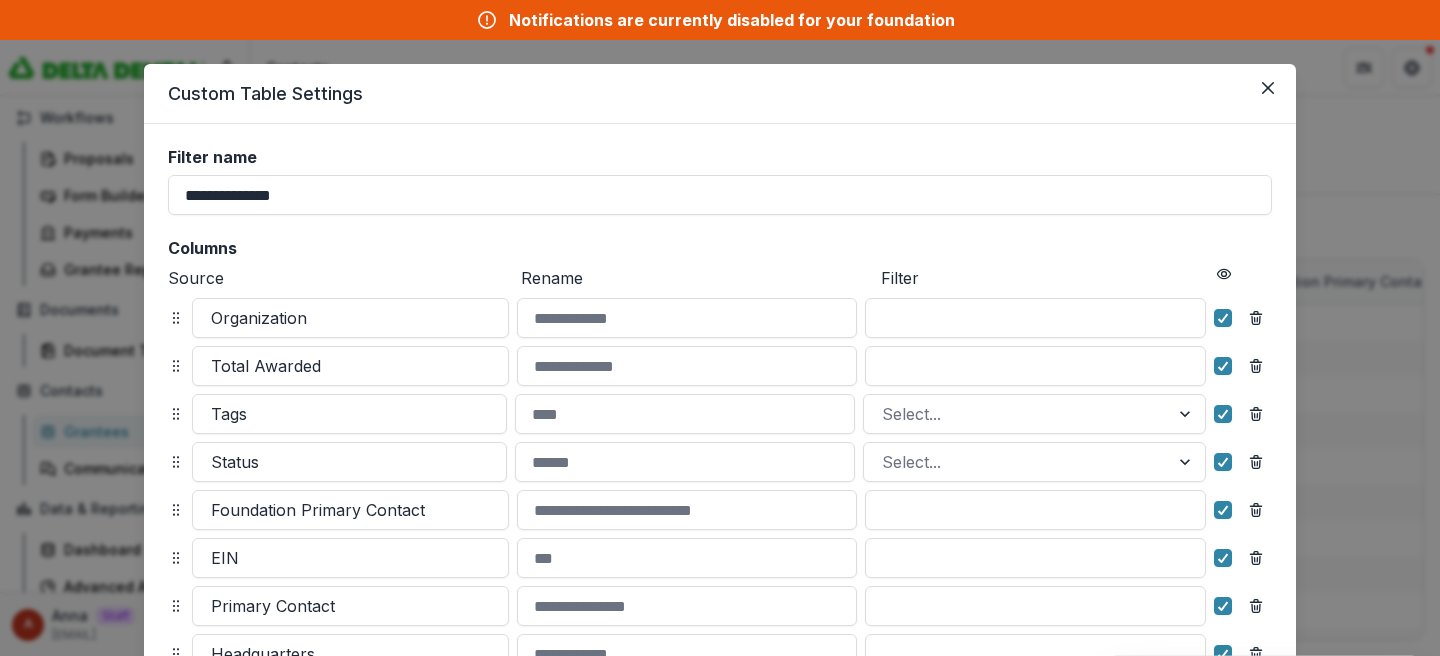 click on "**********" at bounding box center [720, 328] 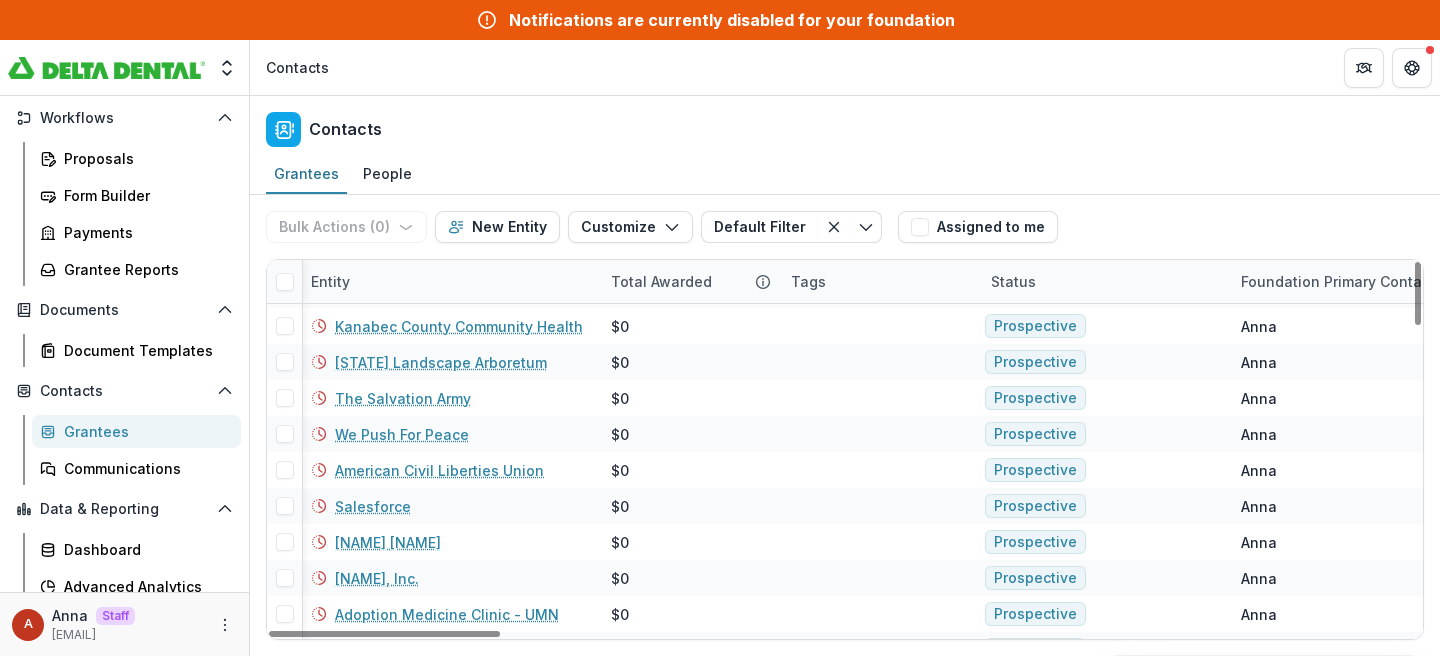 scroll, scrollTop: 1988, scrollLeft: 4, axis: both 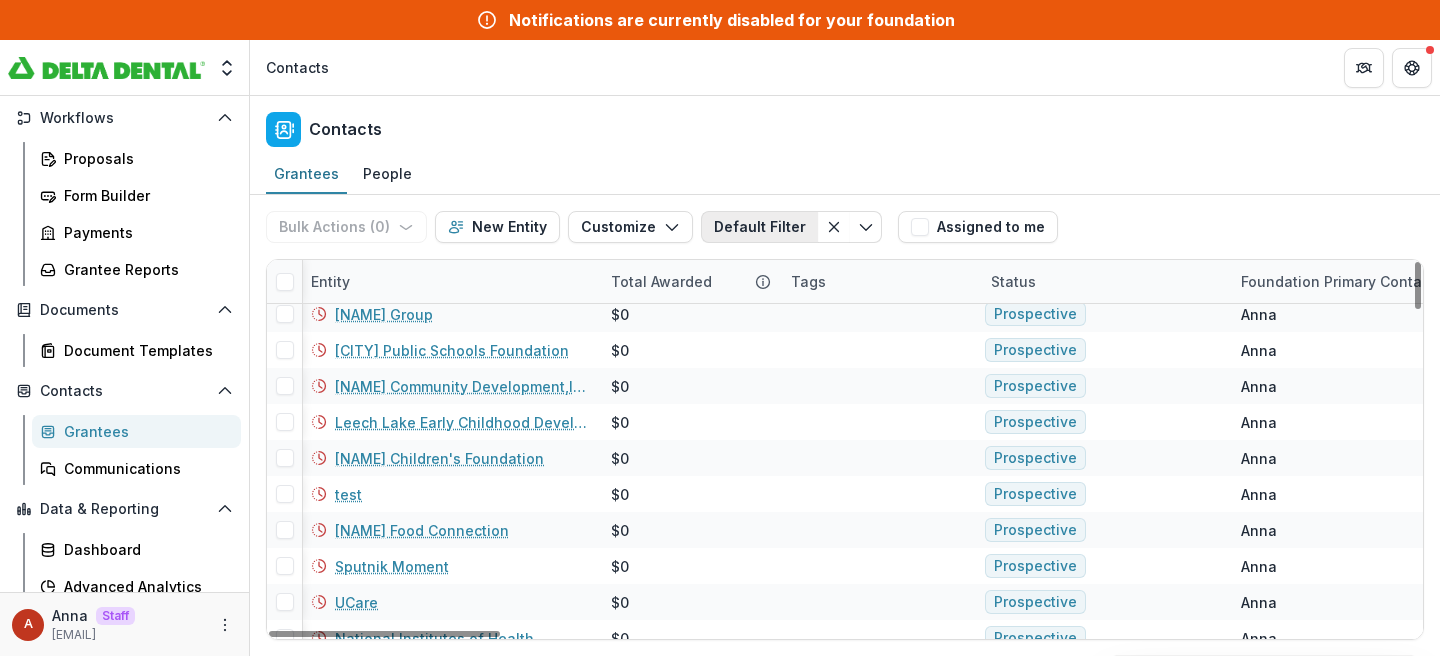 click on "Default Filter" at bounding box center (759, 227) 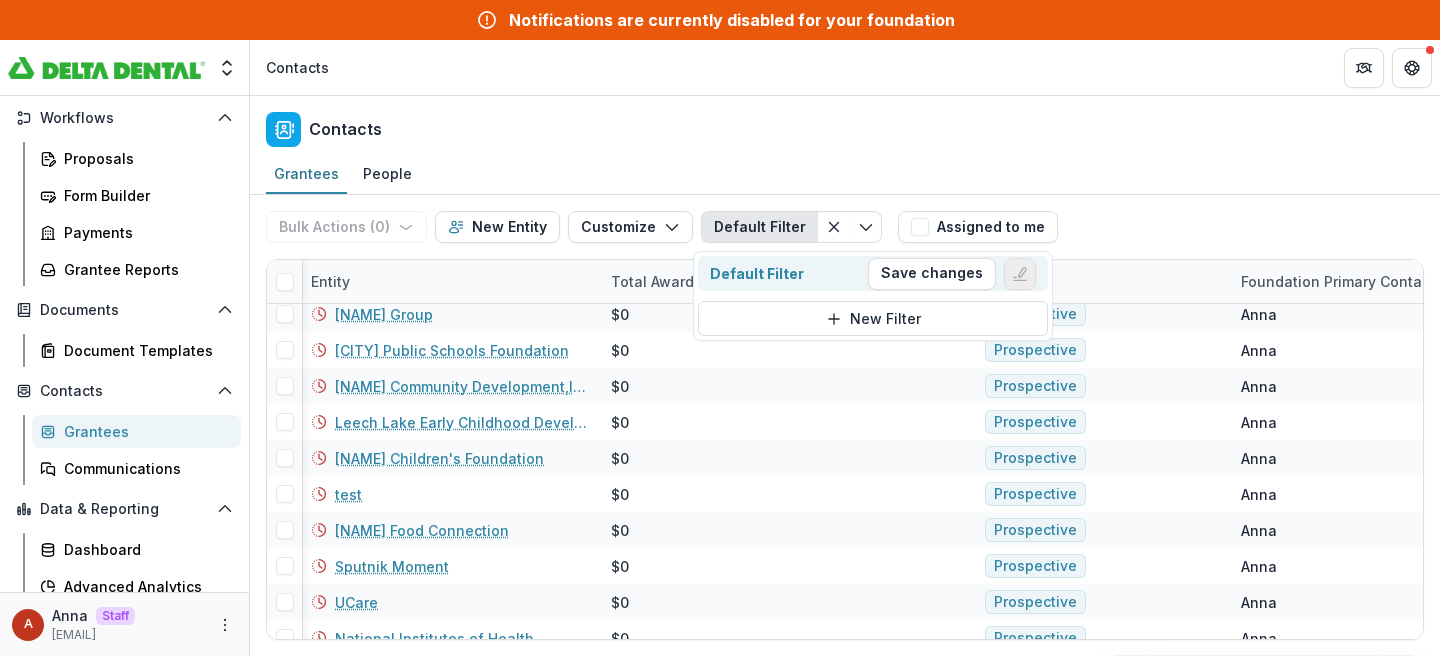 click 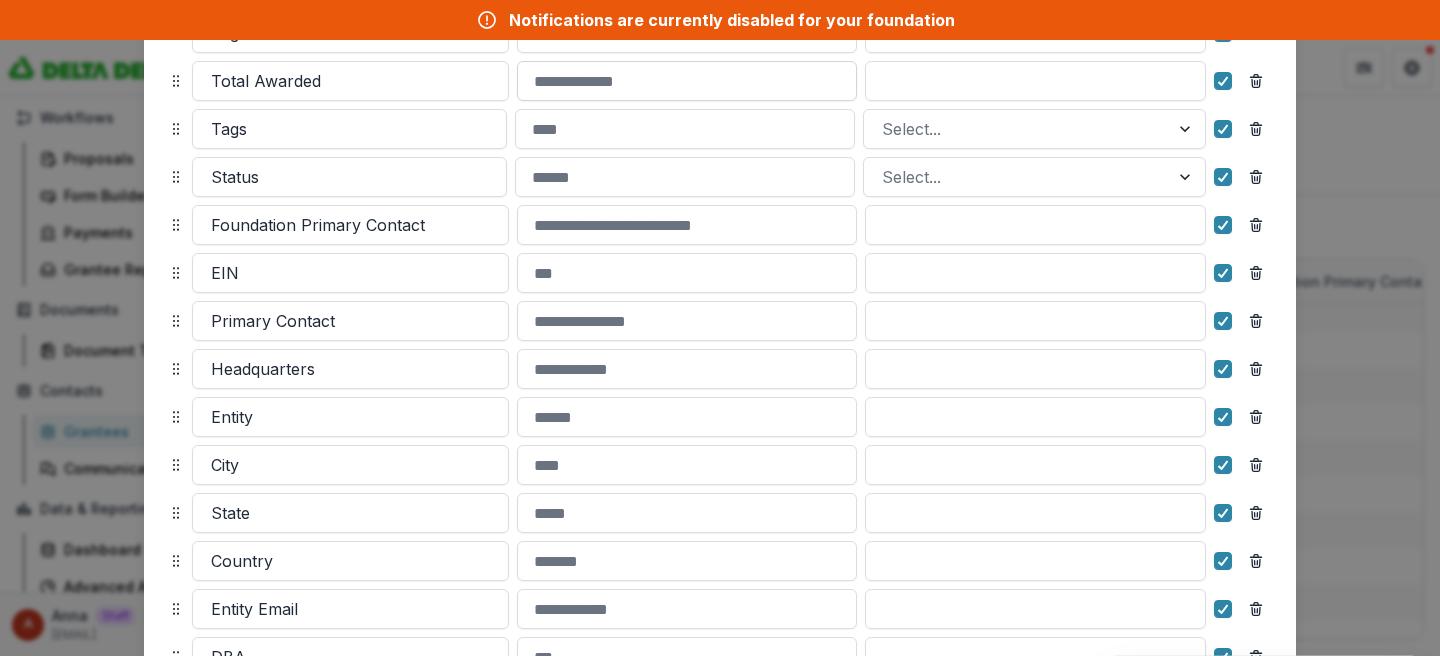 scroll, scrollTop: 288, scrollLeft: 0, axis: vertical 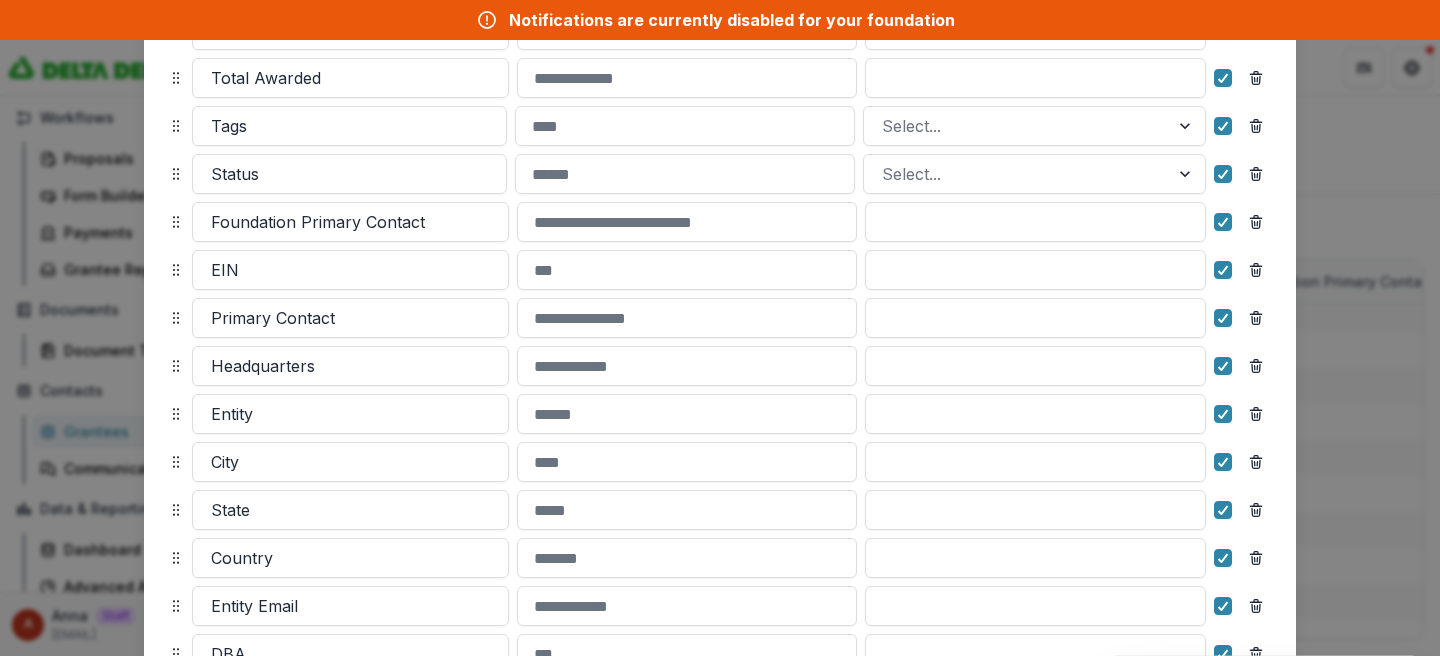 click on "**********" at bounding box center (720, 328) 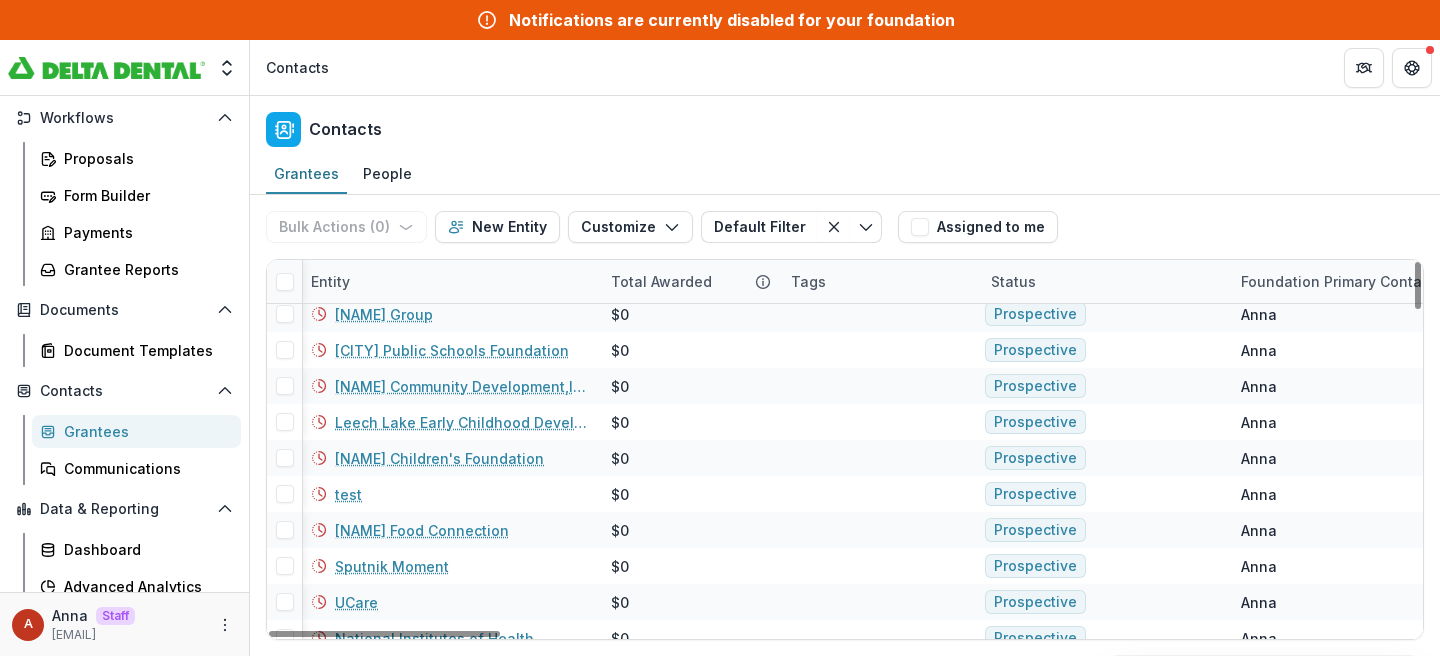 click on "Entity" at bounding box center (330, 281) 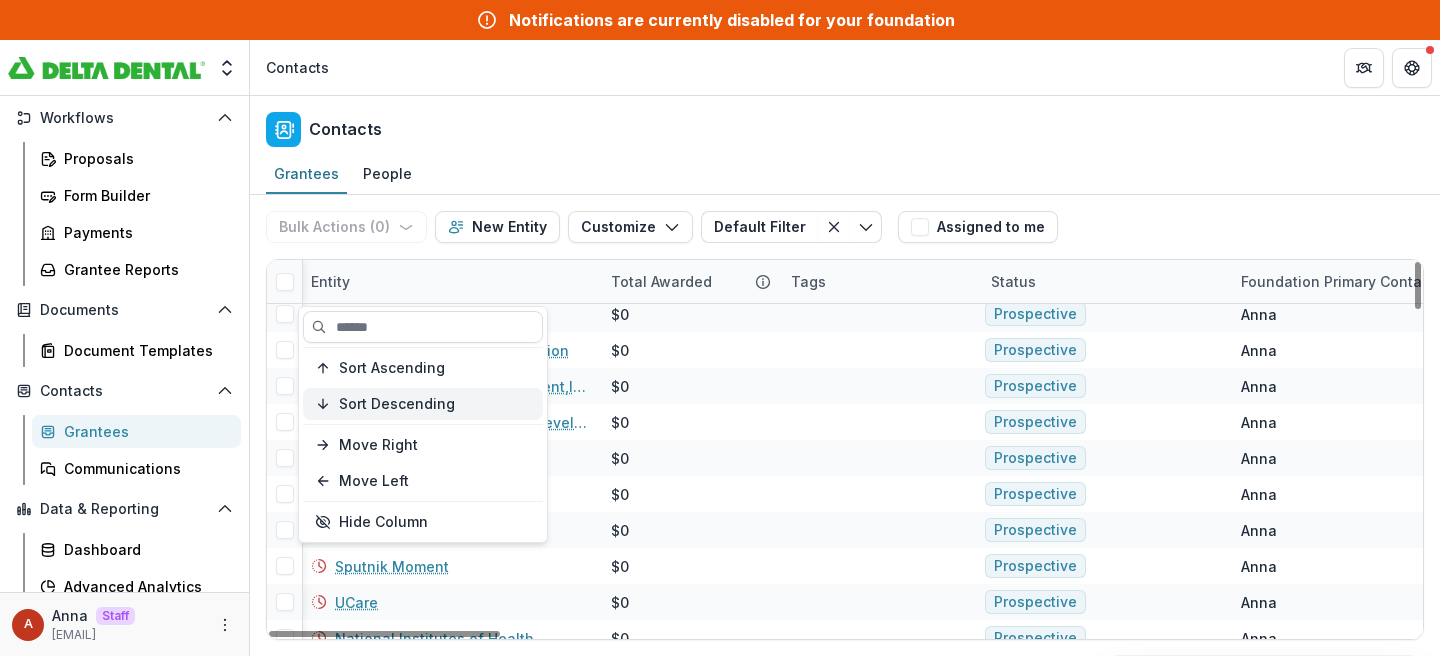 click on "Sort Descending" at bounding box center [397, 404] 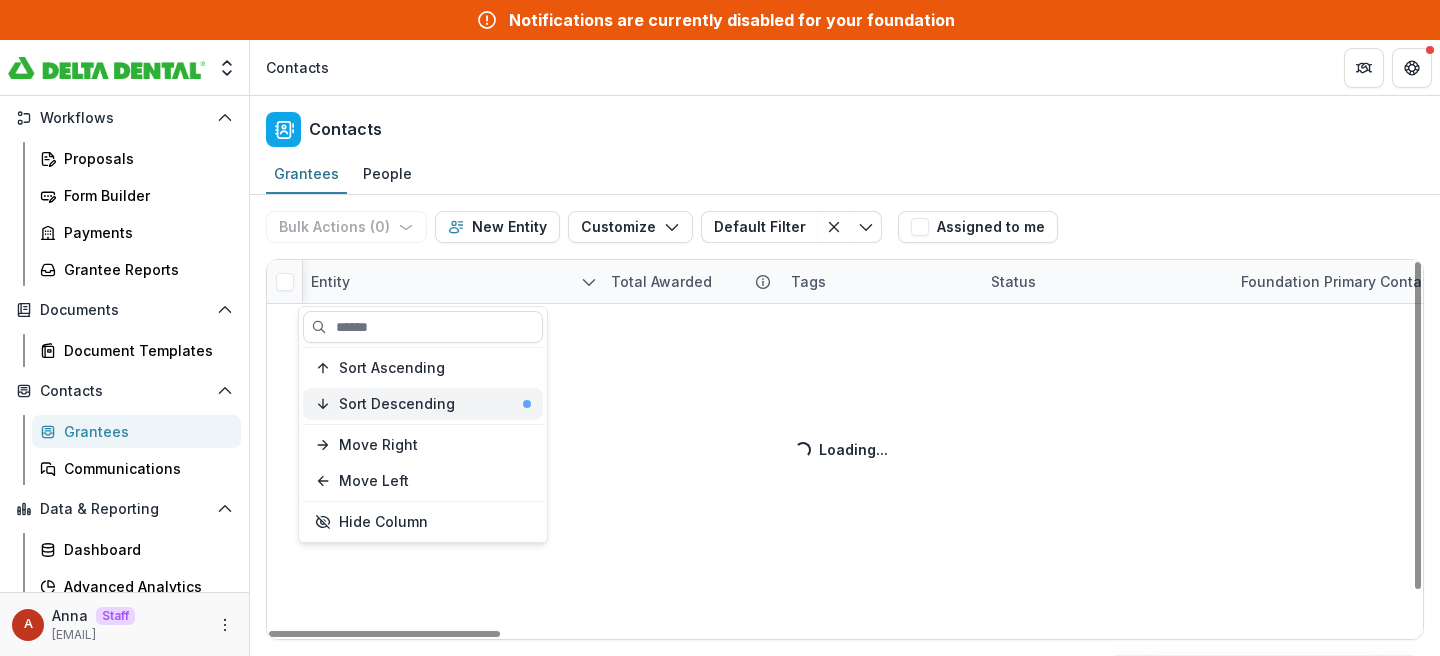 scroll, scrollTop: 44, scrollLeft: 4, axis: both 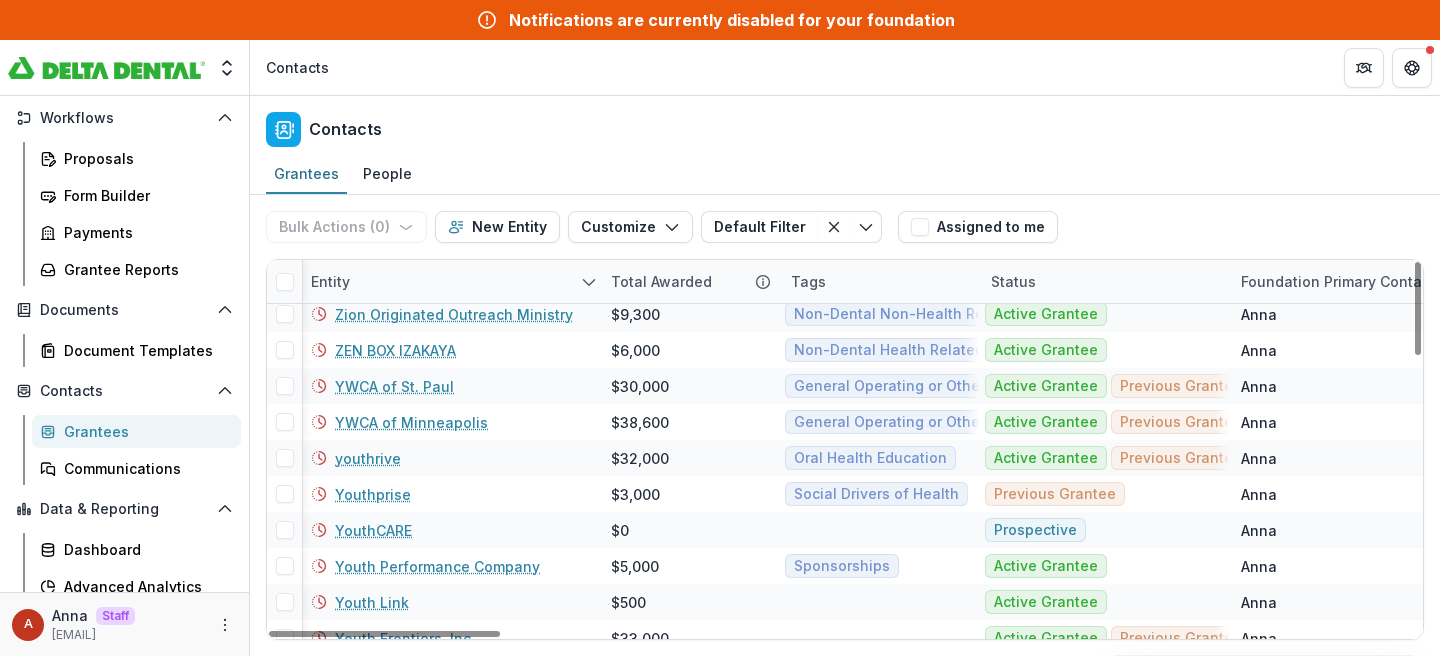 click on "Contacts" at bounding box center (845, 125) 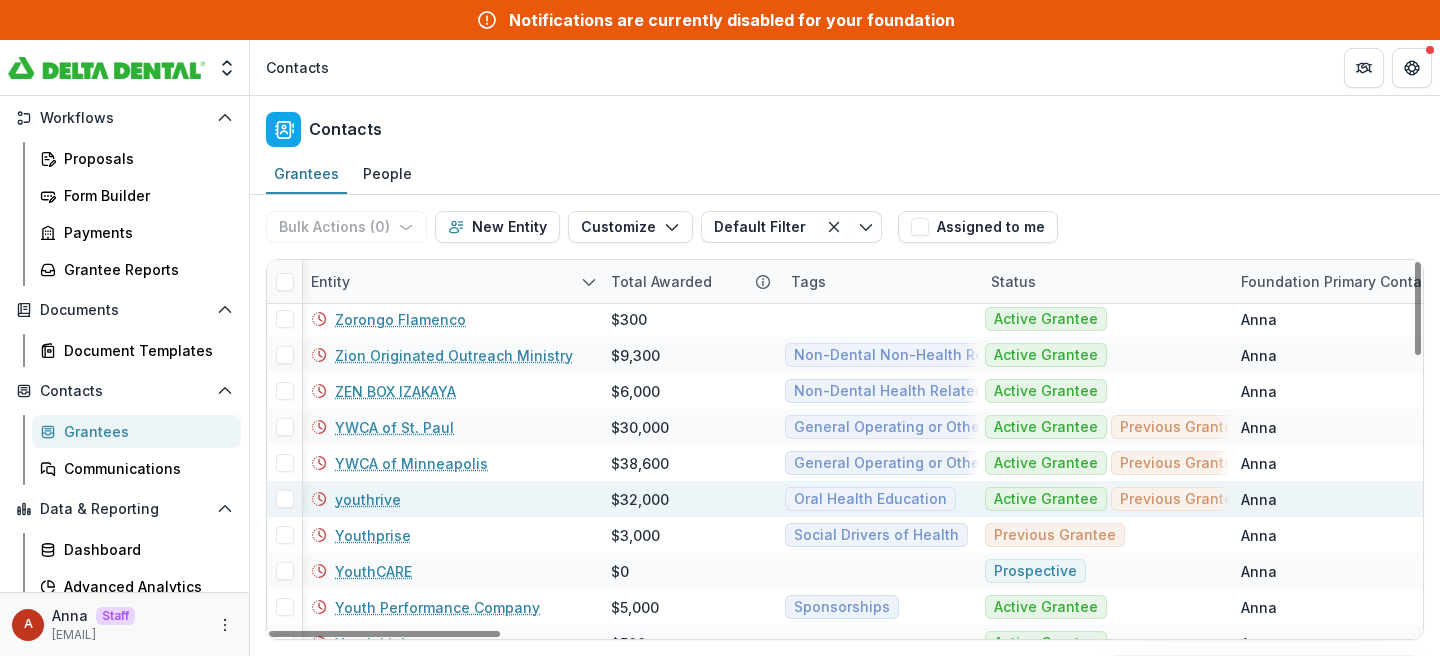scroll, scrollTop: 0, scrollLeft: 4, axis: horizontal 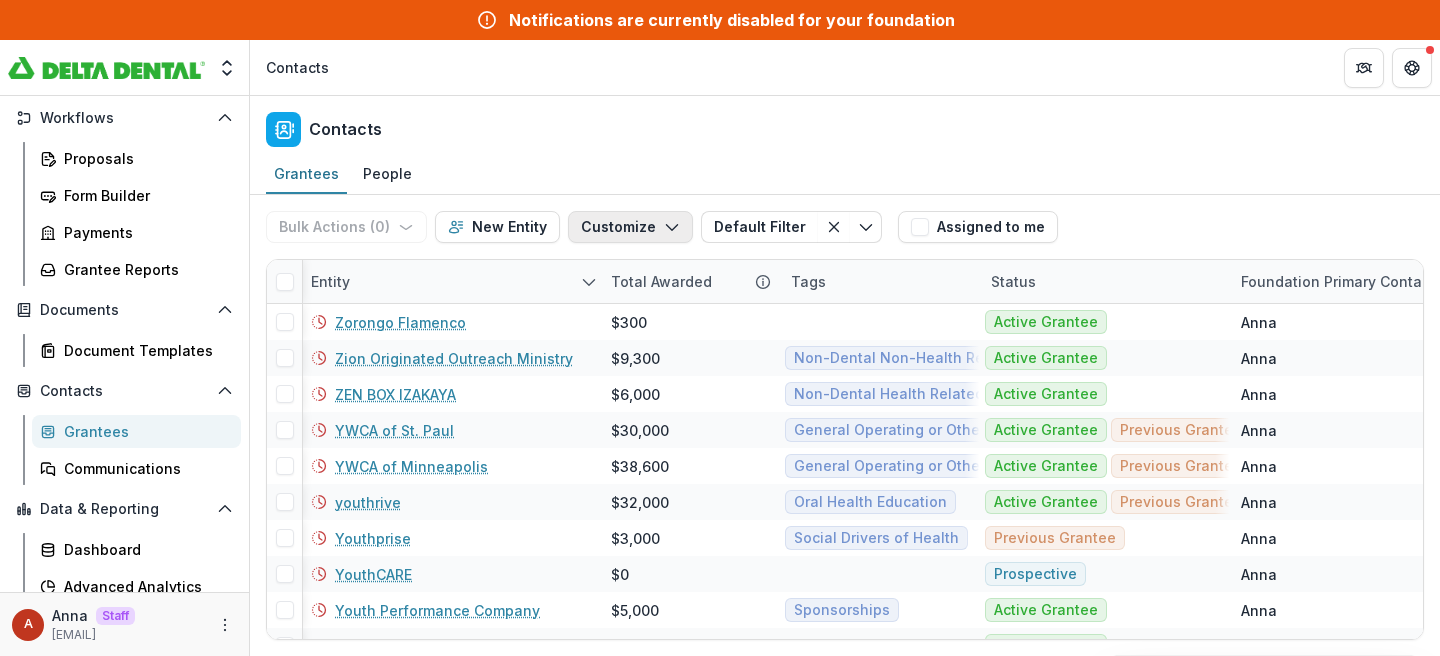 click on "Customize" at bounding box center (630, 227) 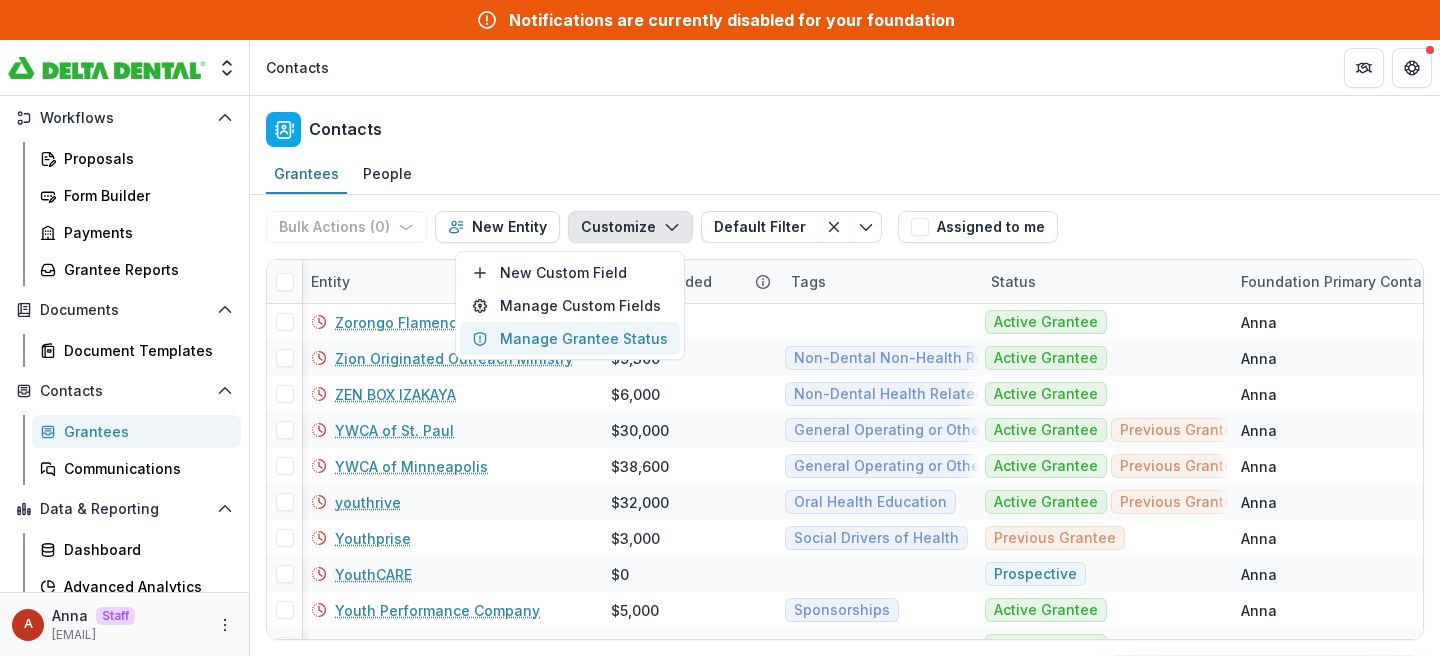 click on "Manage Grantee Status" at bounding box center [570, 338] 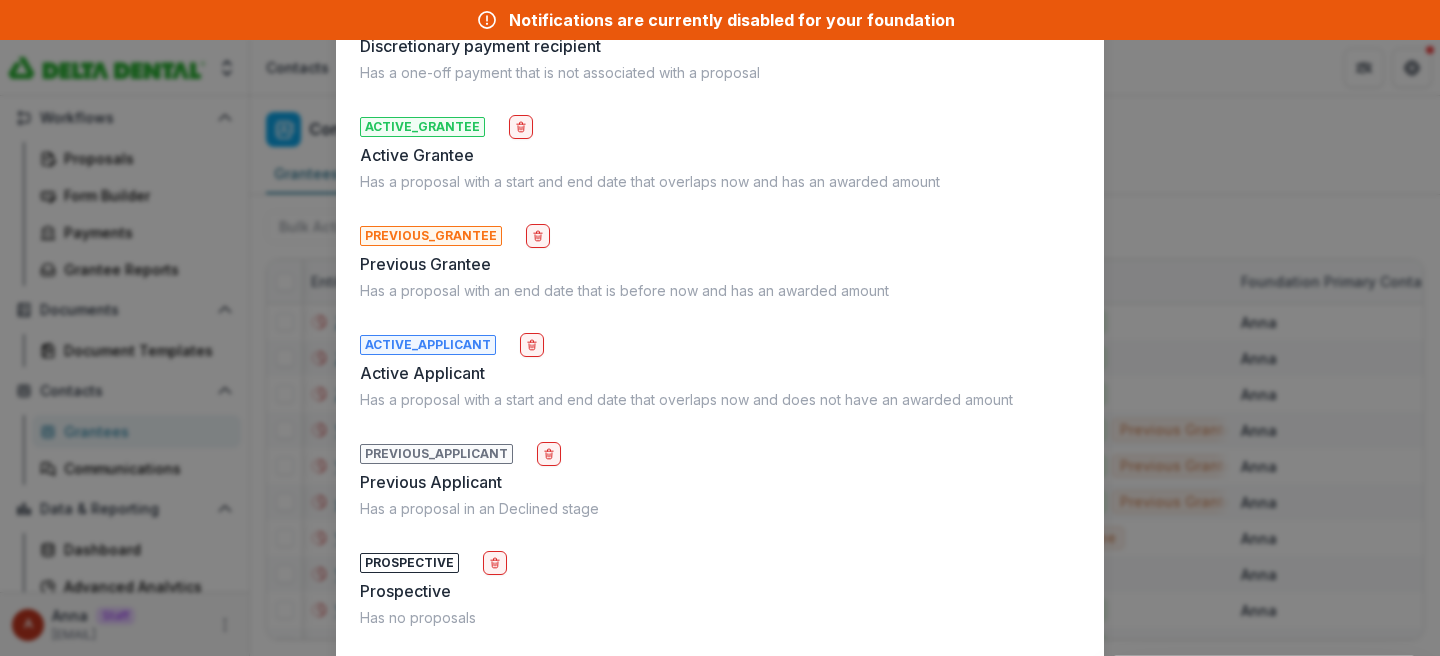 scroll, scrollTop: 231, scrollLeft: 0, axis: vertical 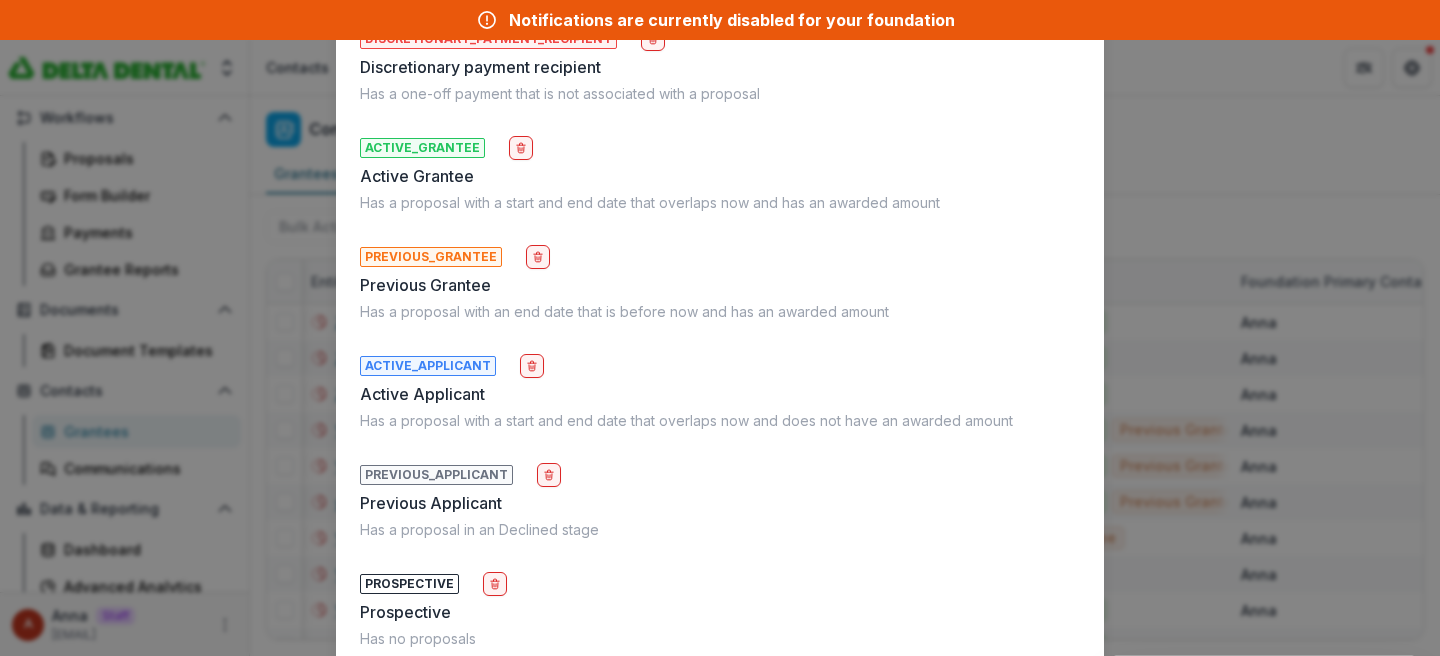 click on "Manage Grantee Status Fields Reset Status DISCRETIONARY_PAYMENT_RECIPIENT Discretionary payment recipient Has a one-off payment that is not associated with a proposal ACTIVE_GRANTEE Active Grantee Has a proposal with a start and end date that overlaps now and has an awarded amount PREVIOUS_GRANTEE Previous Grantee Has a proposal with an end date that is before now and has an awarded amount ACTIVE_APPLICANT Active Applicant Has a proposal with a start and end date that overlaps now and does not have an awarded amount PREVIOUS_APPLICANT Previous Applicant Has a proposal in an Declined stage PROSPECTIVE Prospective Has no proposals Add New Status Close" at bounding box center [720, 328] 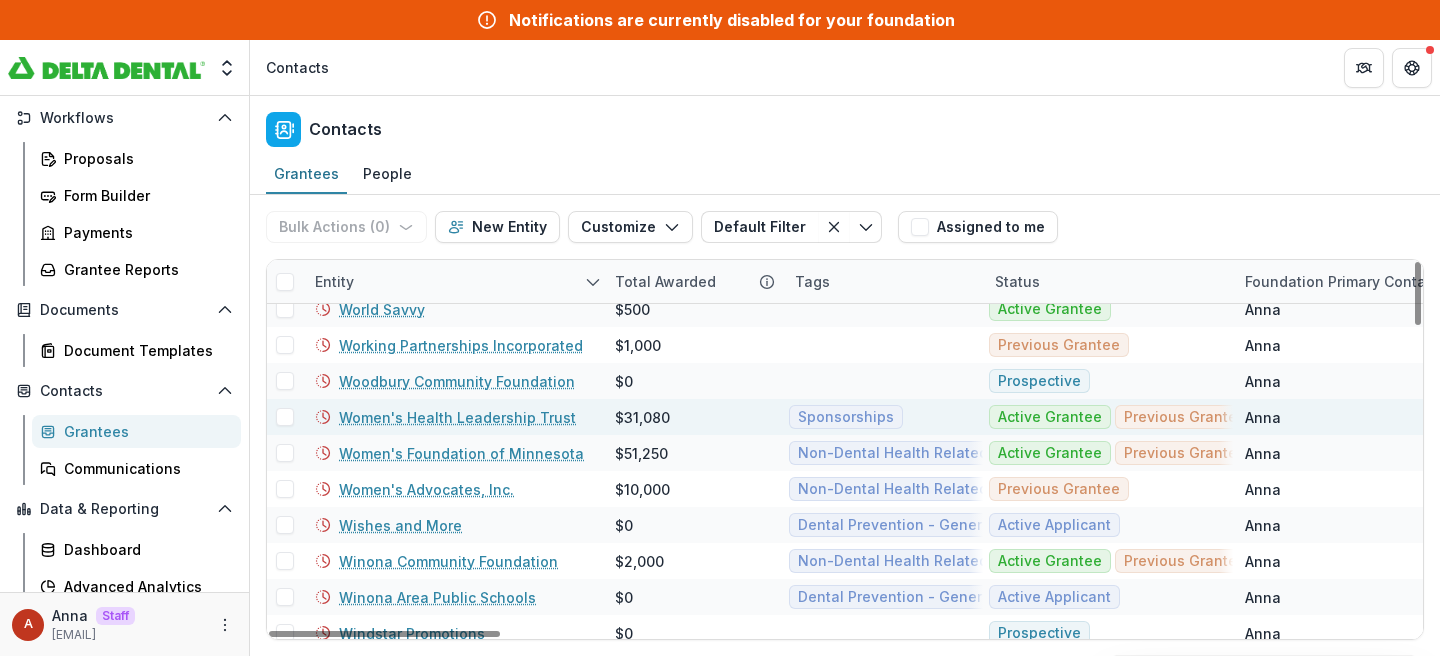 scroll, scrollTop: 619, scrollLeft: 0, axis: vertical 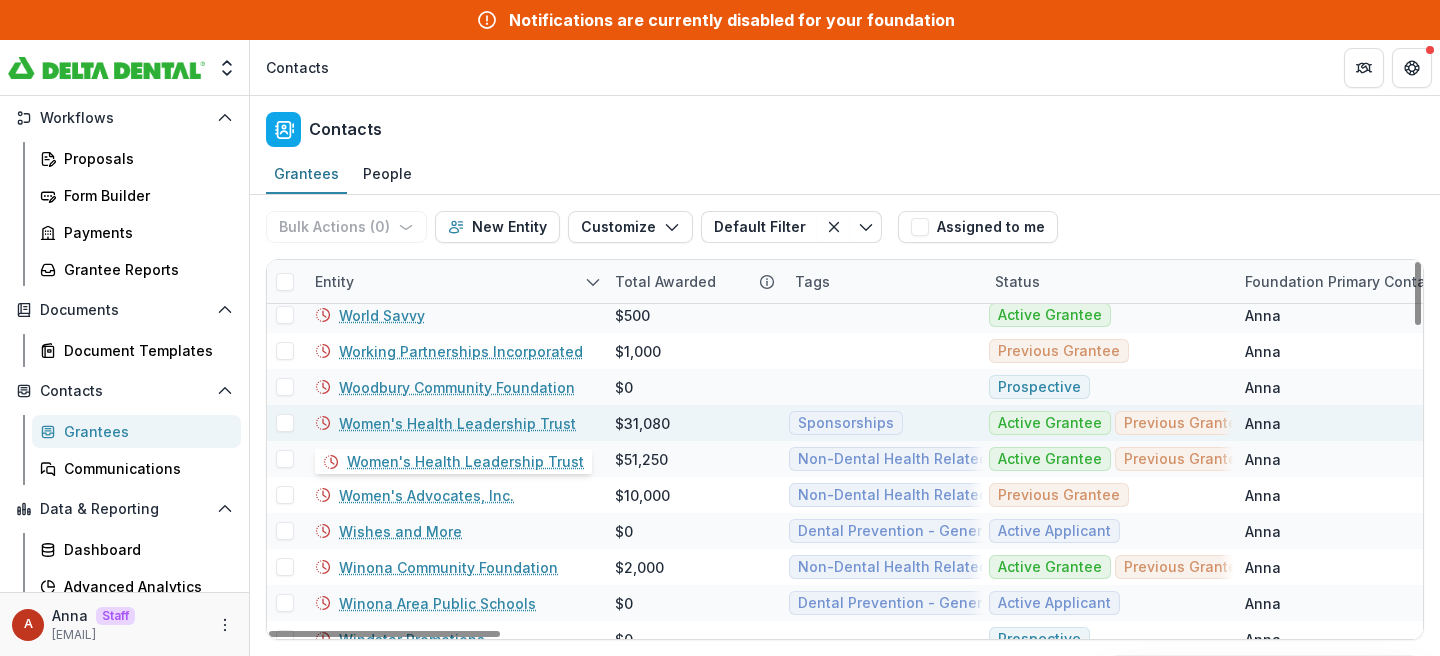 click on "Women's Health Leadership Trust" at bounding box center [457, 423] 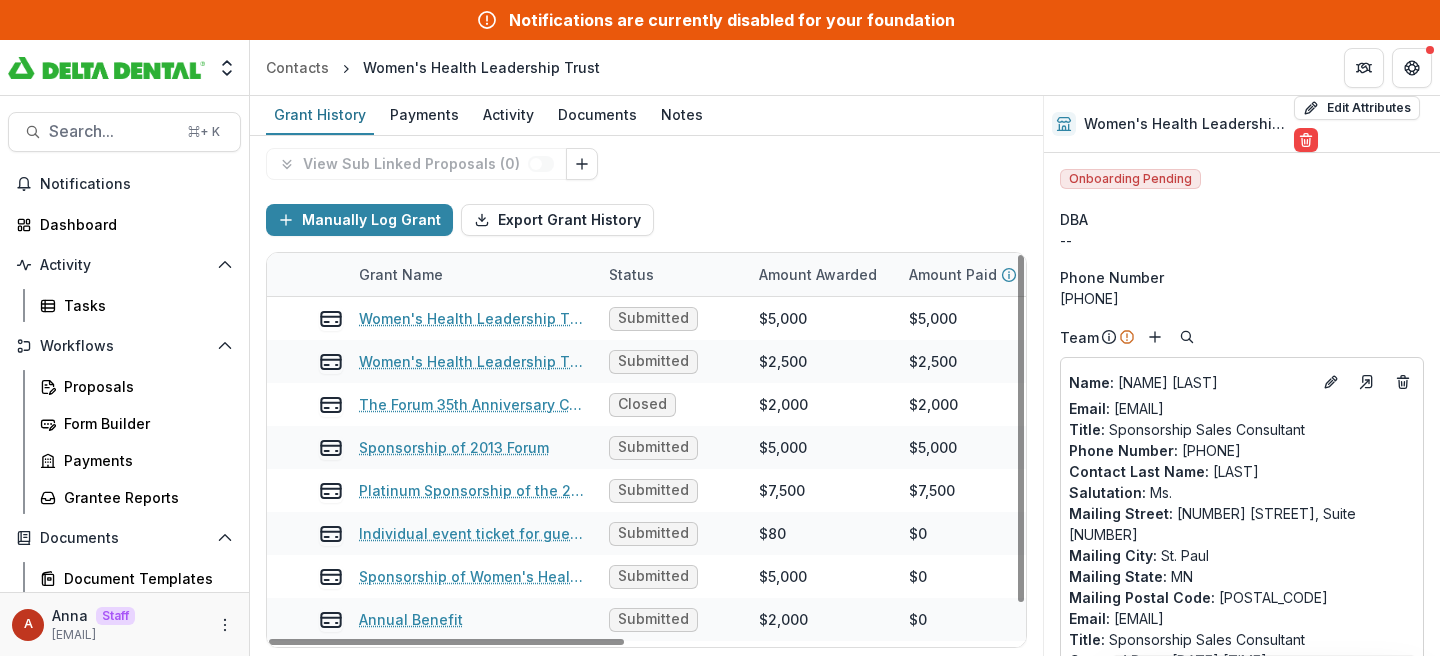 scroll, scrollTop: 204, scrollLeft: 0, axis: vertical 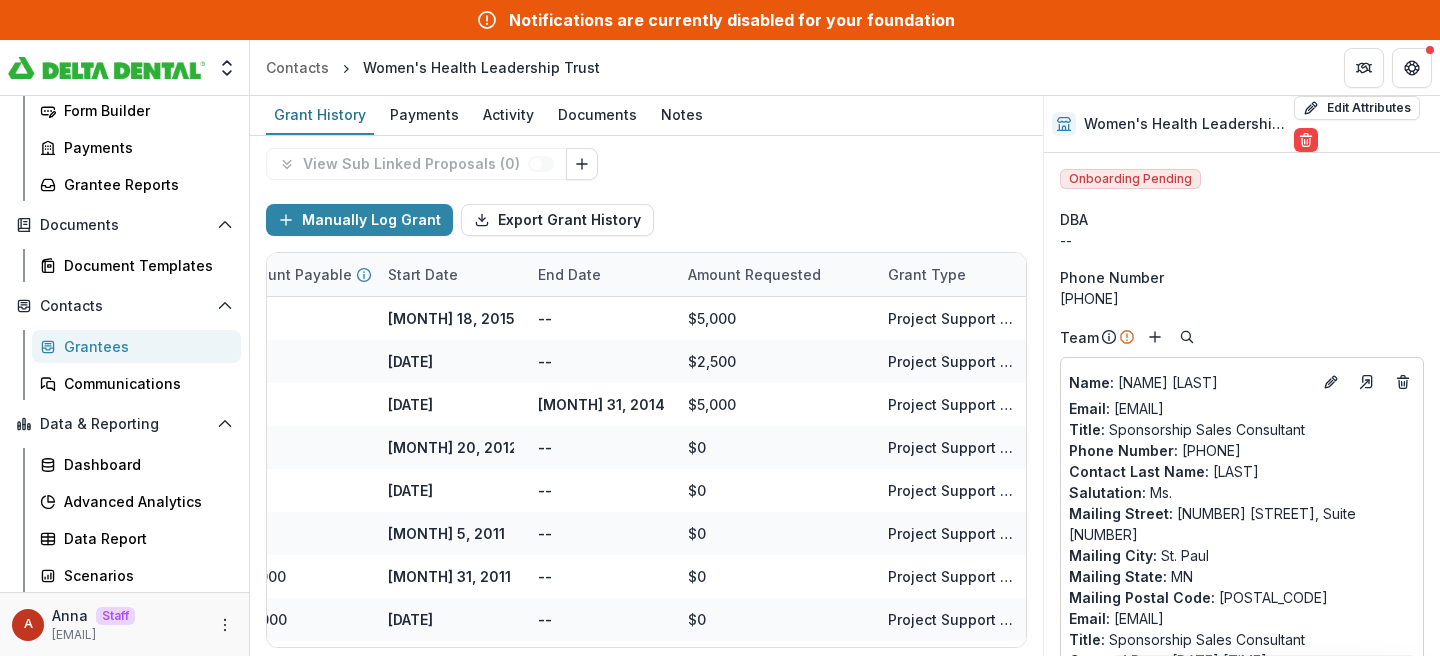 click on "Grantees" at bounding box center [144, 346] 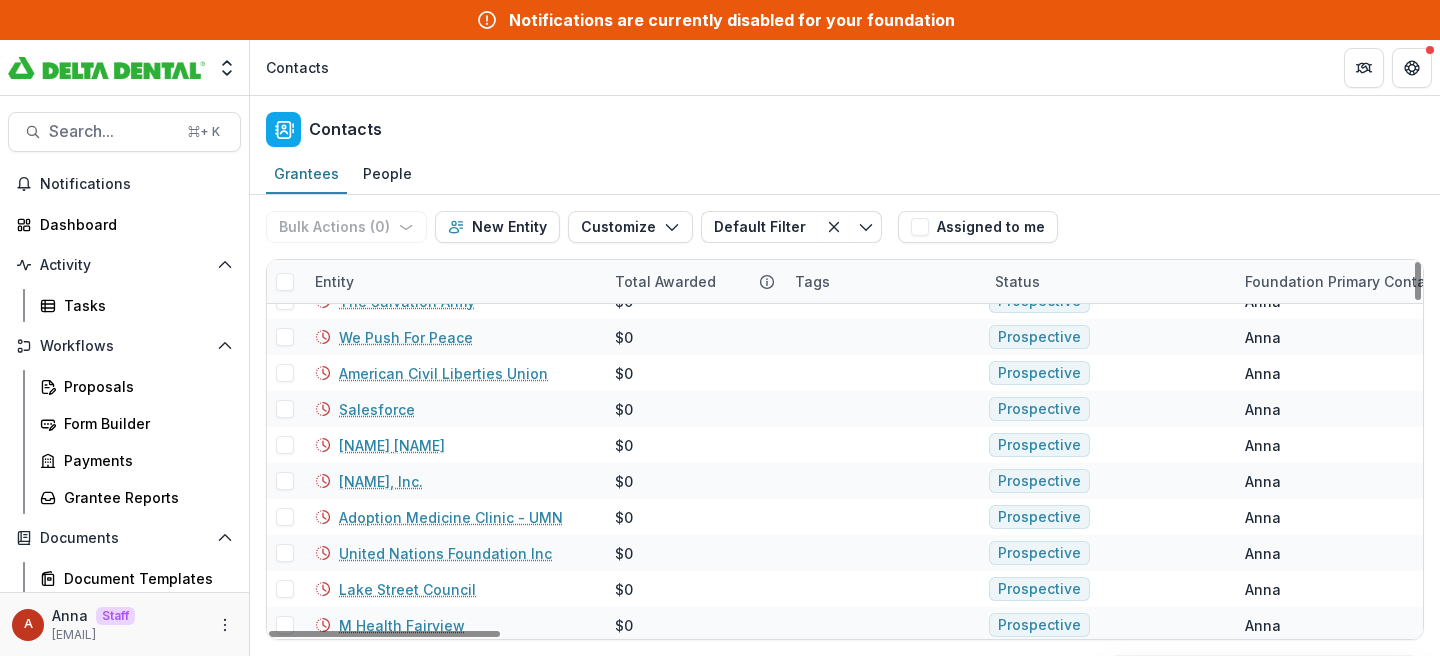 scroll, scrollTop: 1262, scrollLeft: 0, axis: vertical 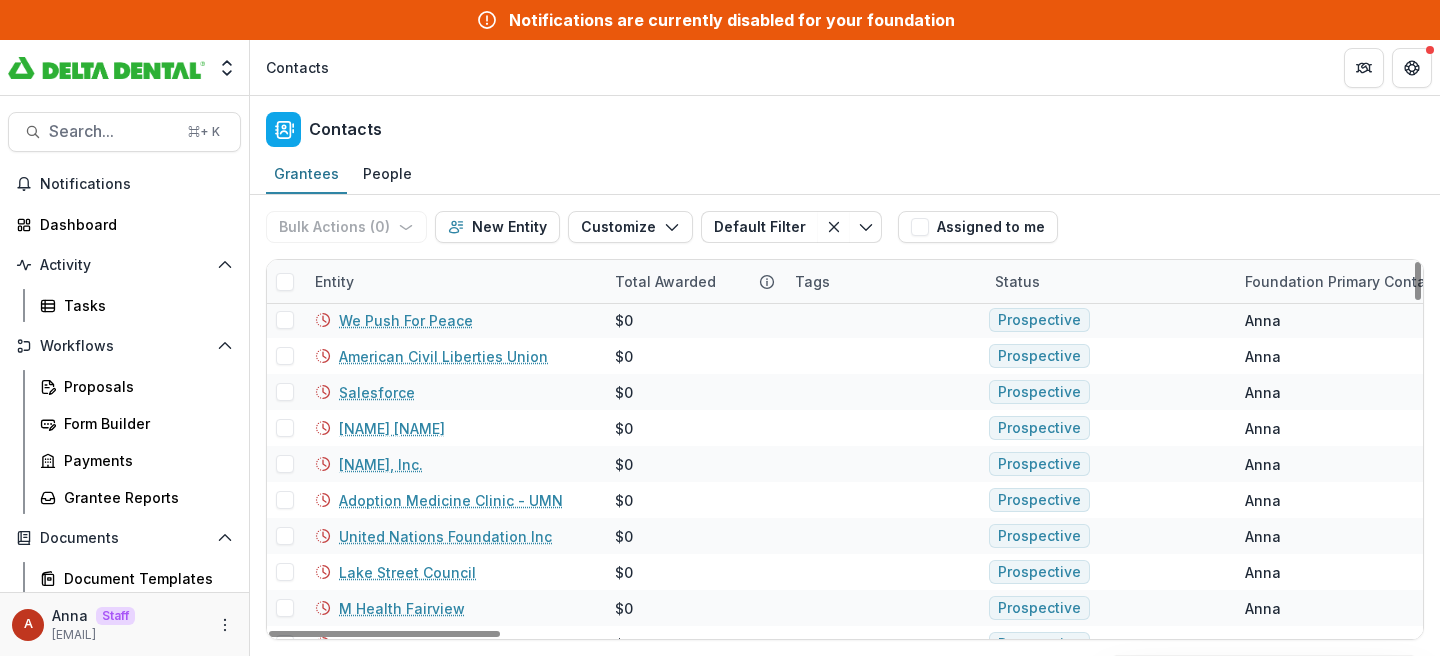 click on "Entity" at bounding box center (334, 281) 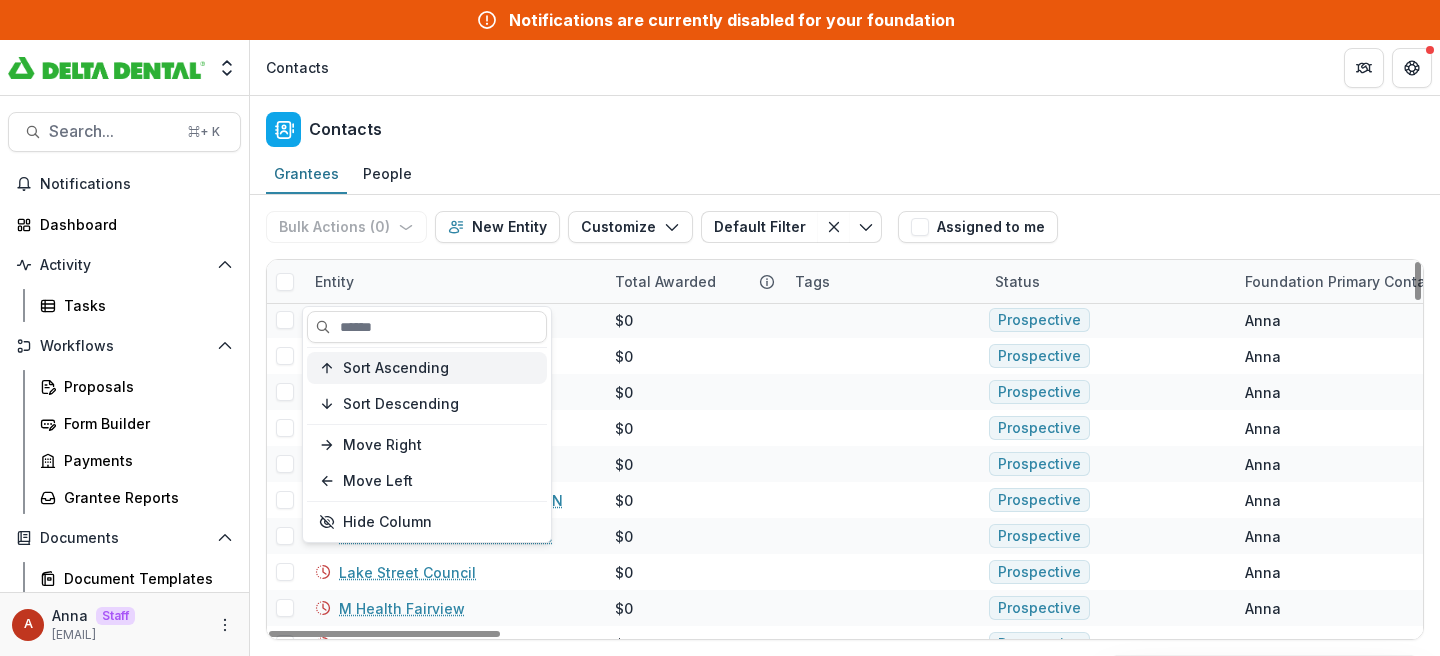 click on "Sort Descending" at bounding box center [401, 404] 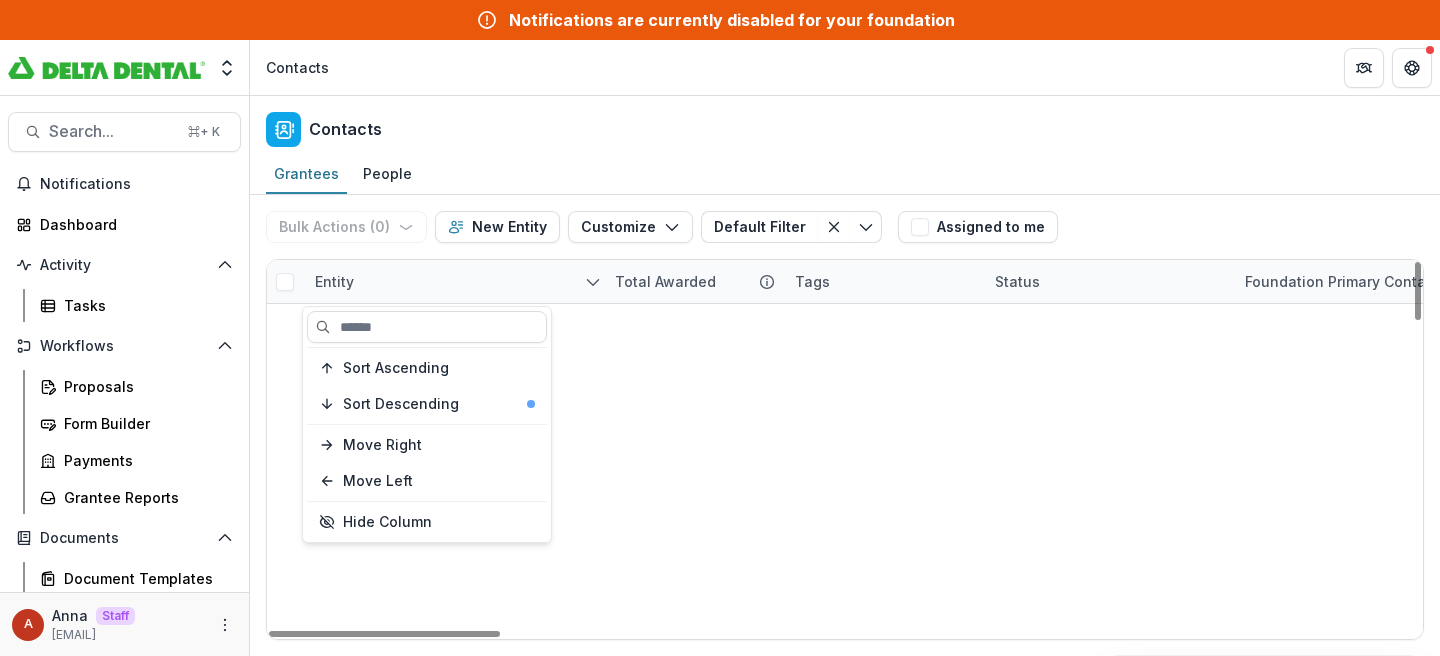 scroll, scrollTop: 44, scrollLeft: 0, axis: vertical 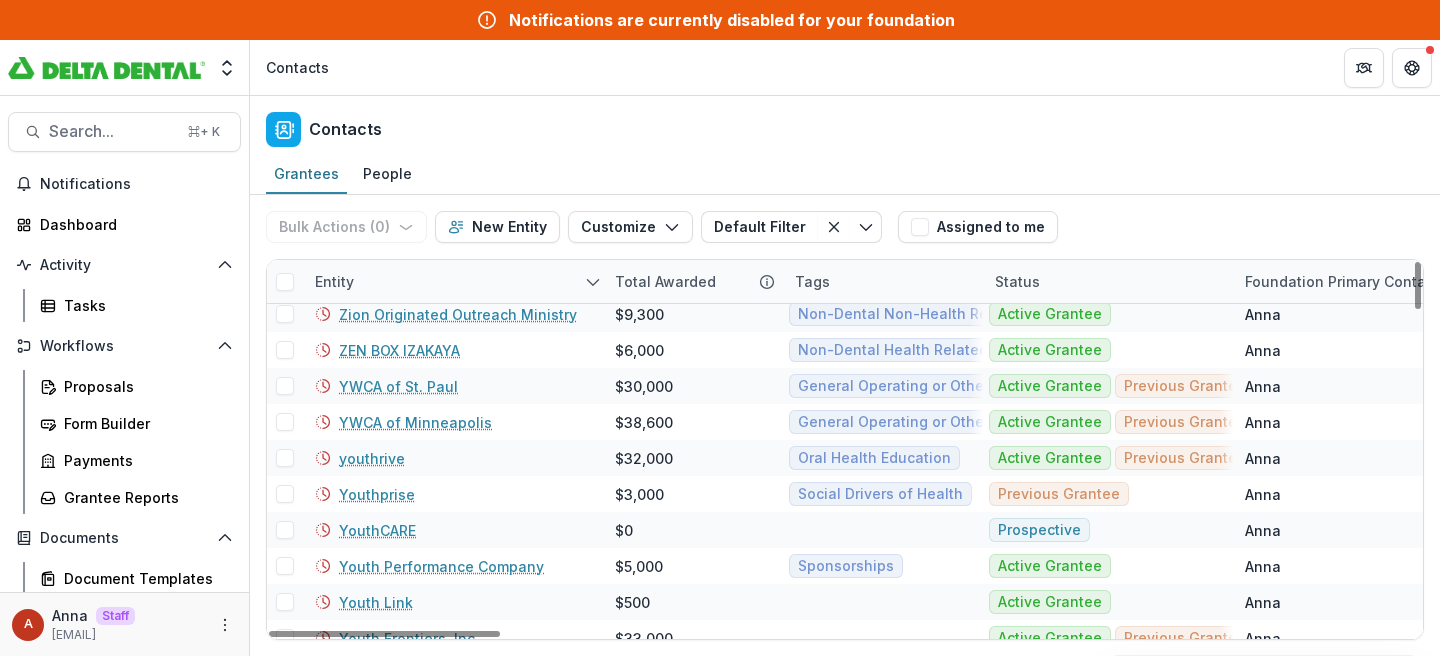 click on "Contacts" at bounding box center [845, 125] 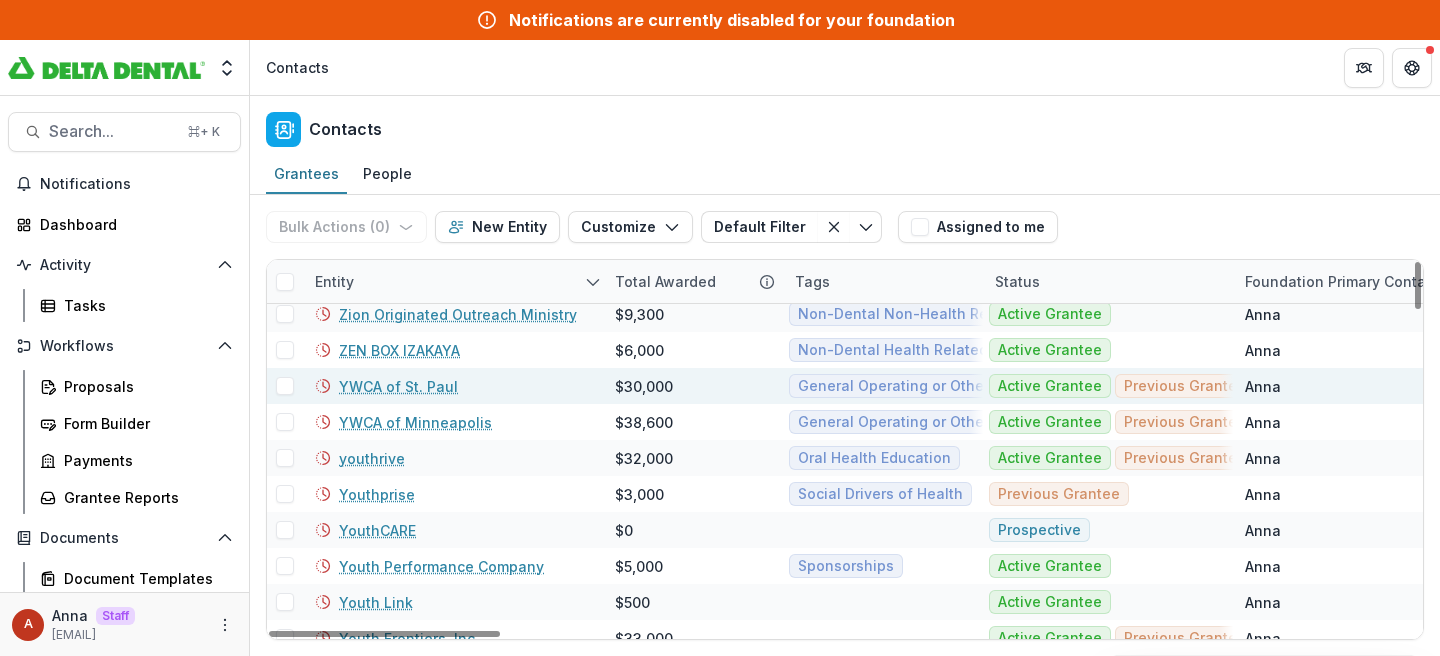 scroll, scrollTop: 0, scrollLeft: 0, axis: both 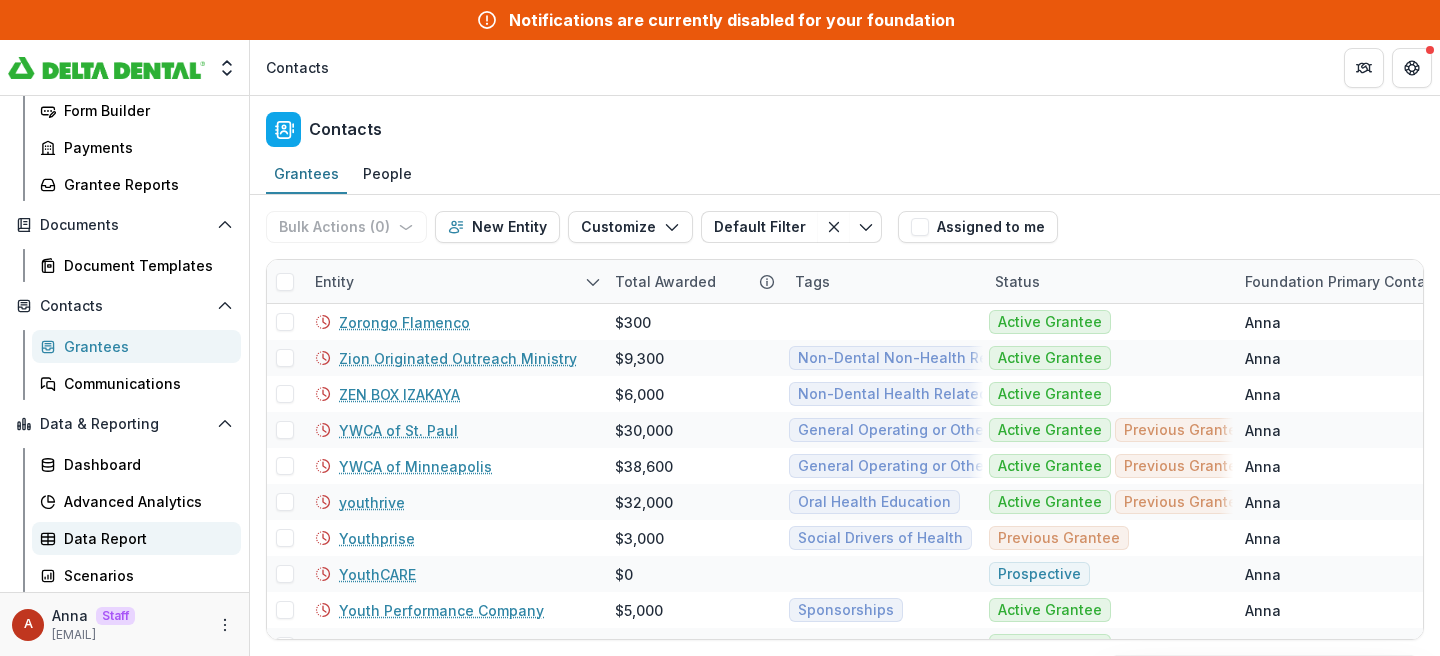 click on "Data Report" at bounding box center (136, 538) 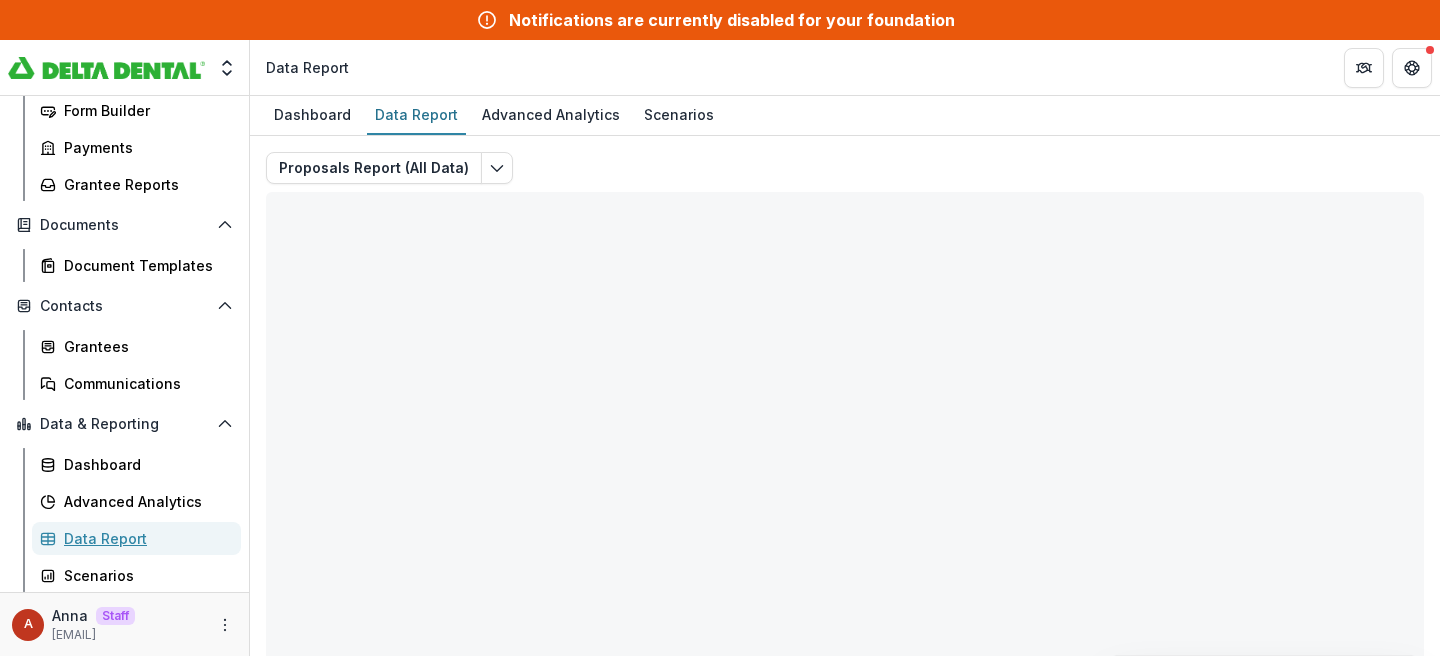 scroll, scrollTop: 313, scrollLeft: 0, axis: vertical 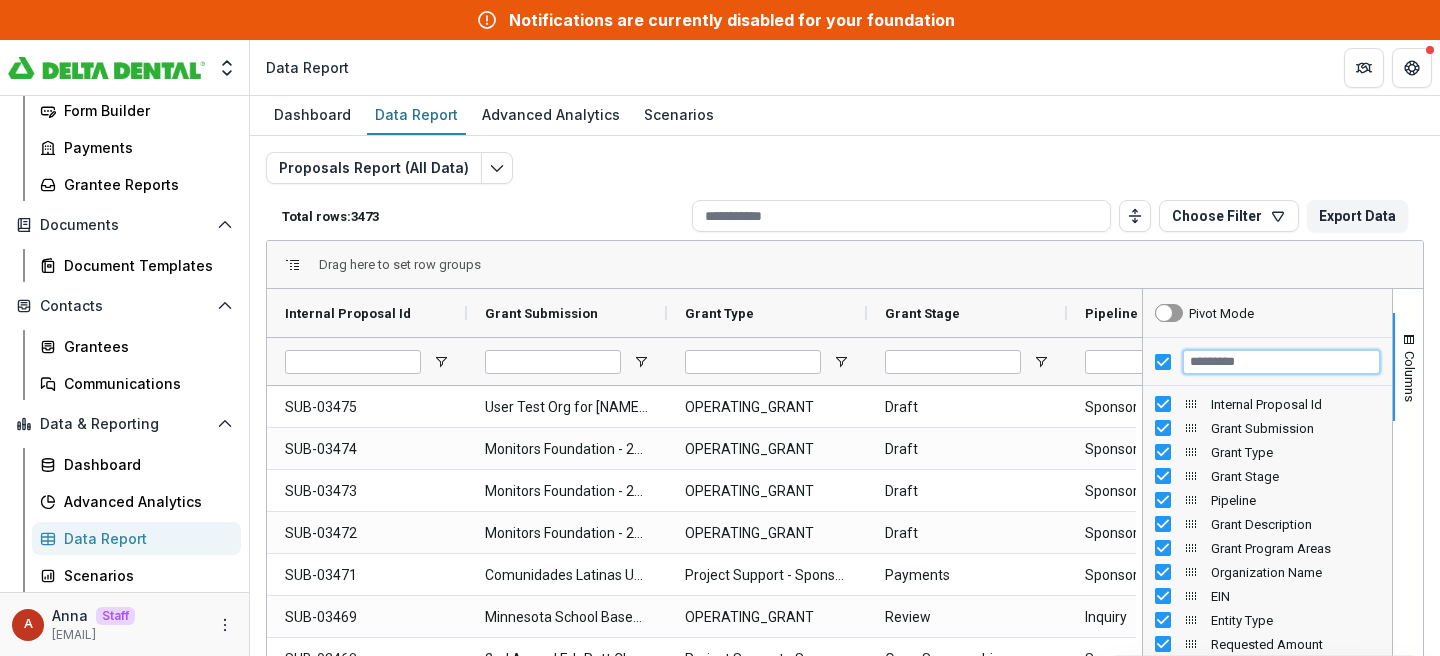 click at bounding box center (1281, 362) 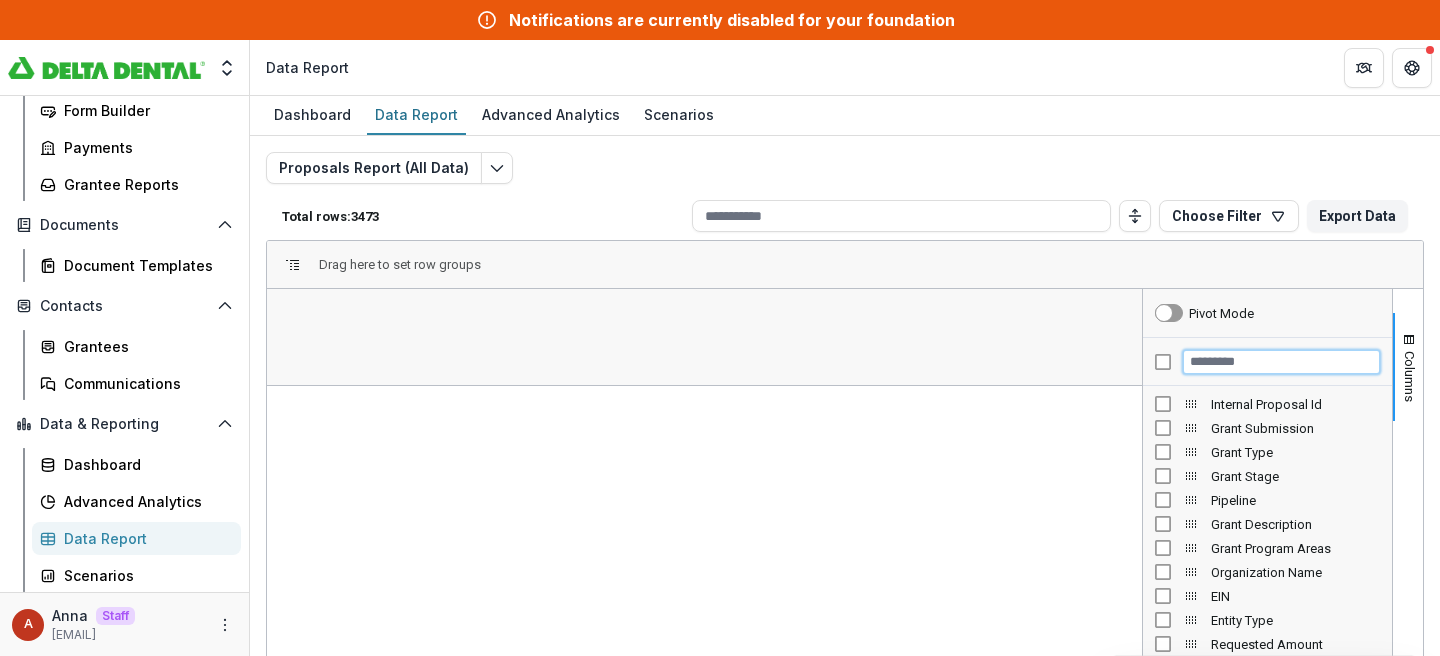 click at bounding box center (1281, 362) 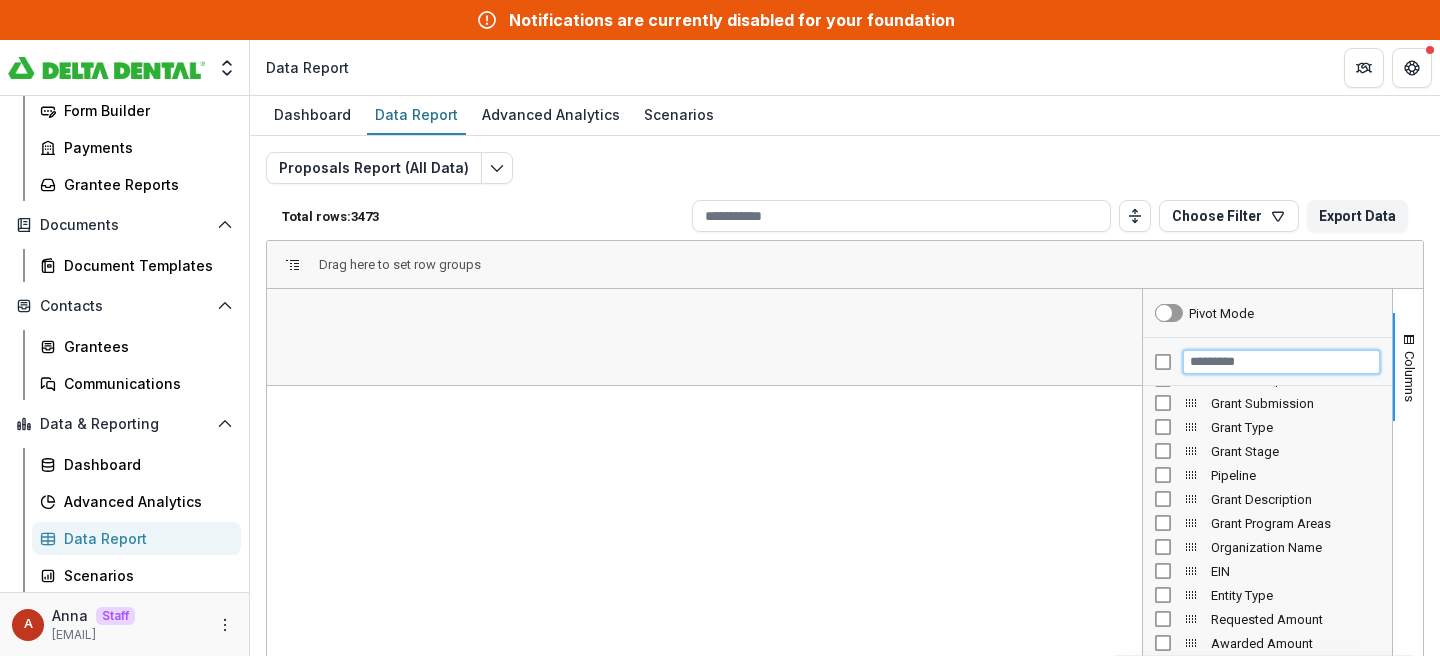 scroll, scrollTop: 28, scrollLeft: 0, axis: vertical 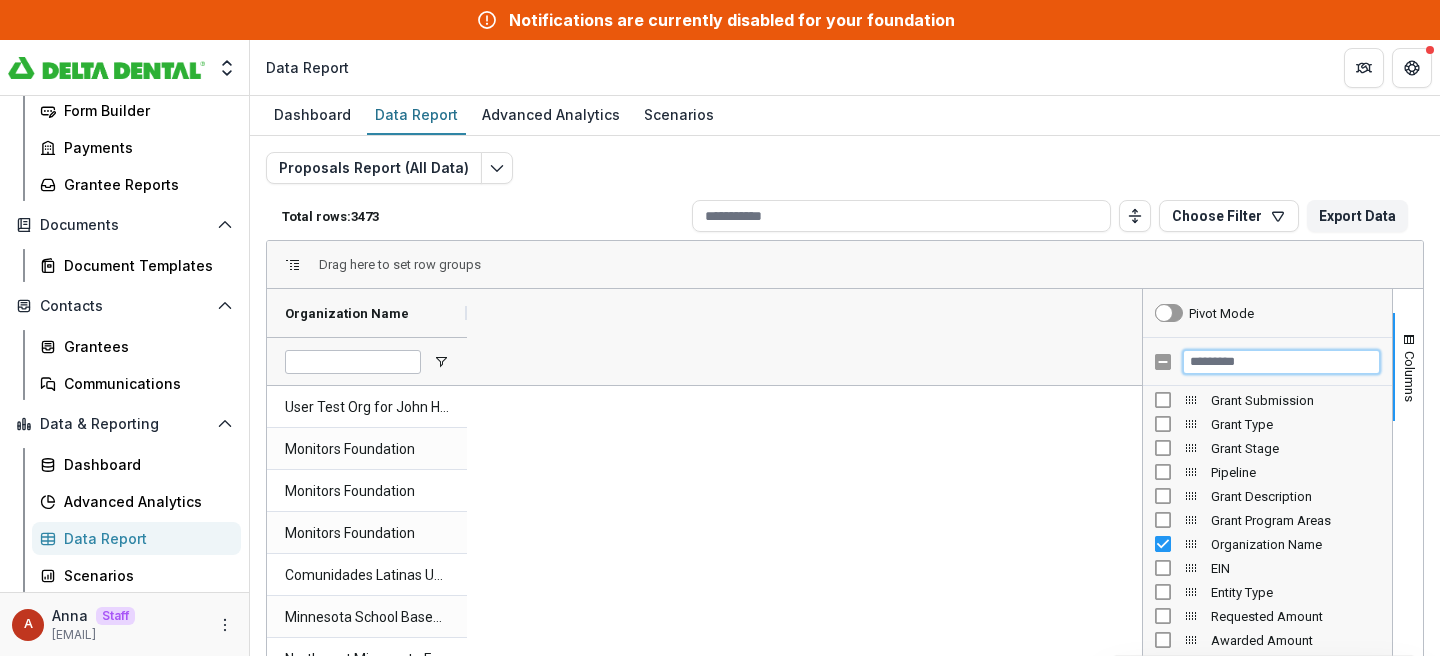 click at bounding box center [1281, 362] 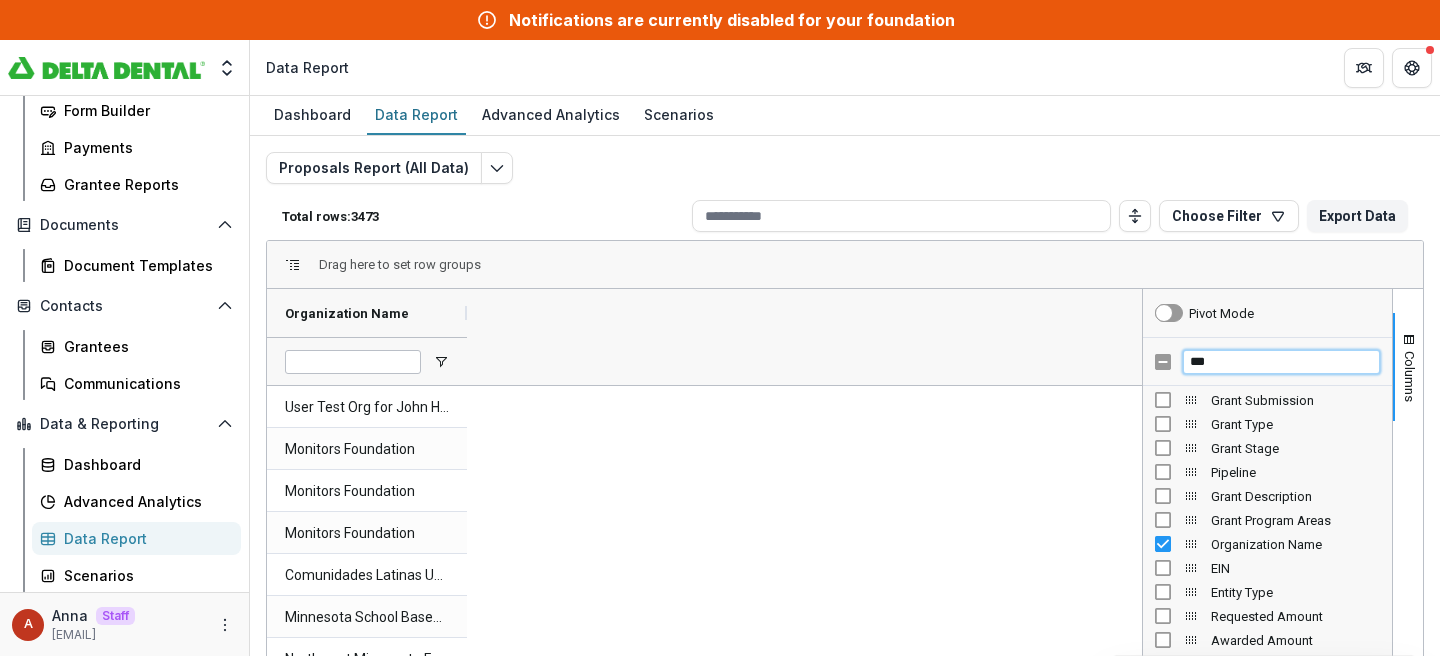 scroll, scrollTop: 0, scrollLeft: 0, axis: both 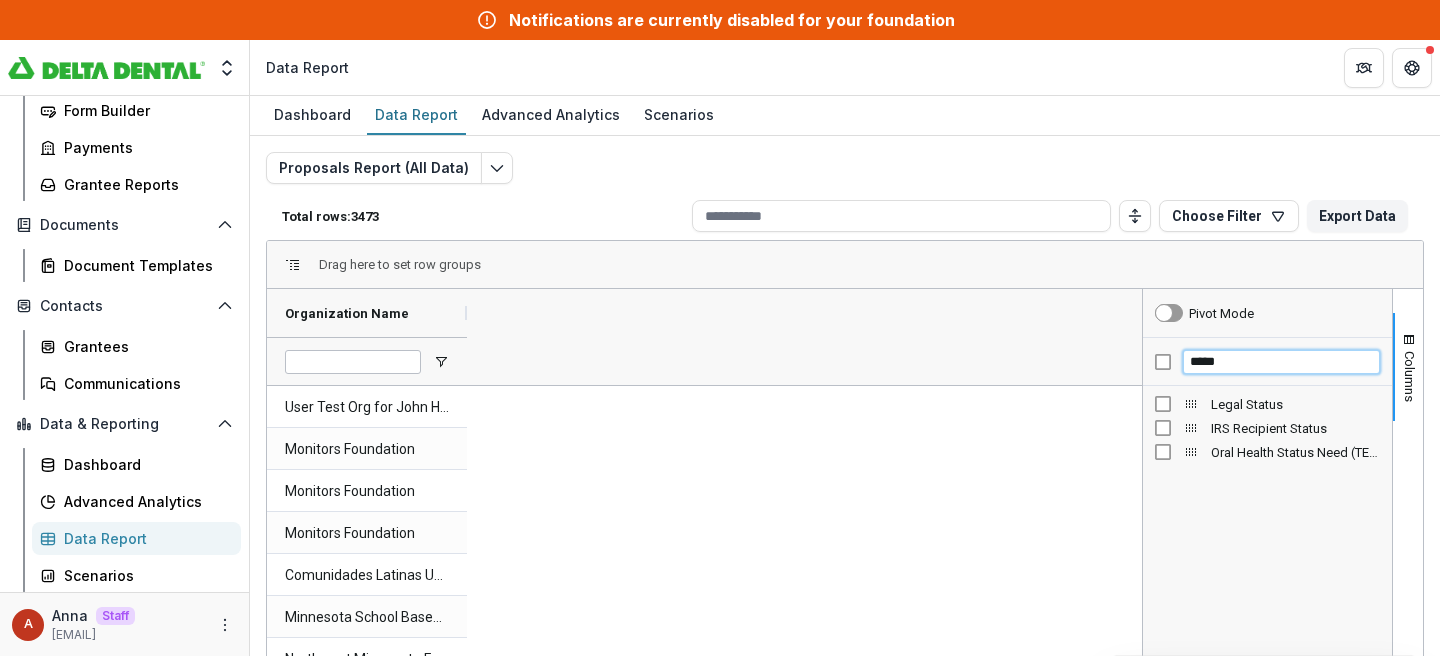 type on "*****" 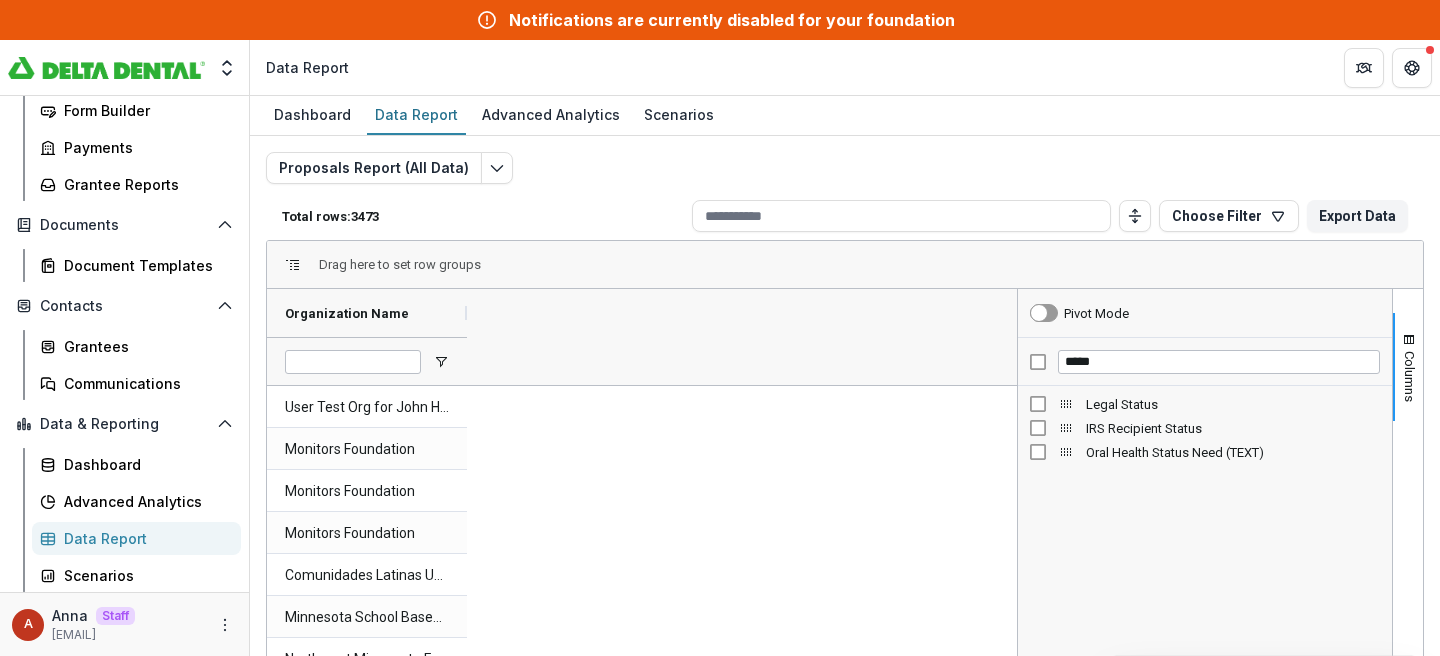 drag, startPoint x: 1134, startPoint y: 441, endPoint x: 1009, endPoint y: 440, distance: 125.004 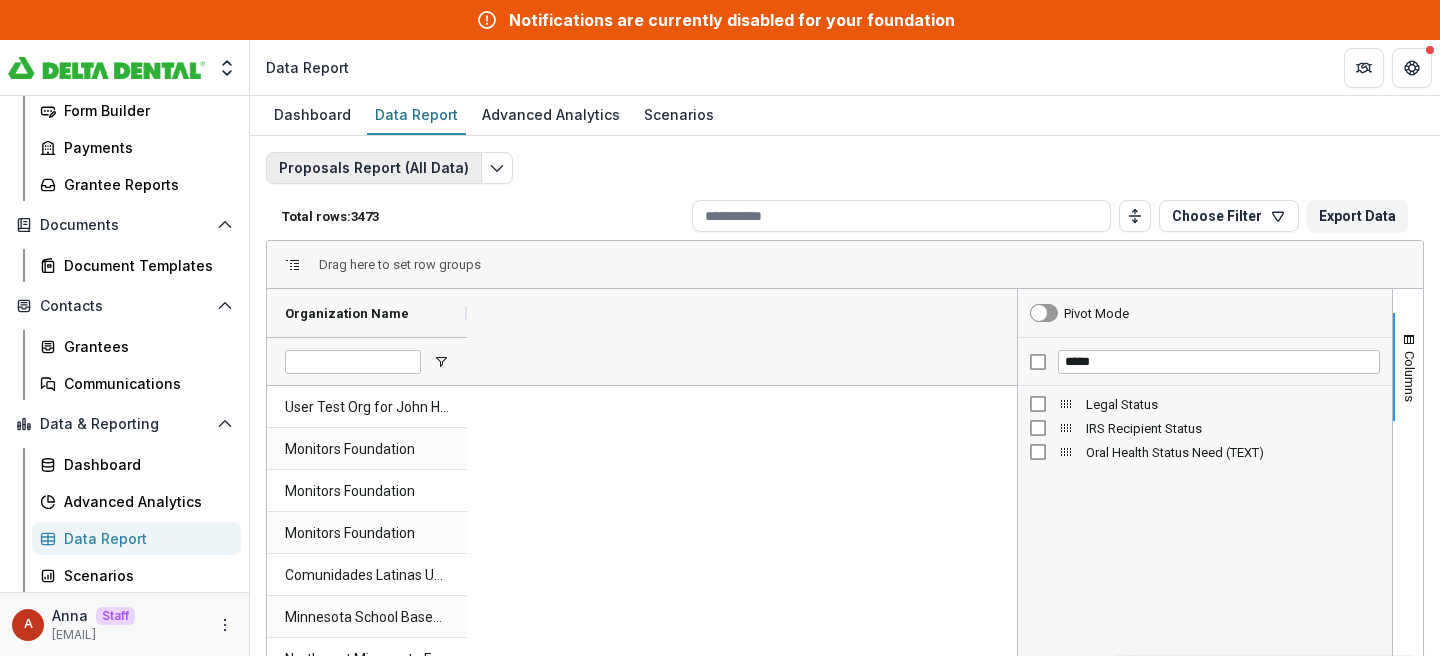 click on "Proposals Report (All Data)" at bounding box center (374, 168) 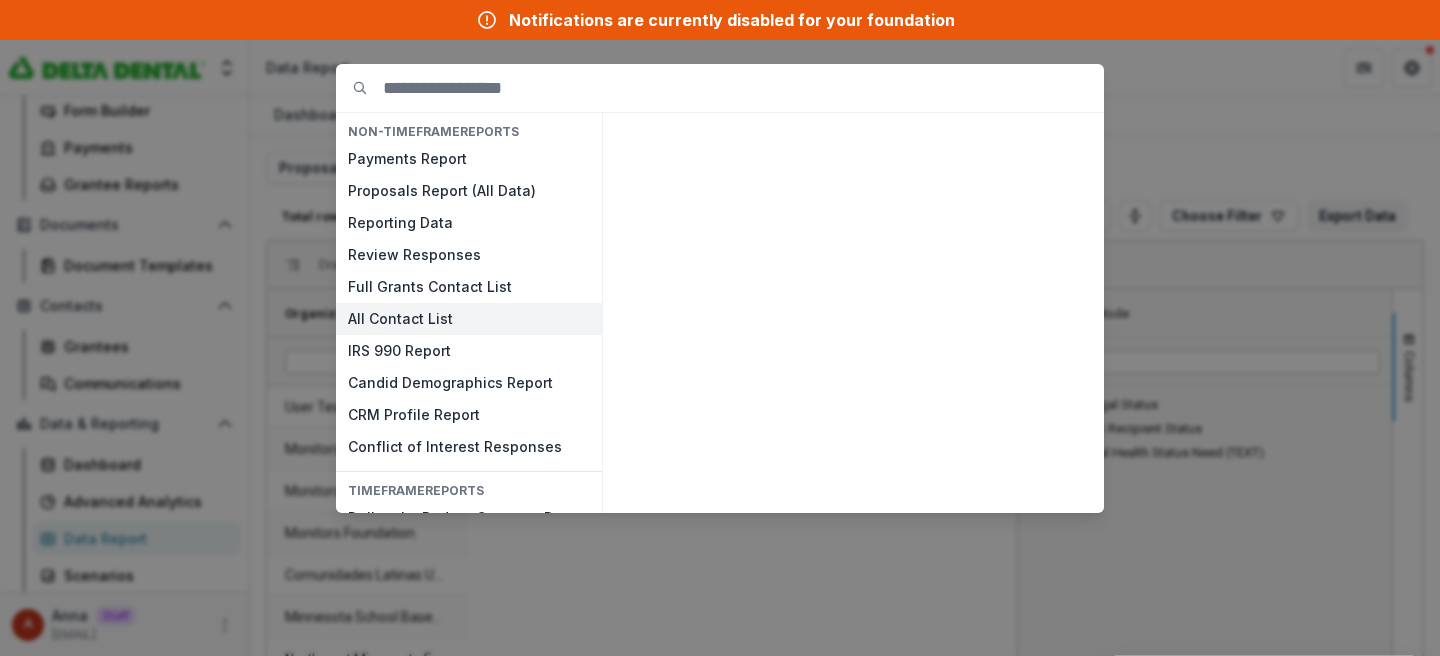 click on "All Contact List" at bounding box center (469, 319) 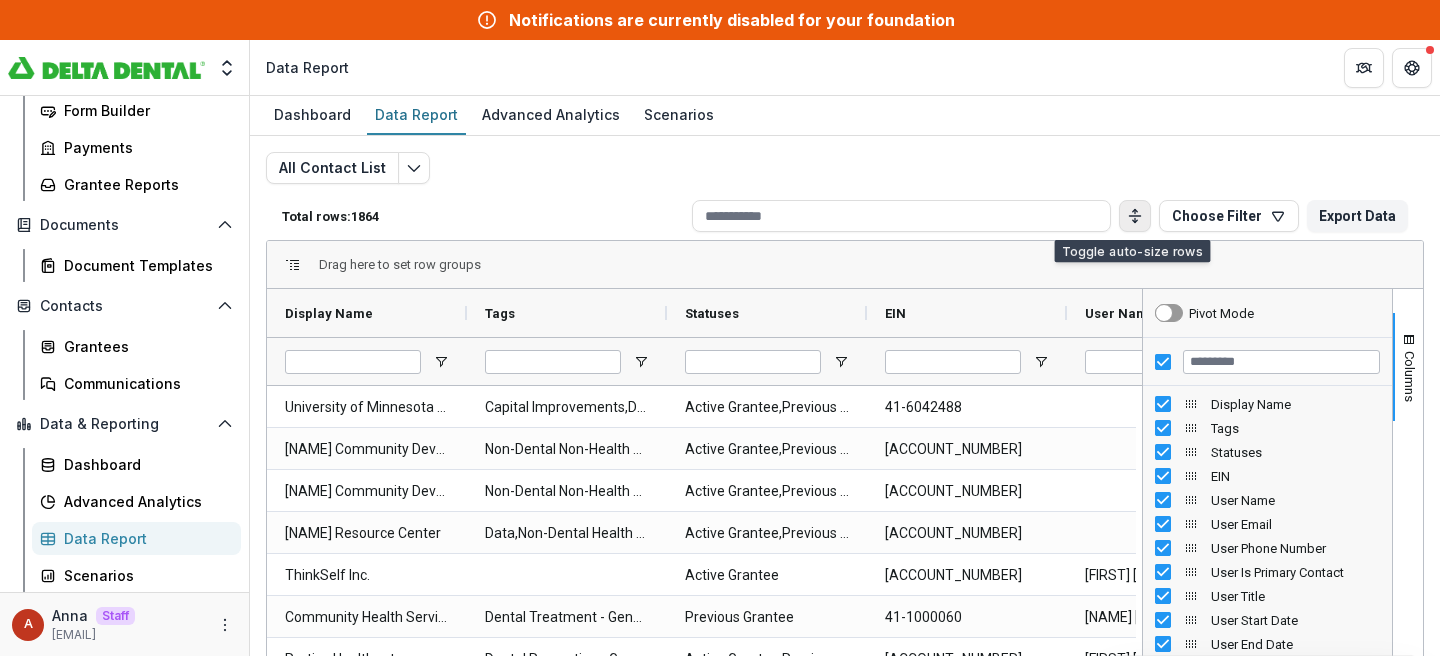 scroll, scrollTop: 64, scrollLeft: 0, axis: vertical 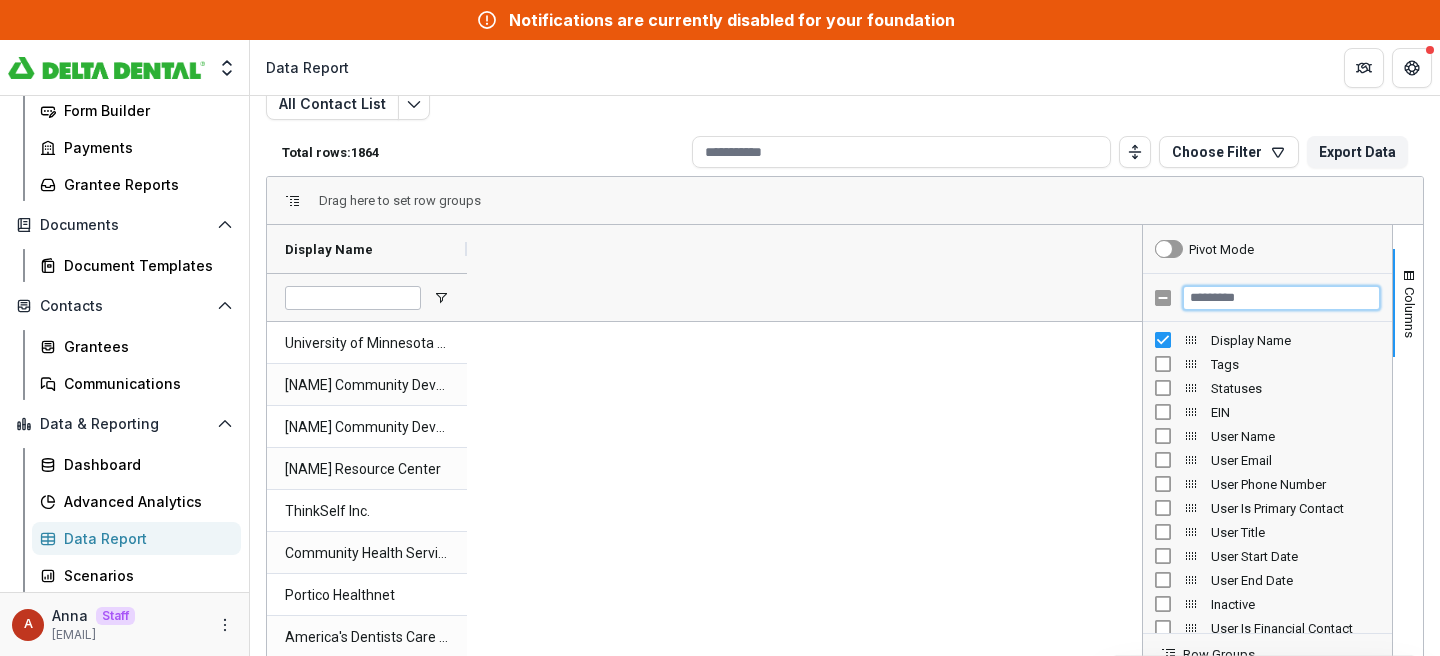 click at bounding box center [1281, 298] 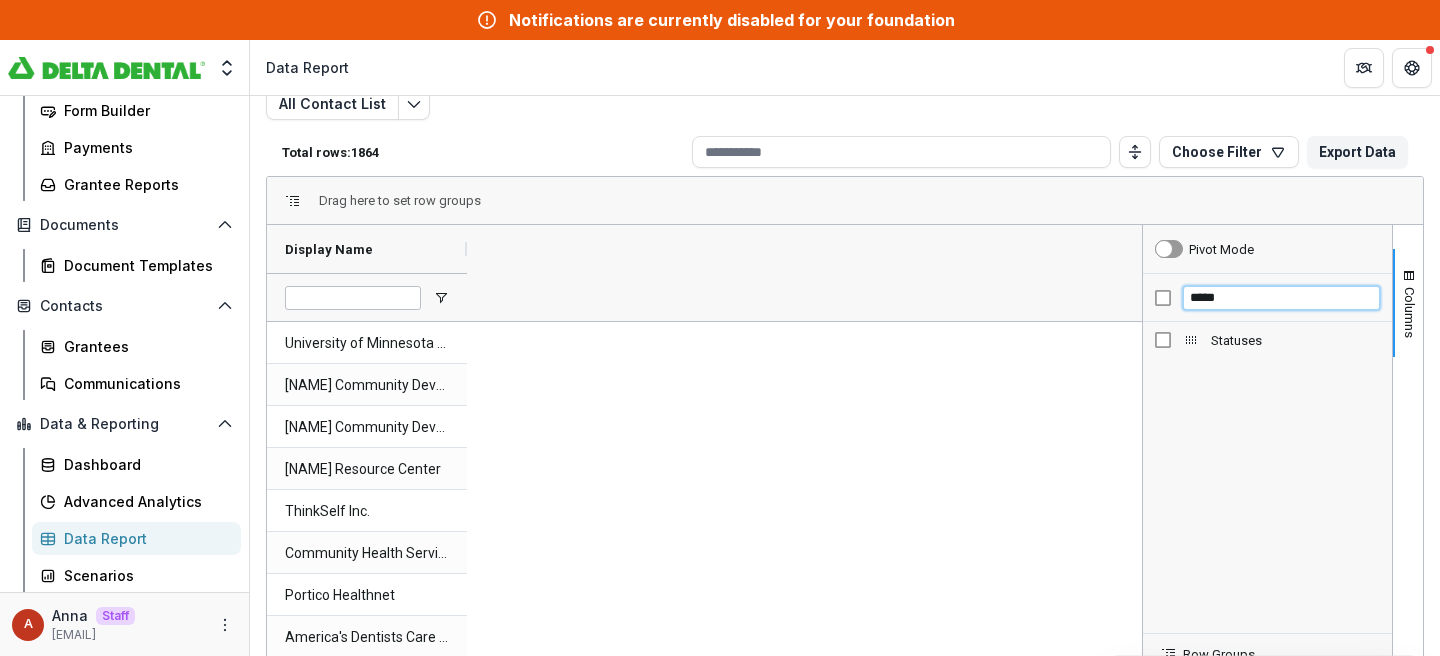 type on "*****" 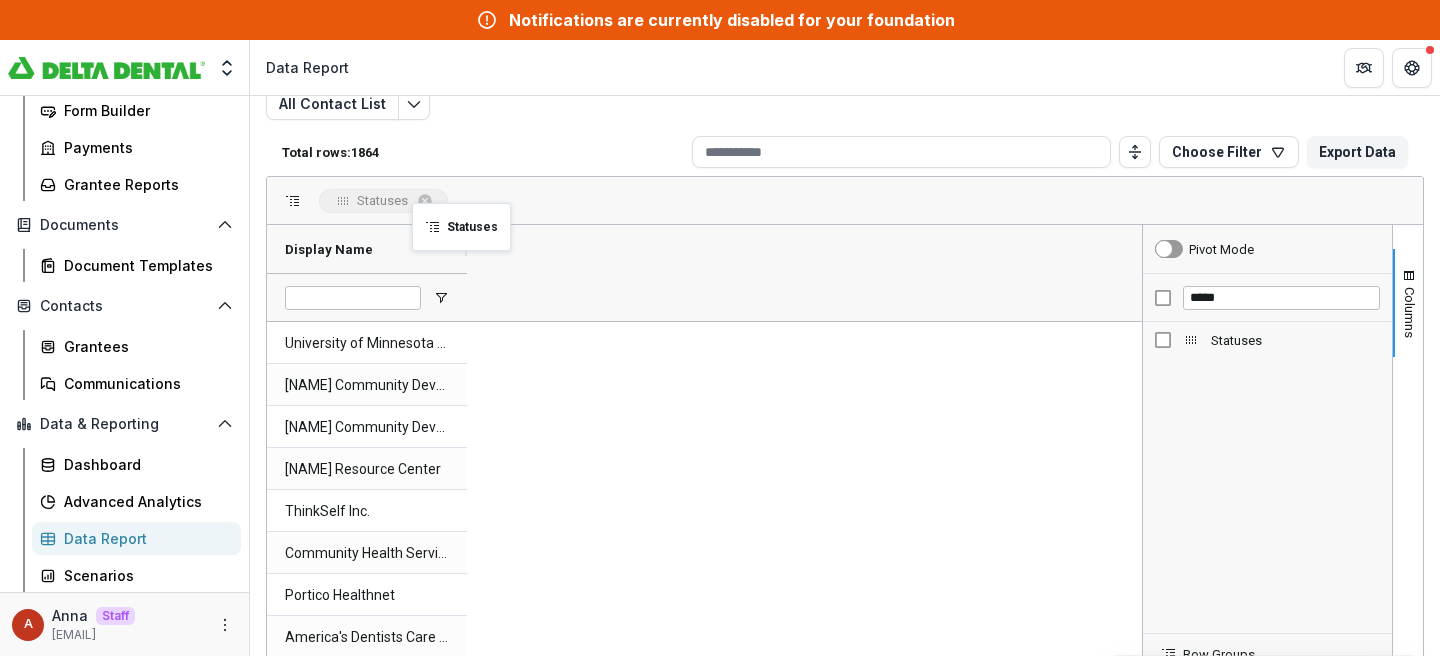 drag, startPoint x: 543, startPoint y: 246, endPoint x: 422, endPoint y: 213, distance: 125.4193 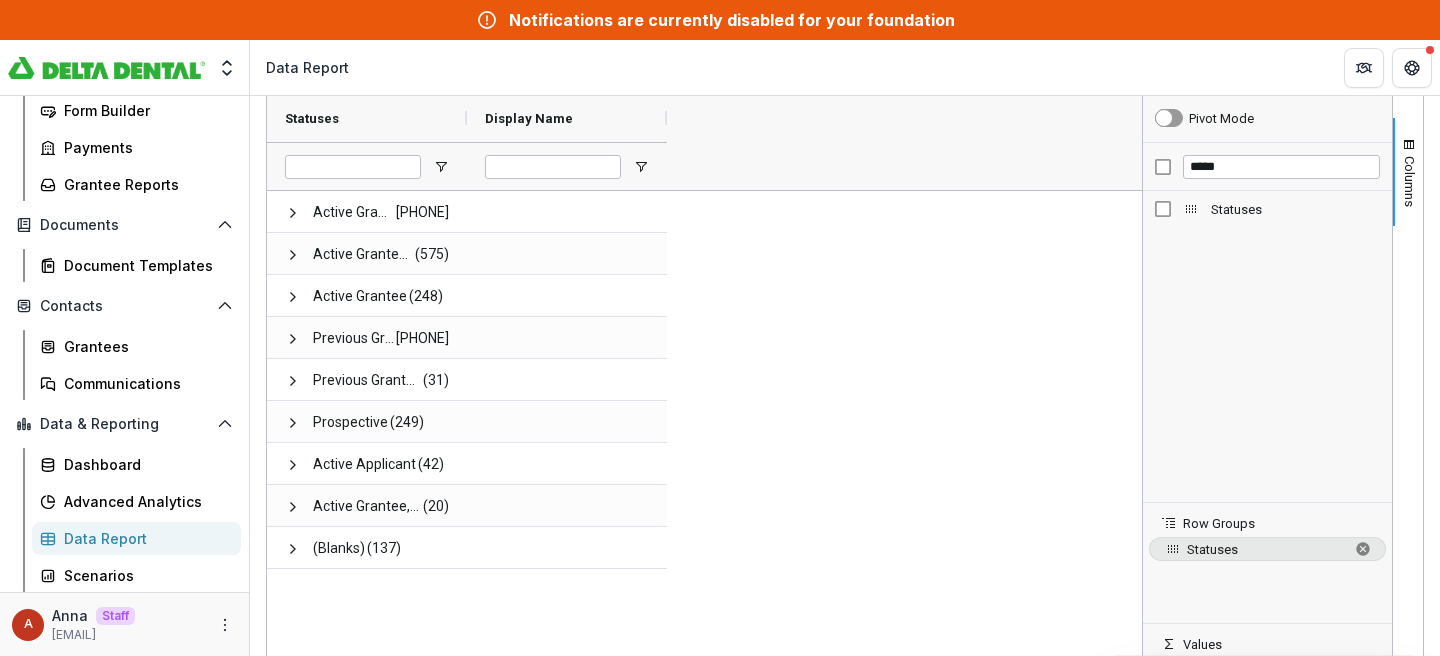 scroll, scrollTop: 199, scrollLeft: 0, axis: vertical 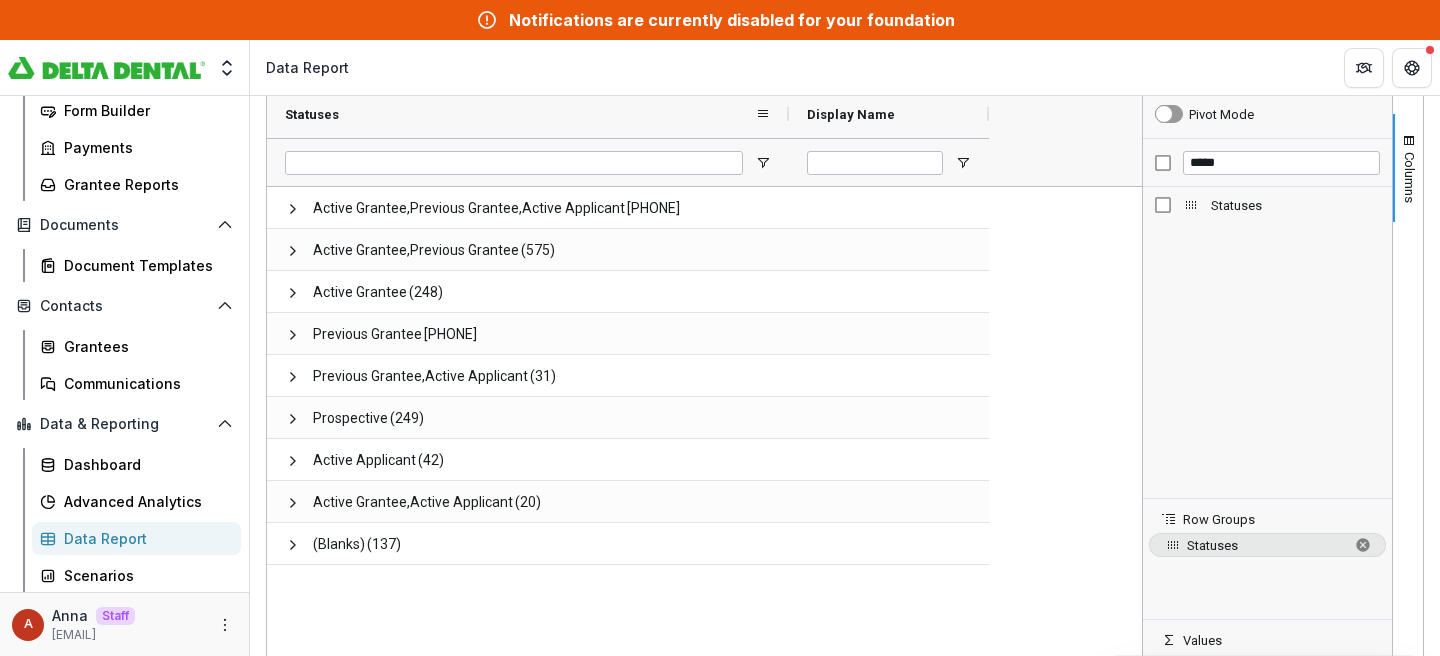 drag, startPoint x: 465, startPoint y: 110, endPoint x: 787, endPoint y: 106, distance: 322.02484 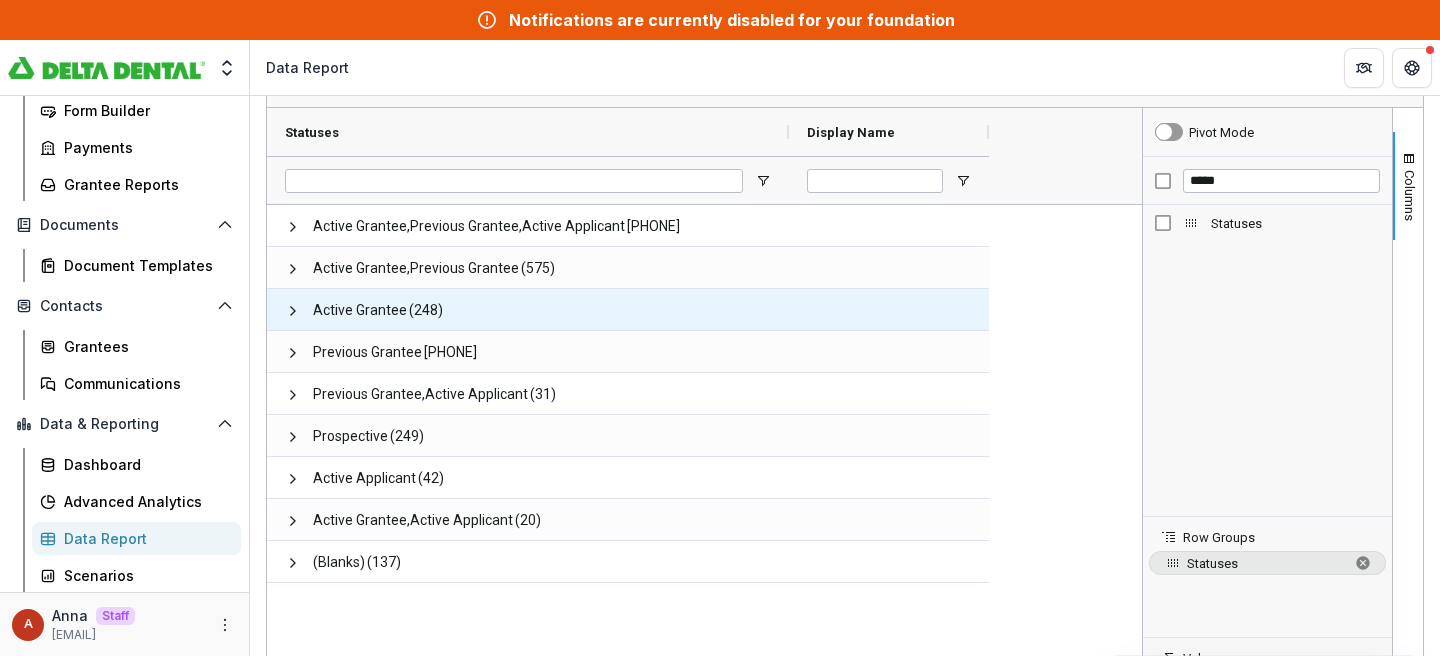 scroll, scrollTop: 165, scrollLeft: 0, axis: vertical 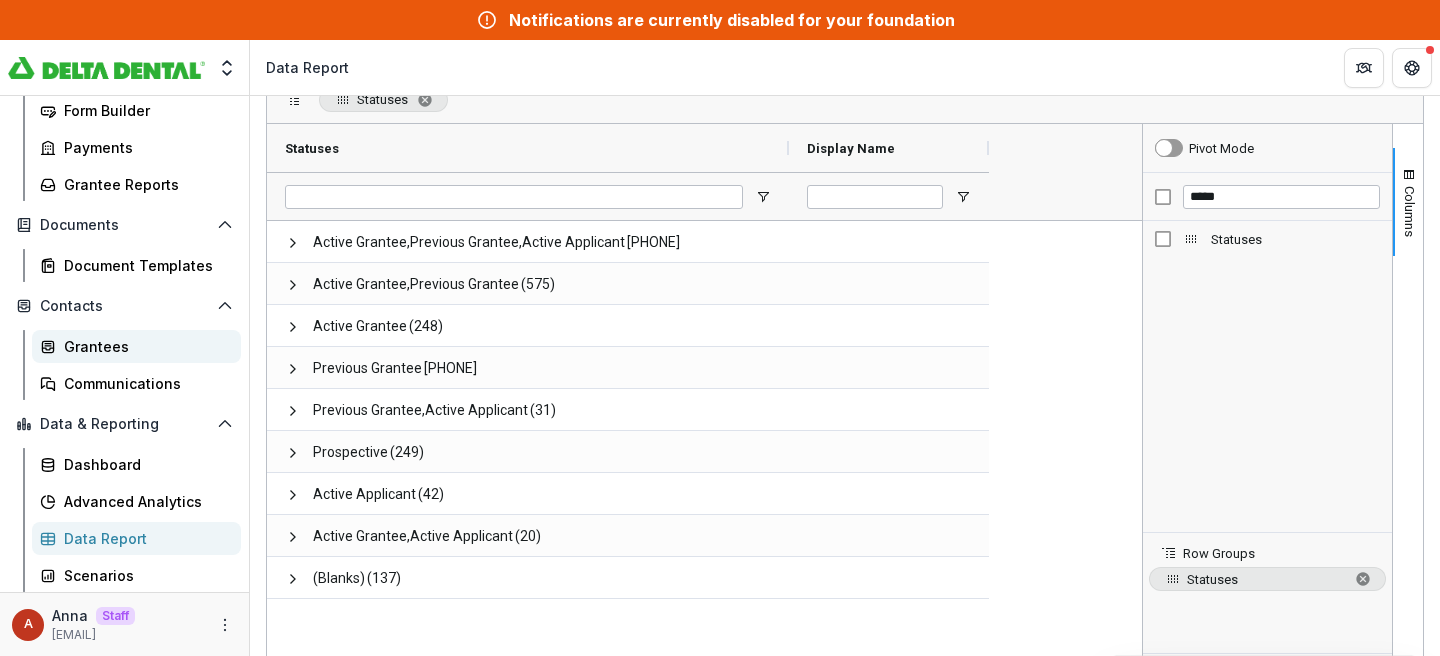 click on "Grantees" at bounding box center (144, 346) 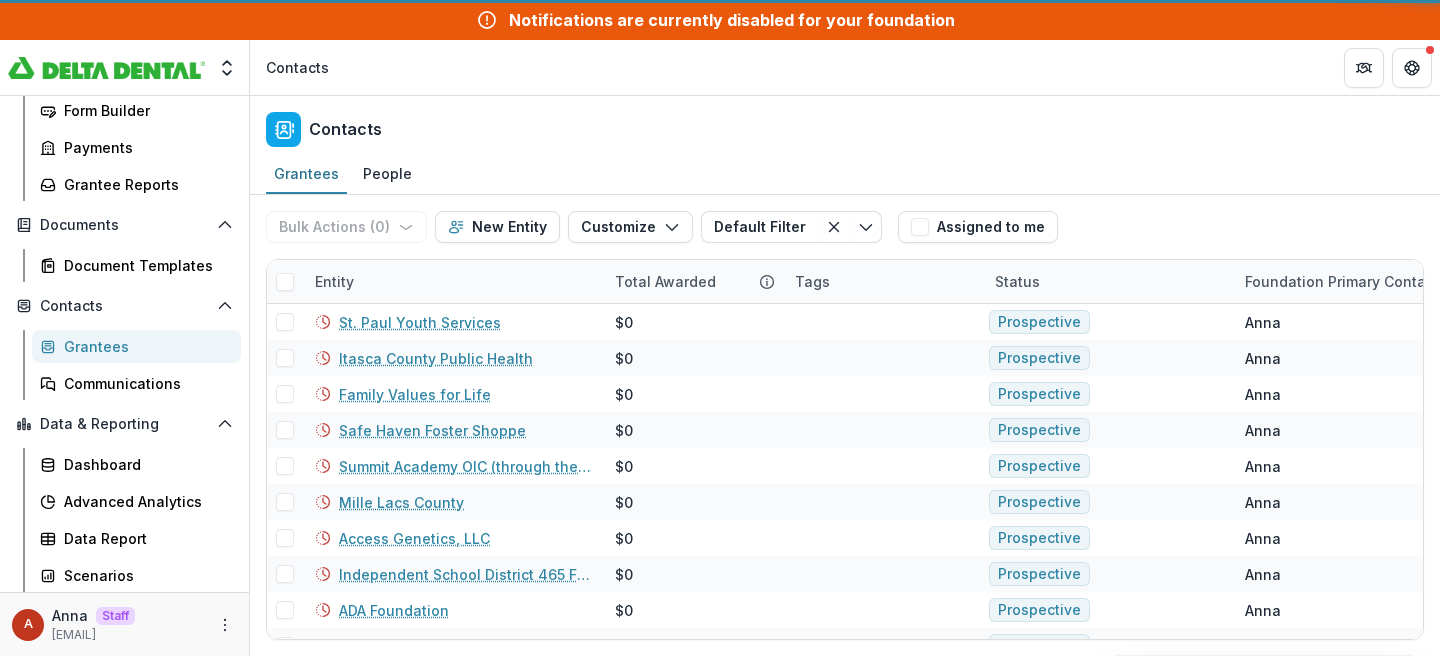 scroll, scrollTop: 0, scrollLeft: 0, axis: both 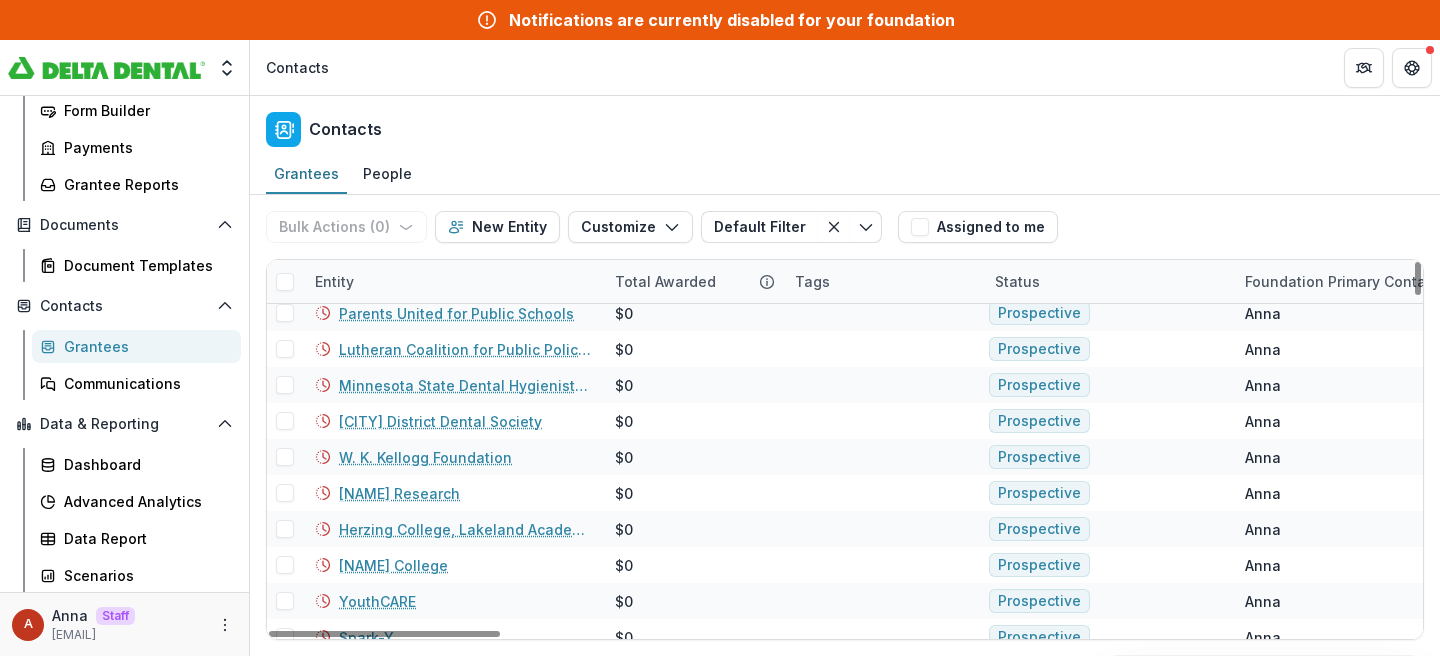 click on "Entity" at bounding box center (334, 281) 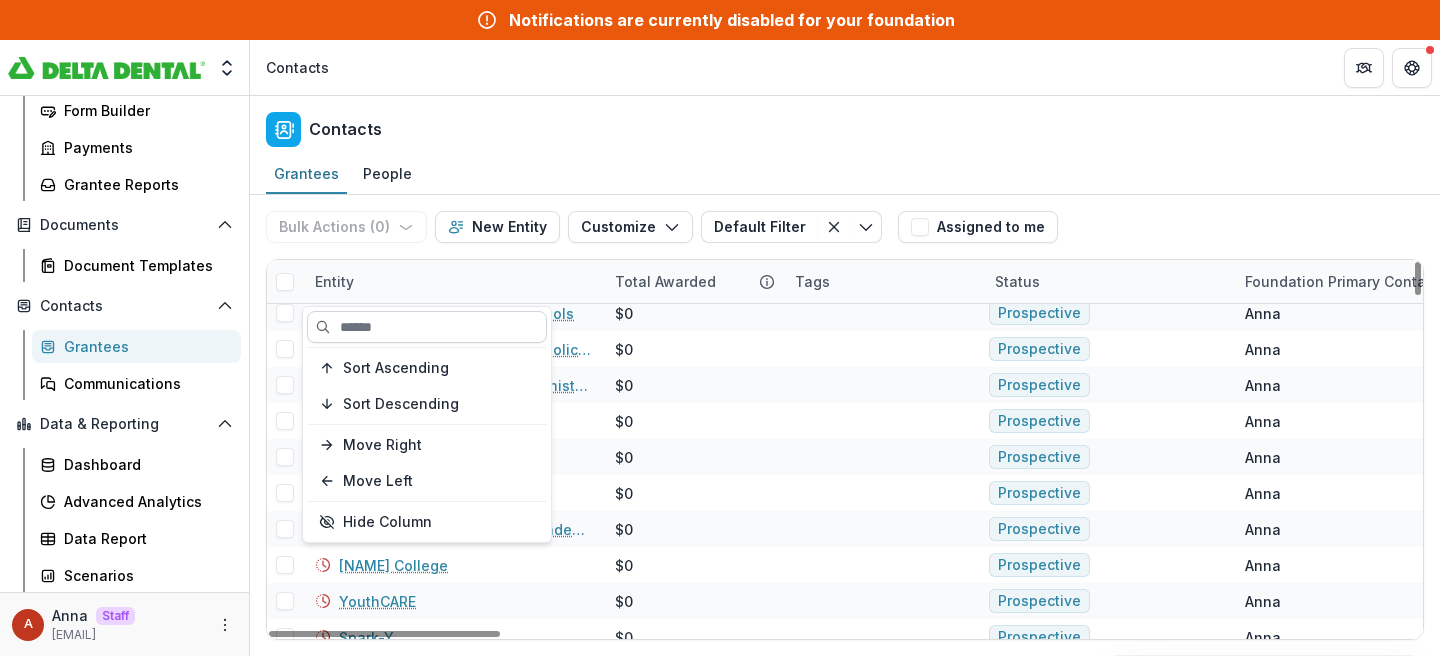 drag, startPoint x: 384, startPoint y: 400, endPoint x: 413, endPoint y: 329, distance: 76.6942 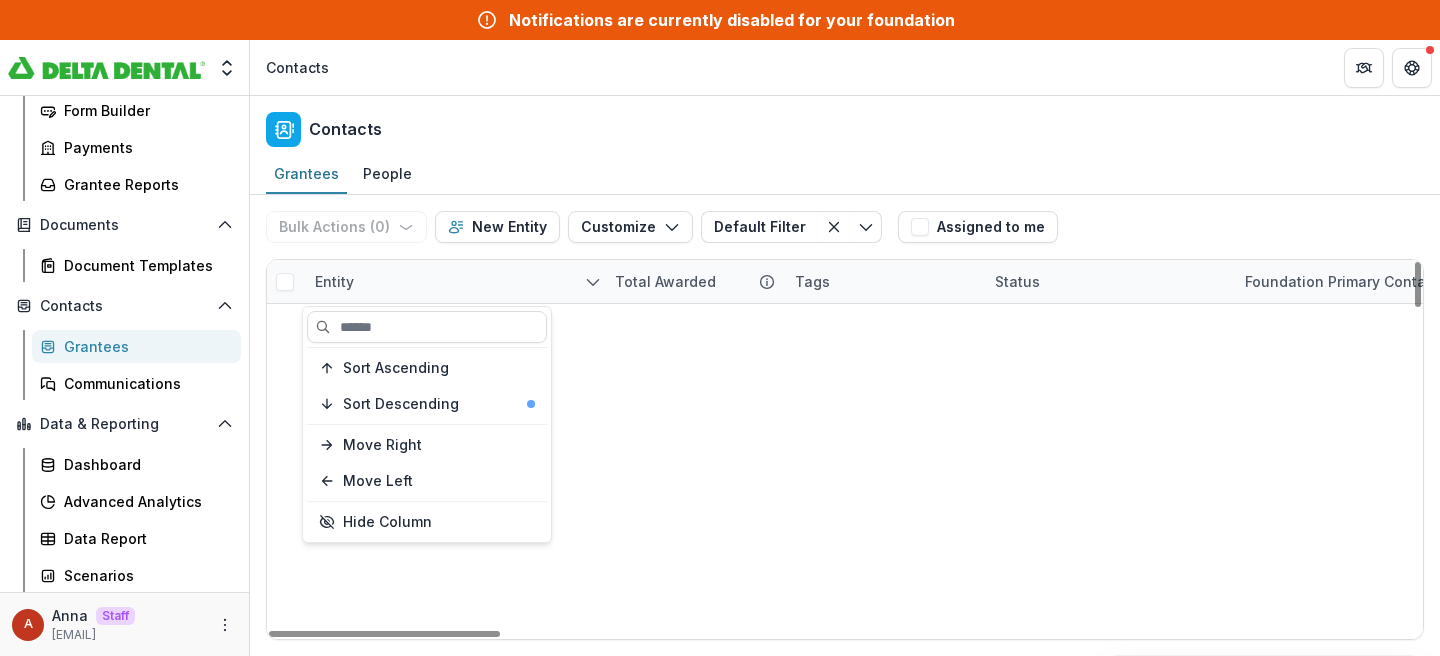 scroll, scrollTop: 44, scrollLeft: 0, axis: vertical 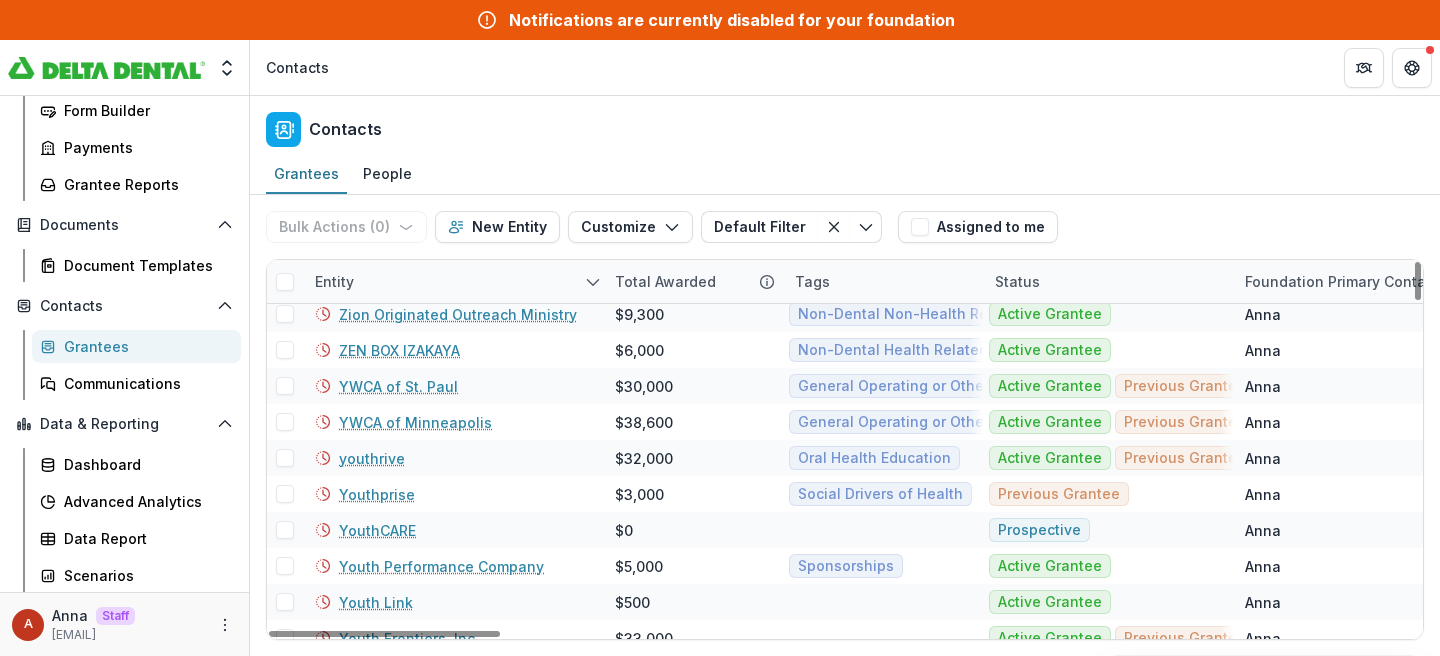 click on "Contacts" at bounding box center (845, 125) 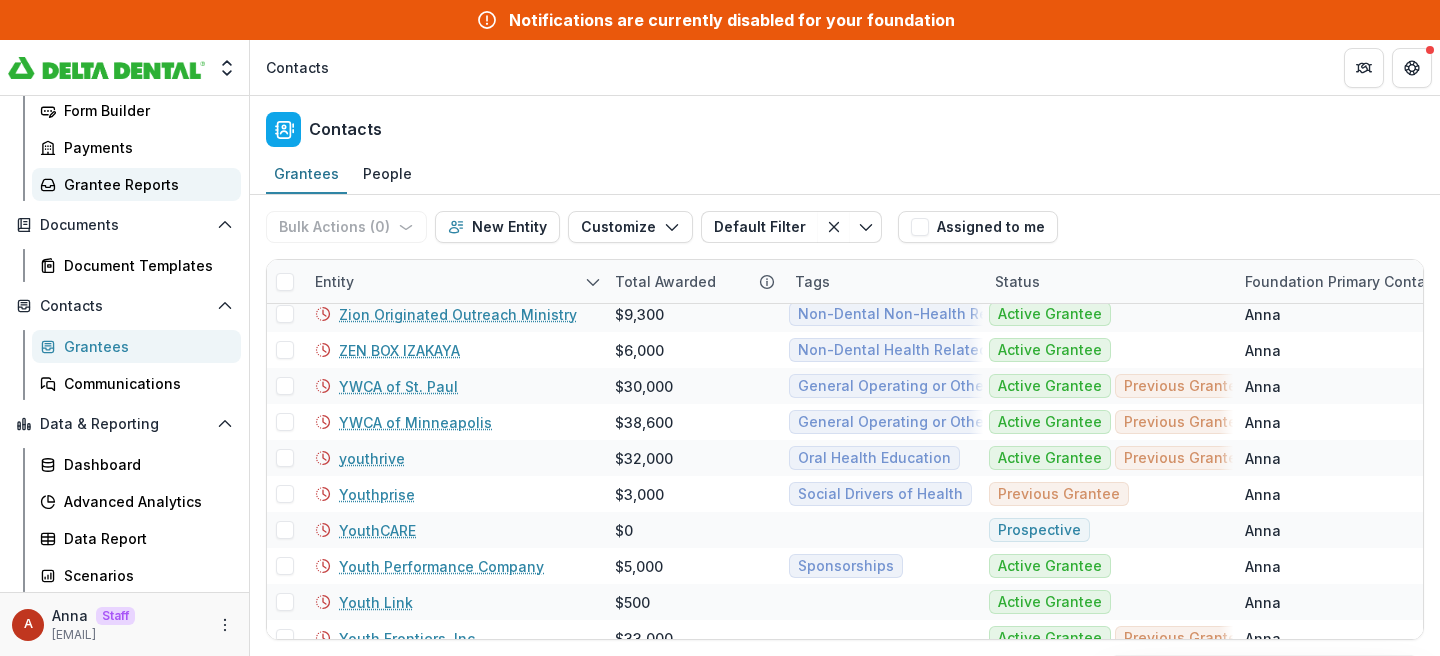scroll, scrollTop: 255, scrollLeft: 0, axis: vertical 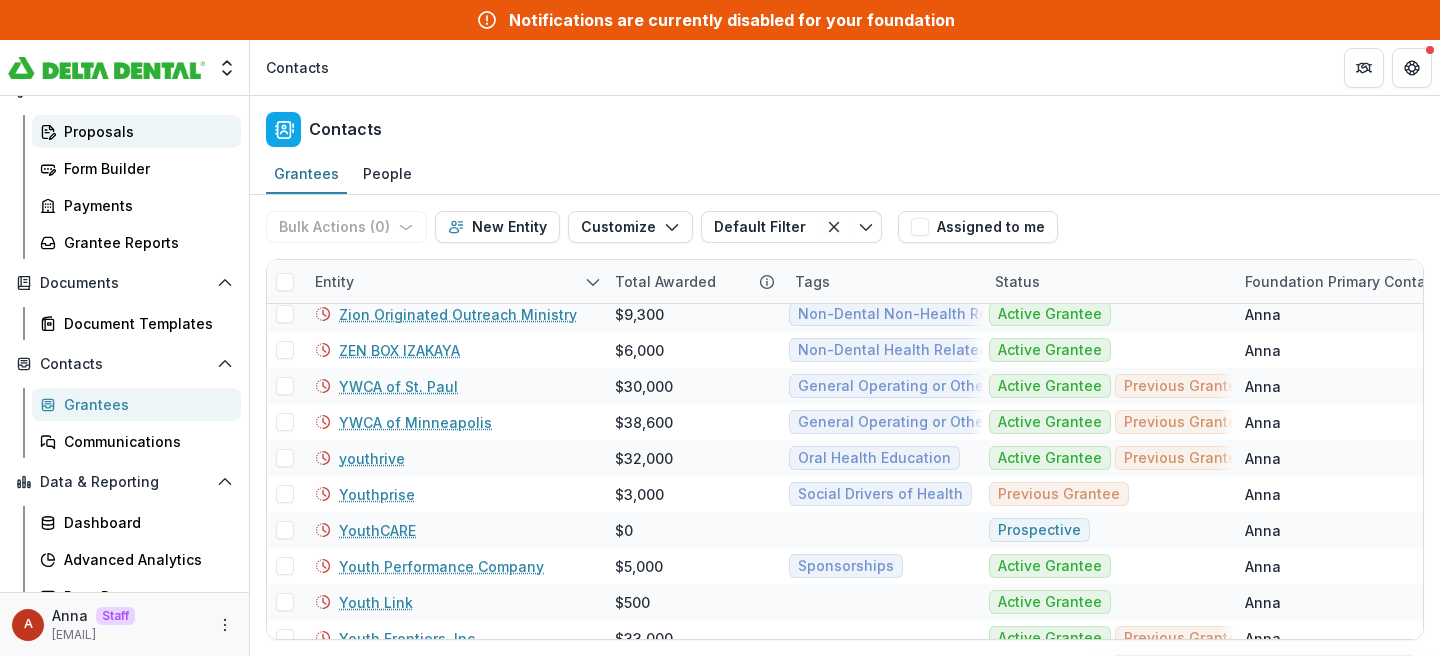 click on "Proposals" at bounding box center [144, 131] 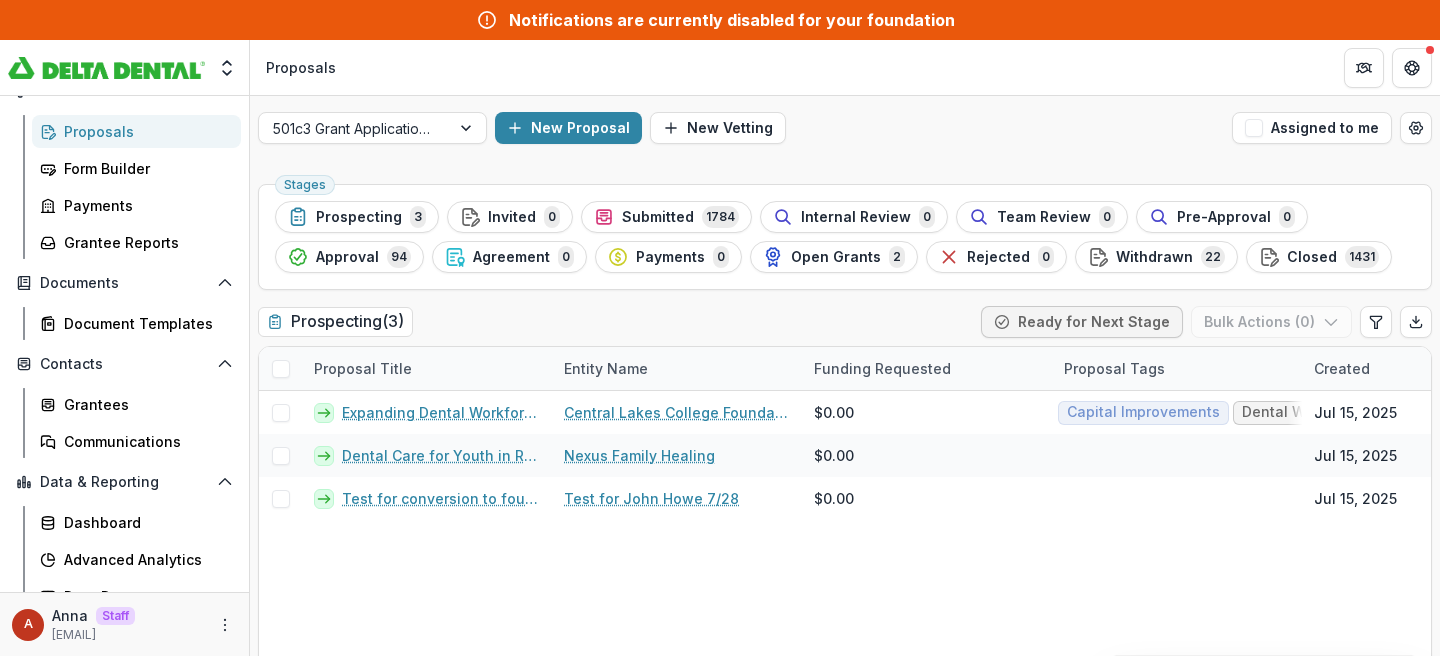 click on "501c3 Grant Application Workflow New Proposal New Vetting Assigned to me Stages Prospecting 3 Invited 0 Submitted 1784 Internal Review 0 Team Review 0 Pre-Approval 0 Approval 94 Agreement 0 Payments 0 Open Grants 2 Rejected 0 Withdrawn 22 Closed 1431 Prospecting  ( 3 ) Ready for Next Stage Bulk Actions ( 0 ) Proposal Title Entity Name Funding Requested Proposal Tags Created Submitted Date Form Current Stage Task Assignees Pending Tasks Expanding Dental Workforce and Access in Central Minnesota Central Lakes College Foundation $0.00 Capital Improvements  Dental Workforce Education  Equipment [MONTH] 15, 2025 -- Temelio Historical Onboarding Form 0 Dental Care for Youth in Residential and Foster Care Nexus Family Healing $0.00 [MONTH] 15, 2025 -- Temelio Historical Onboarding Form 0 Test for conversion to foundation app Test for [FIRST] [LAST] 7/28 $0.00 [MONTH] 15, 2025 -- Temelio Historical Onboarding Form 0 Invited  ( 0 ) Bulk Actions ( 0 ) Proposal Title Entity Name Funding Requested Proposal Tags Created Submitted Date  (" at bounding box center [845, 3093] 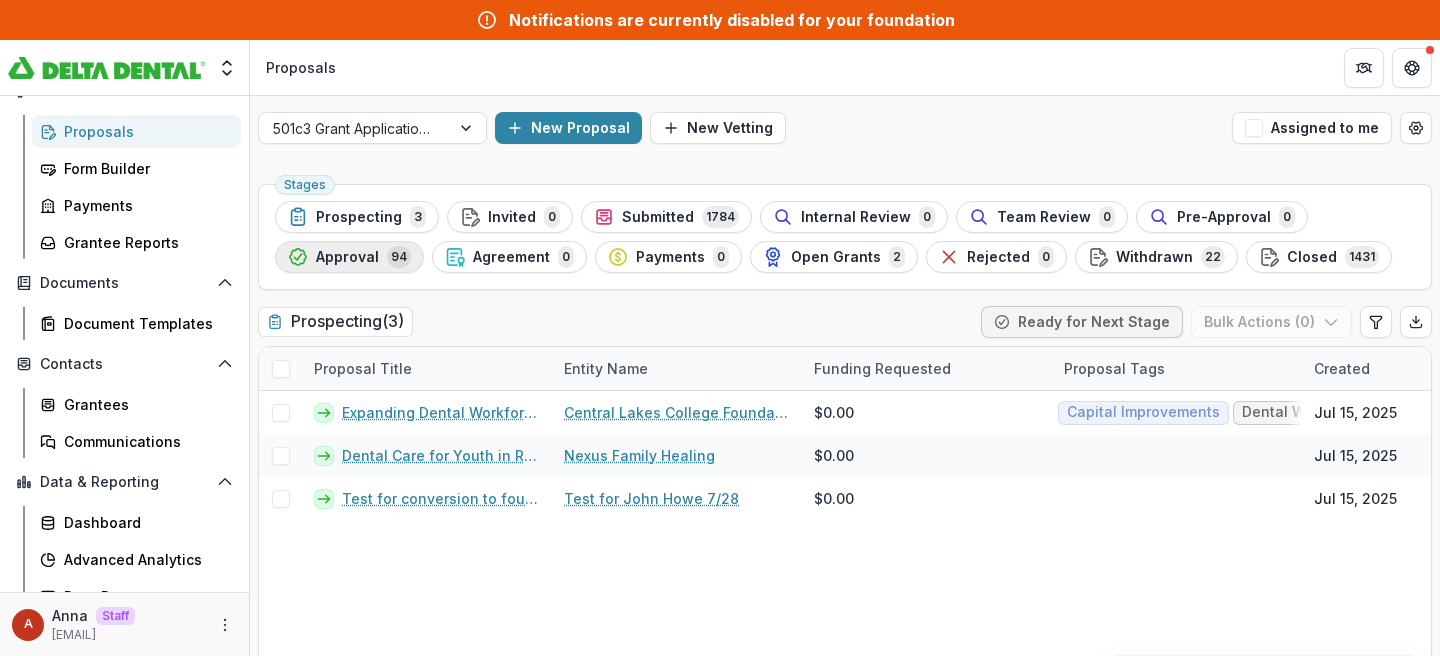 click on "Approval" at bounding box center (347, 257) 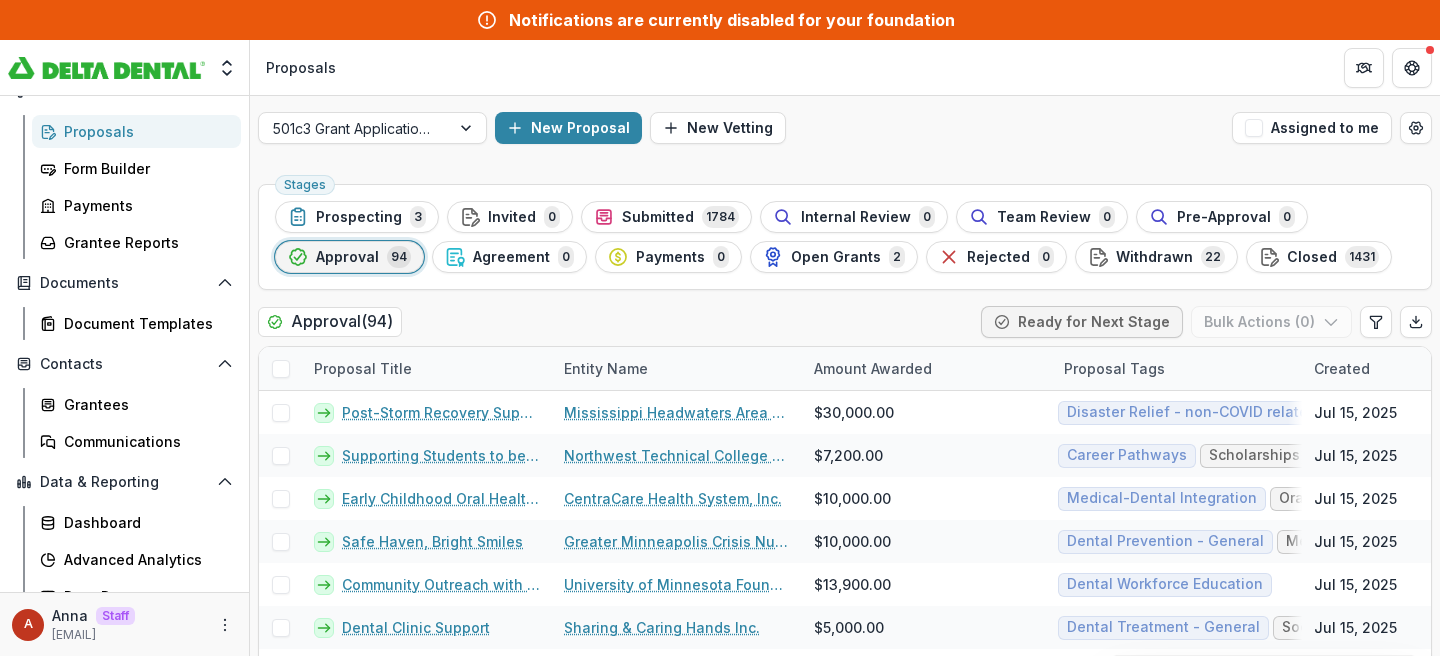 scroll, scrollTop: 58, scrollLeft: 0, axis: vertical 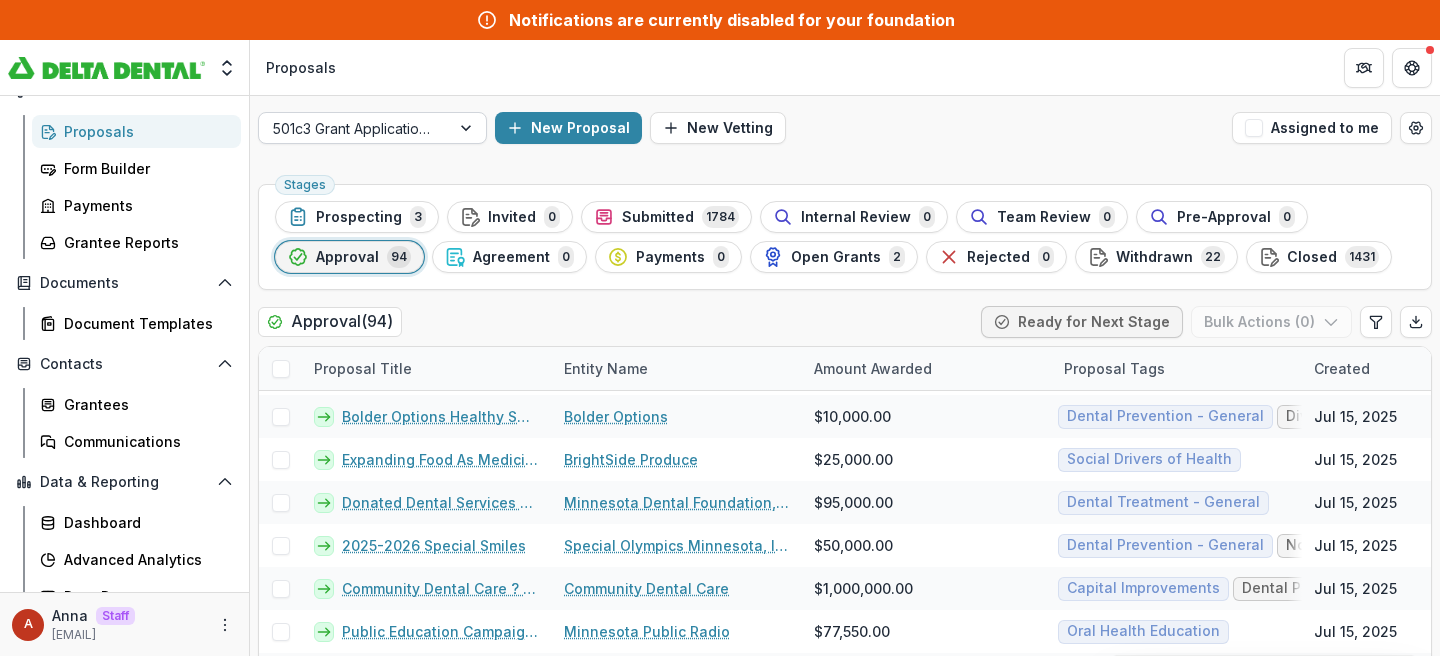 click at bounding box center [354, 128] 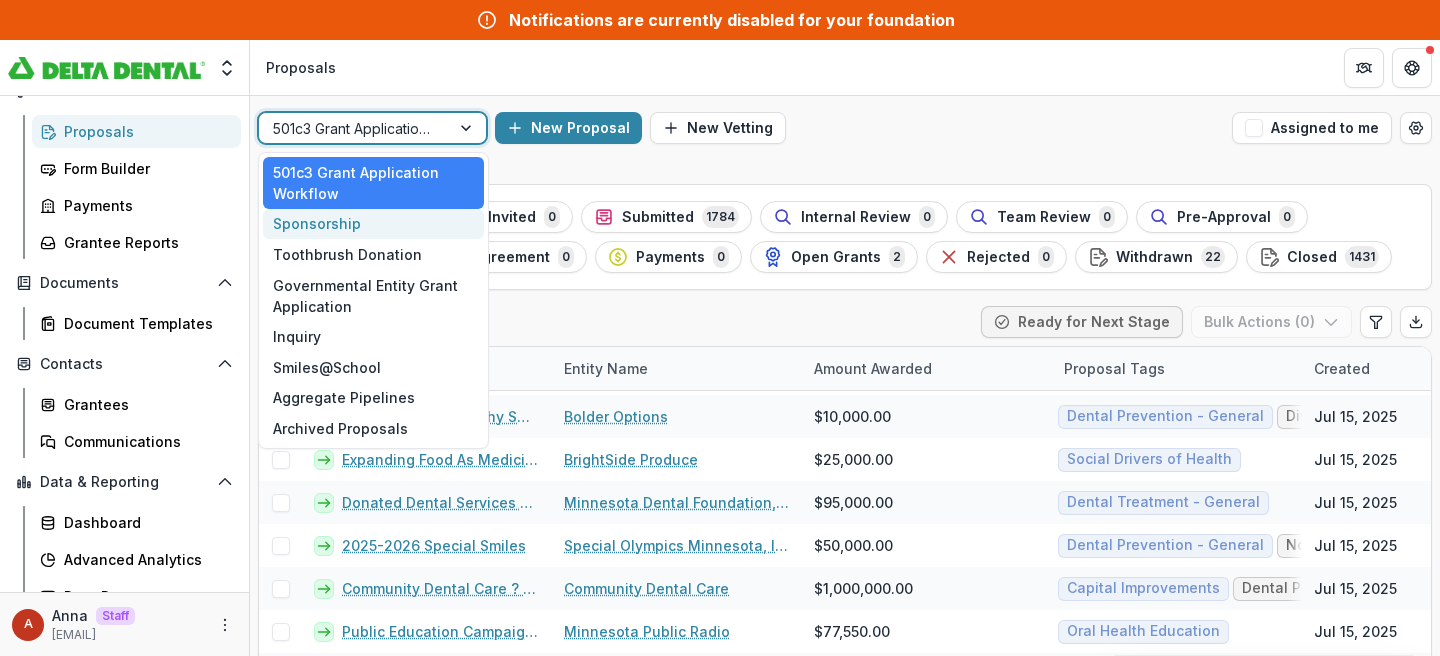 click on "Sponsorship" at bounding box center [373, 224] 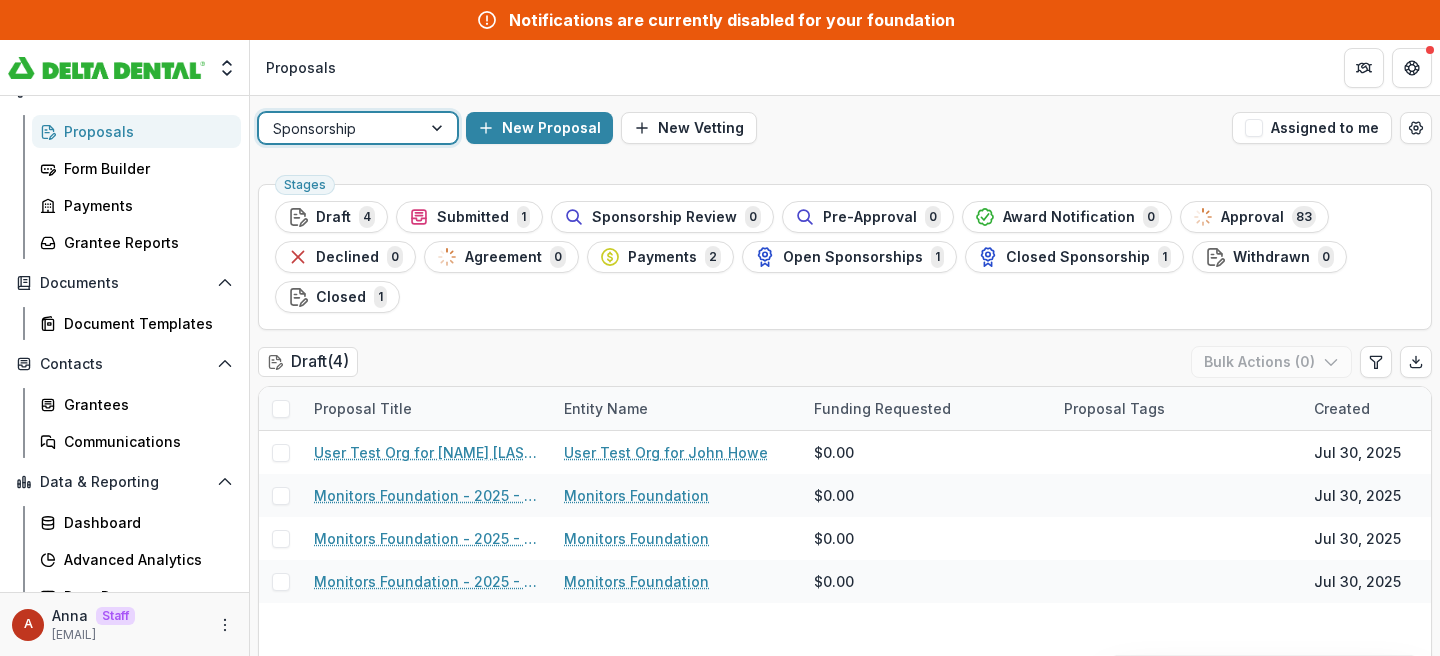 click on "option Sponsorship, selected. Sponsorship New Proposal New Vetting Assigned to me" at bounding box center [845, 128] 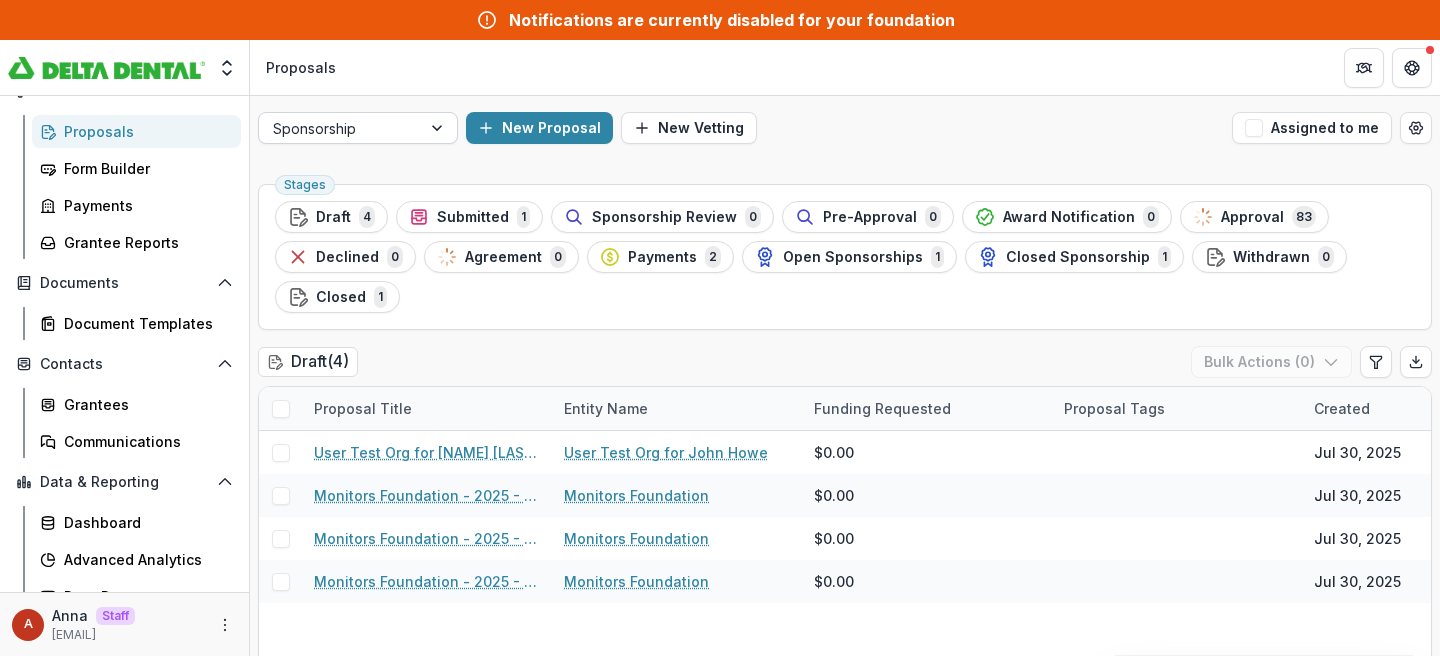 click at bounding box center [340, 128] 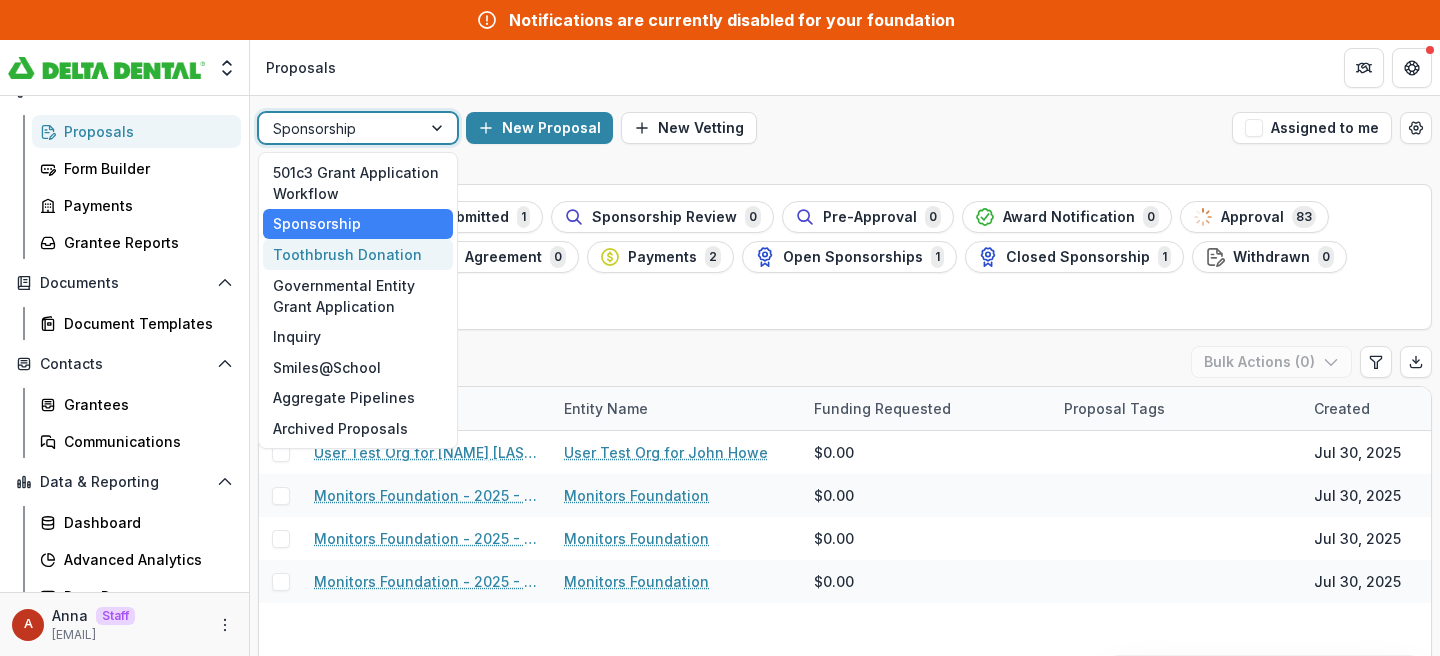 click on "Toothbrush Donation" at bounding box center [358, 254] 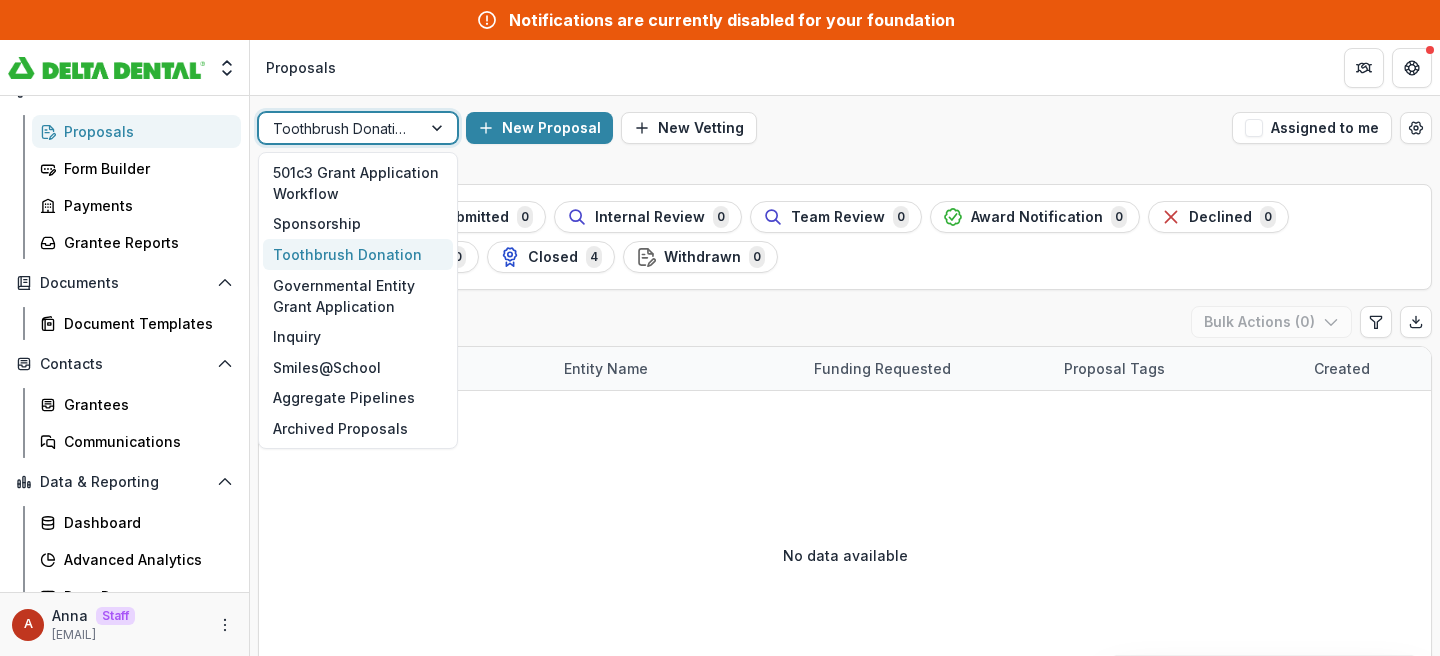 click at bounding box center [340, 128] 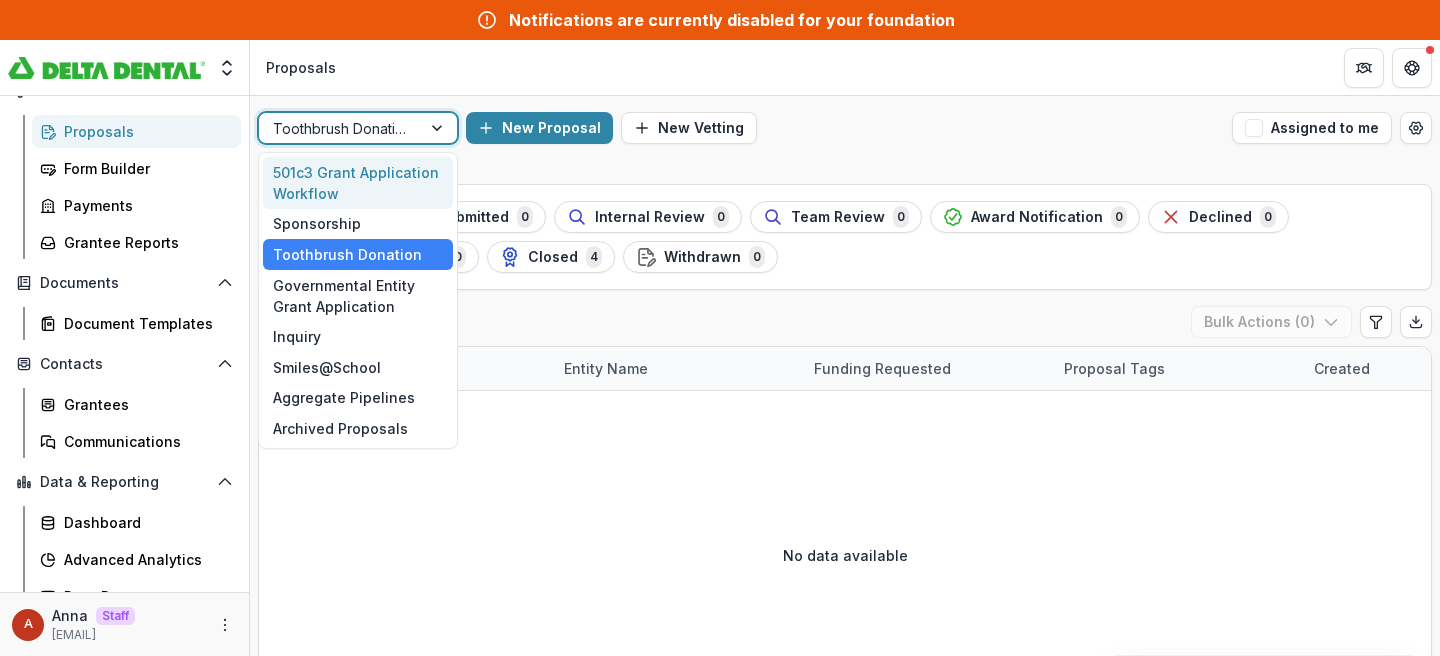 click on "501c3 Grant Application Workflow" at bounding box center (358, 183) 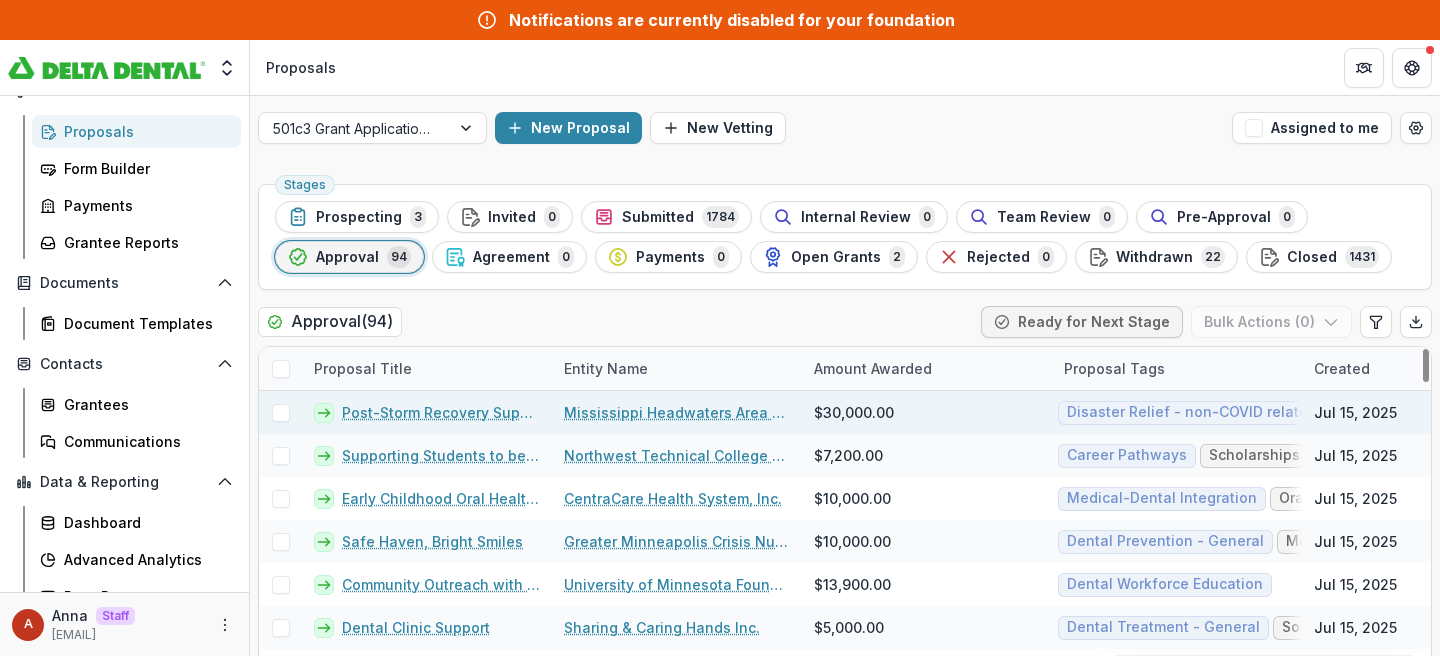 click on "Post-Storm Recovery Support for the Bemidji Clinic" at bounding box center (441, 412) 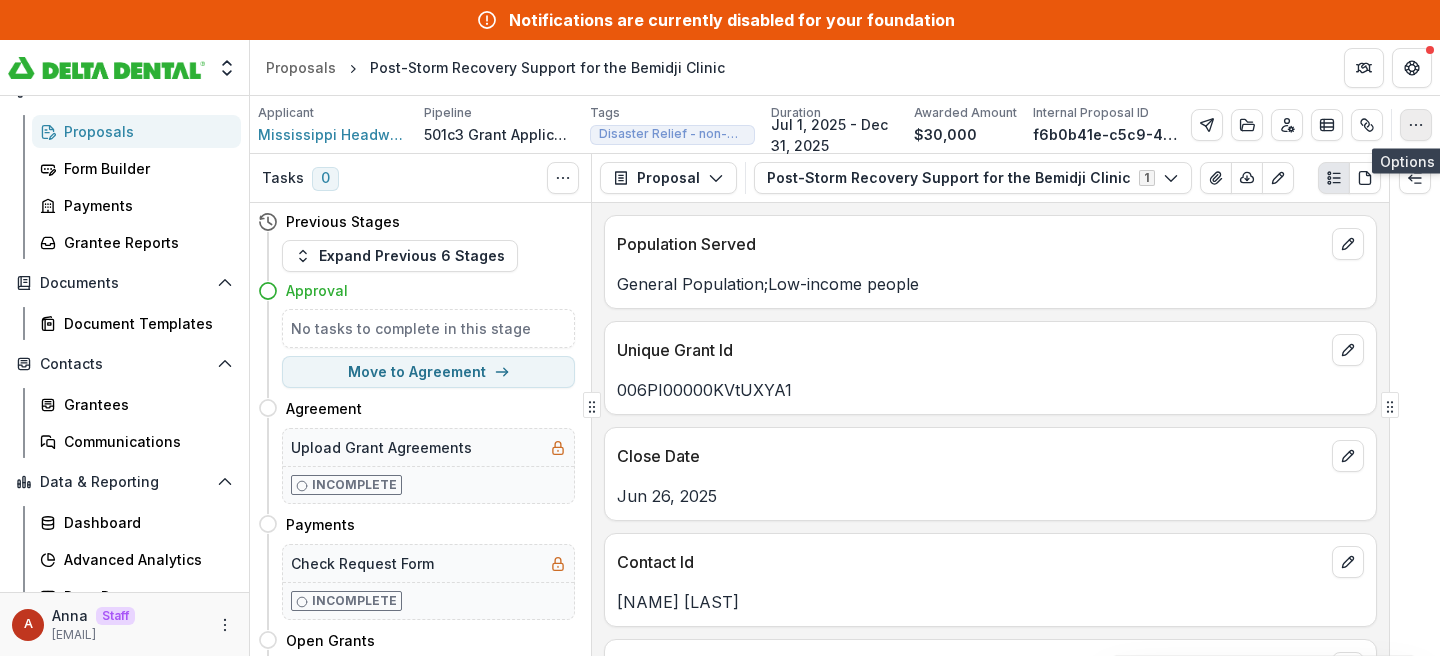 click at bounding box center [1416, 125] 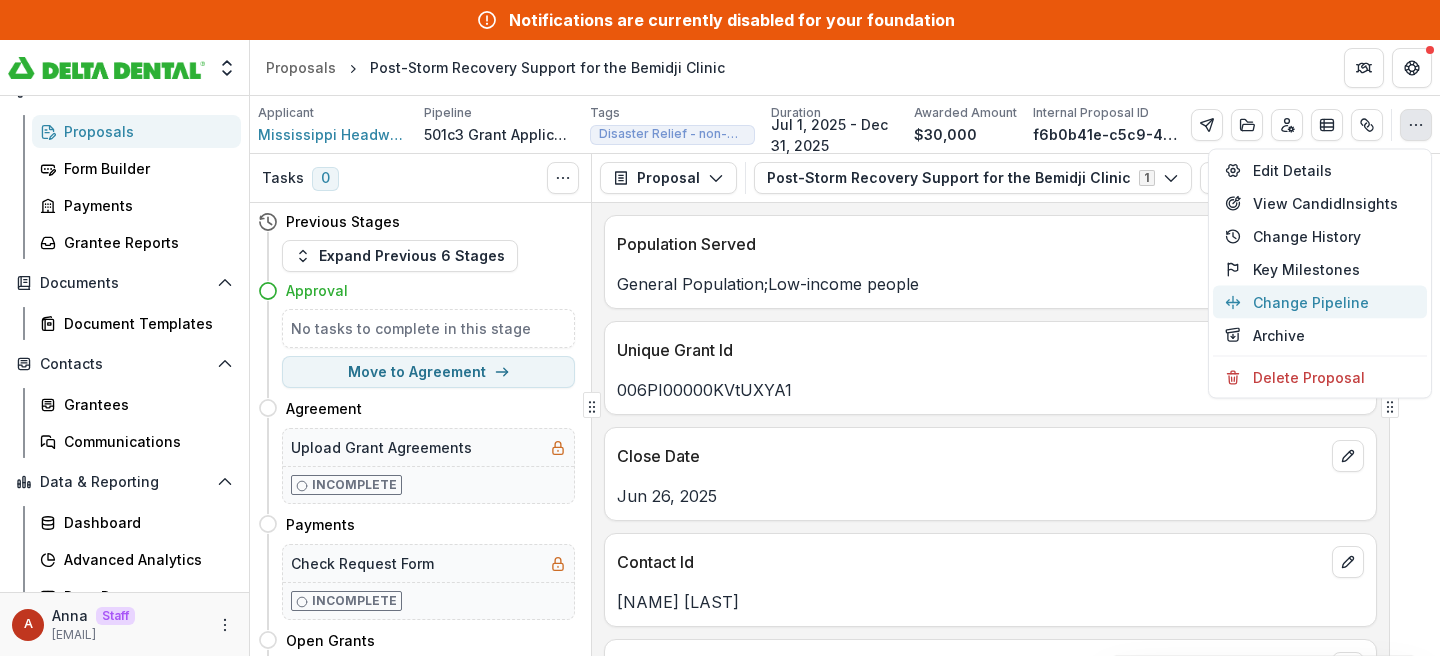click on "Change Pipeline" at bounding box center (1320, 302) 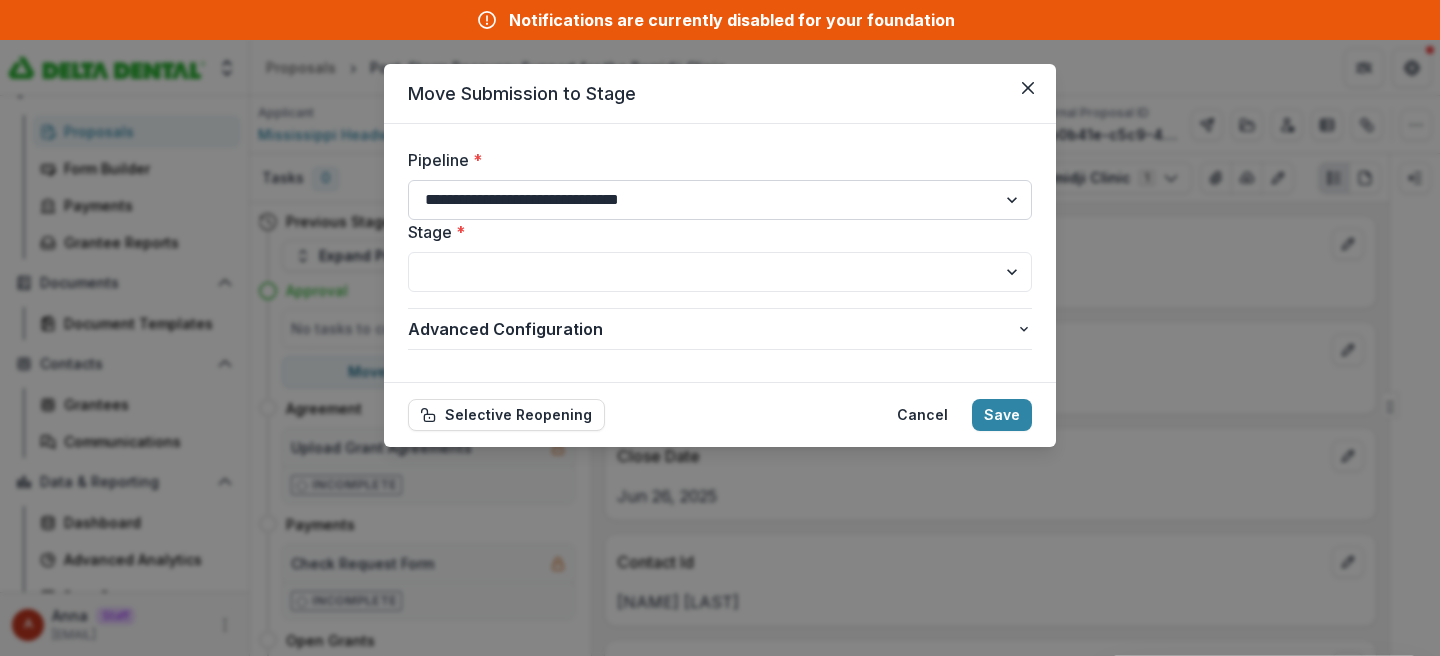 click on "**********" at bounding box center (720, 200) 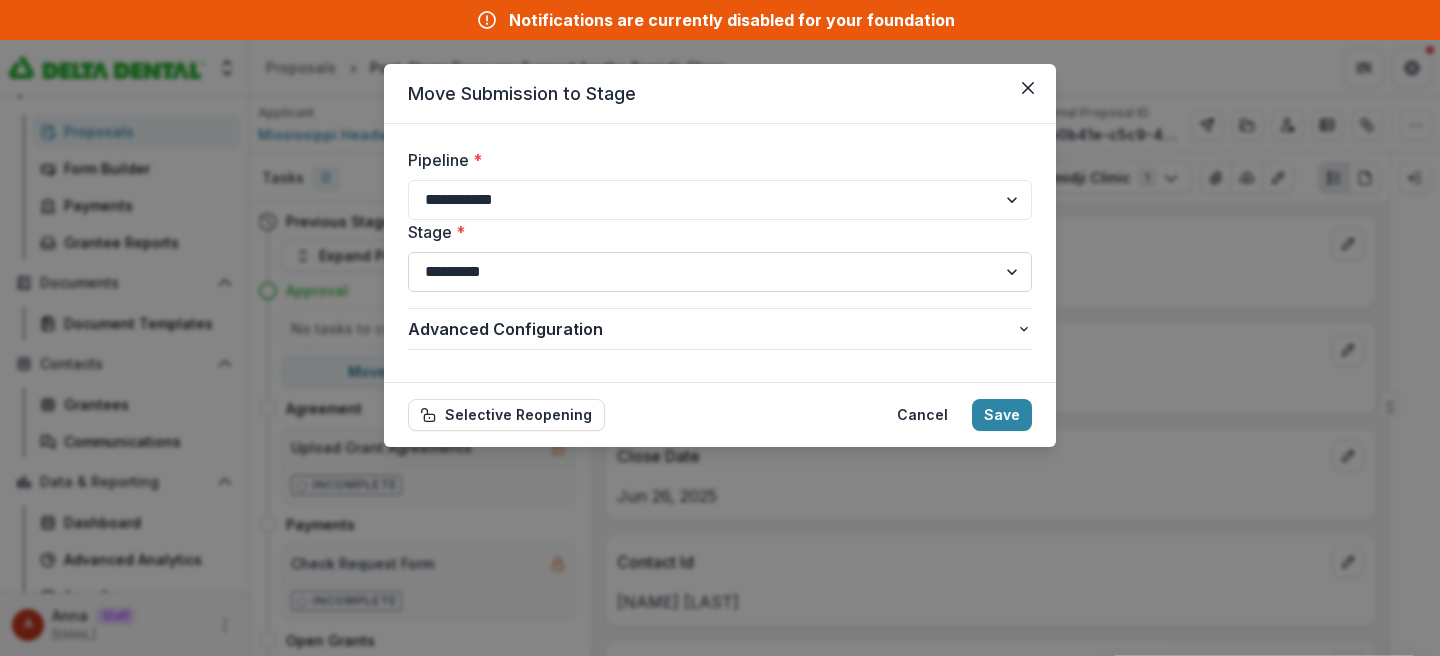click on "**********" at bounding box center (720, 272) 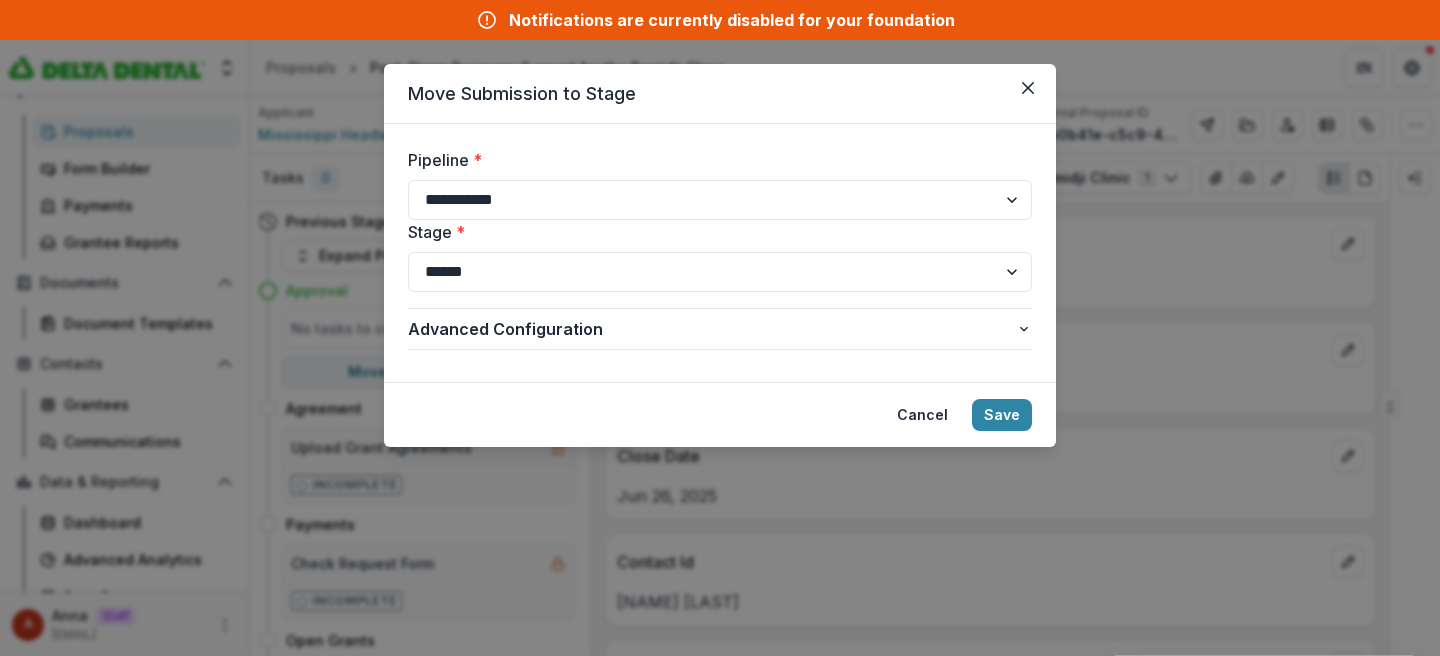 click on "**********" at bounding box center (720, 328) 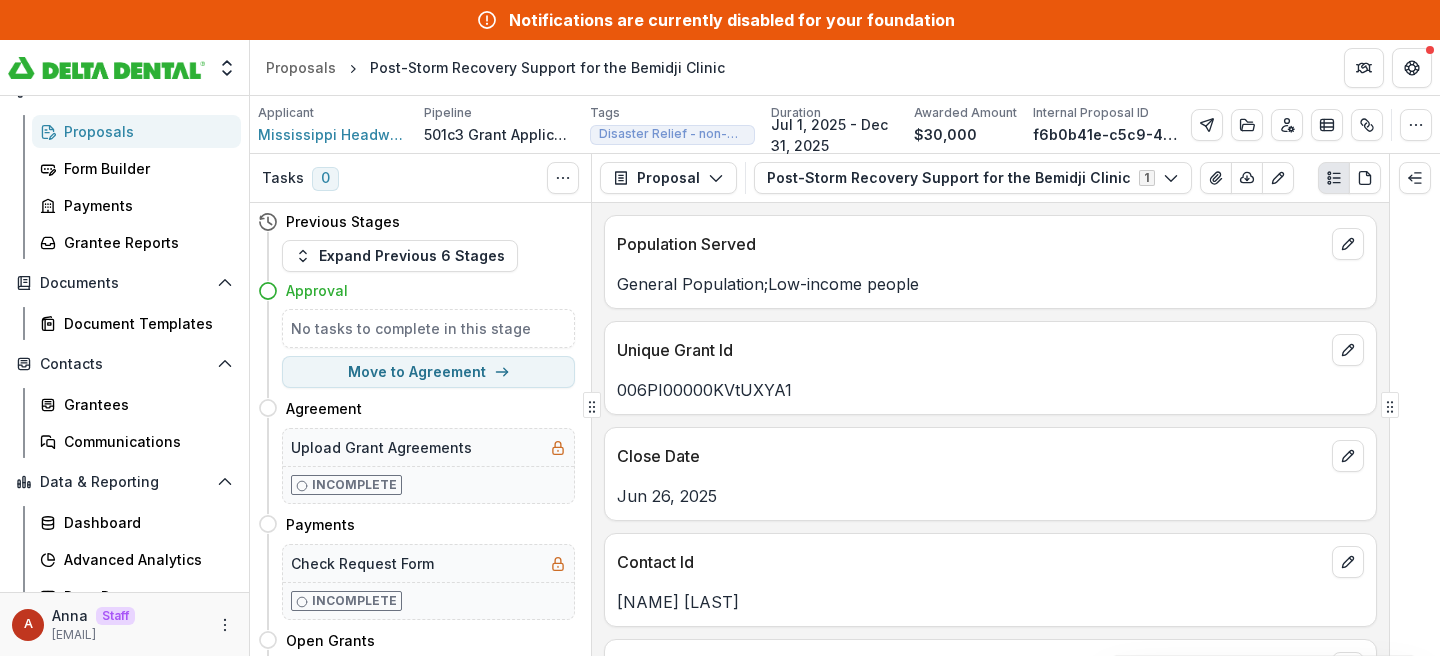 click on "Proposals" at bounding box center (136, 131) 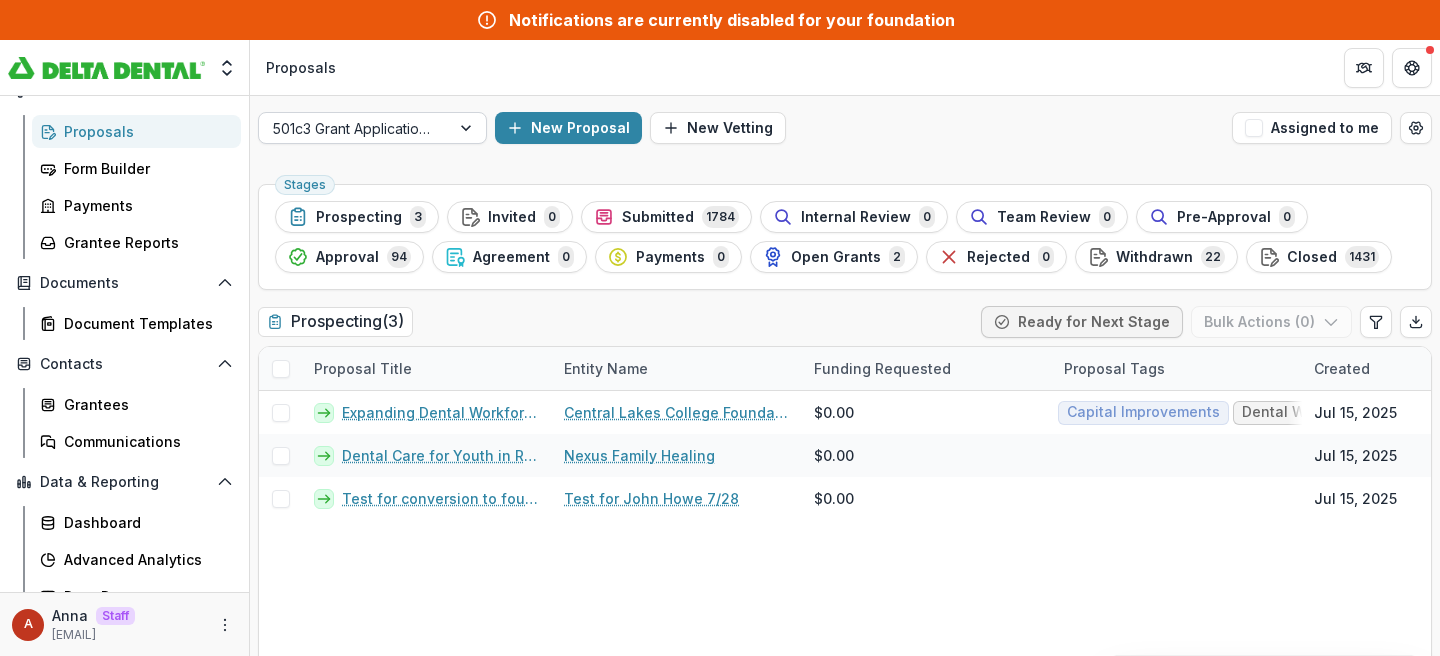 click at bounding box center [354, 128] 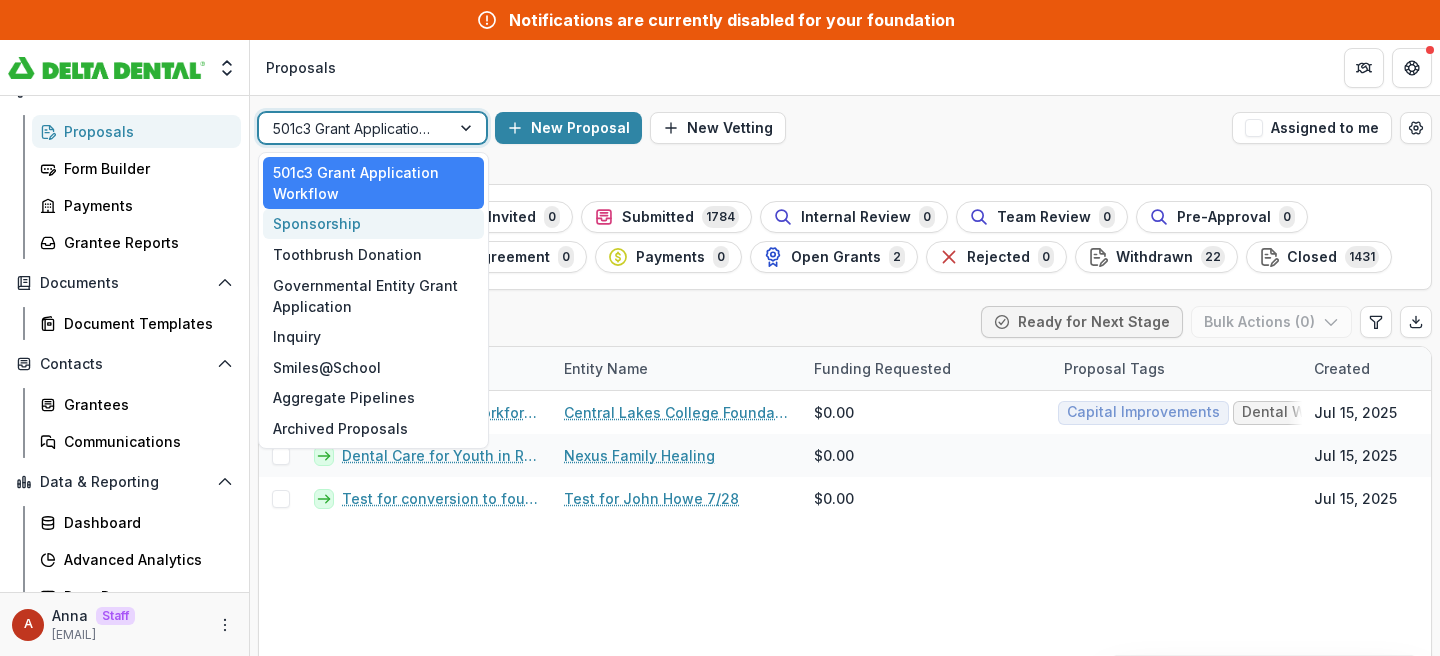 click on "Sponsorship" at bounding box center [373, 224] 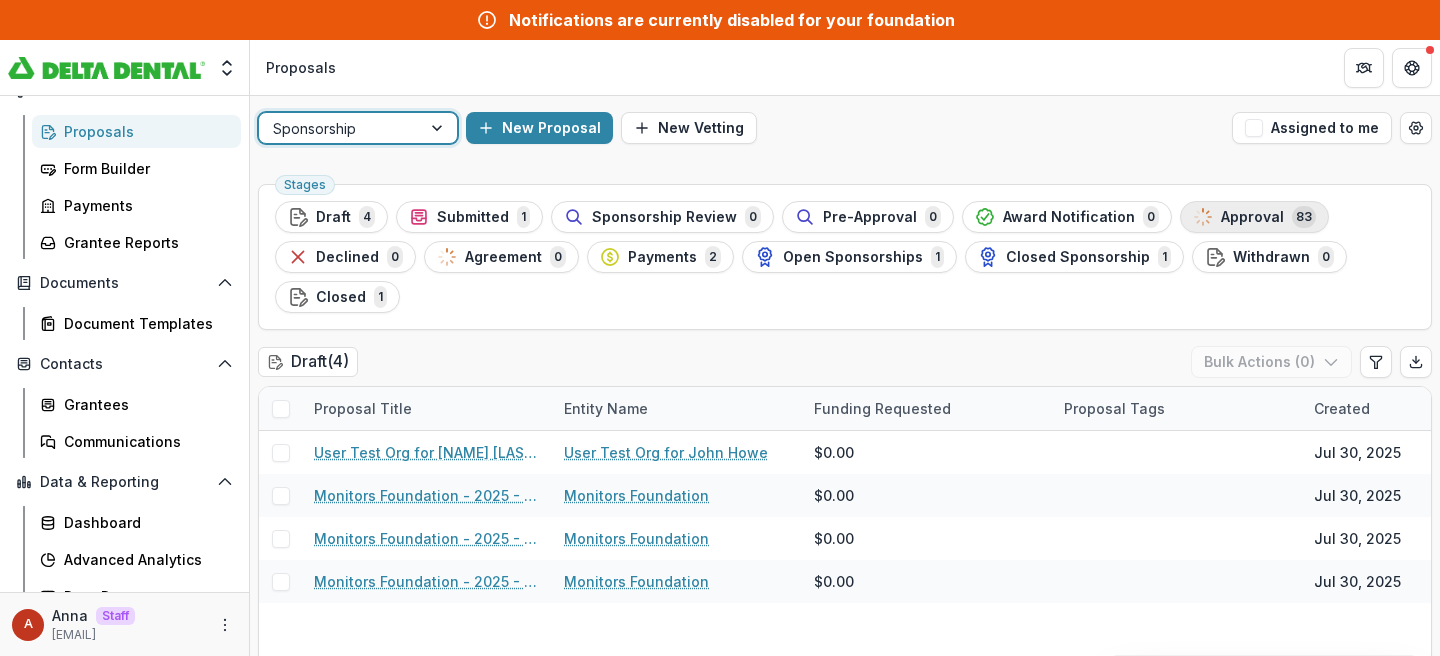 click on "Approval" at bounding box center (1252, 217) 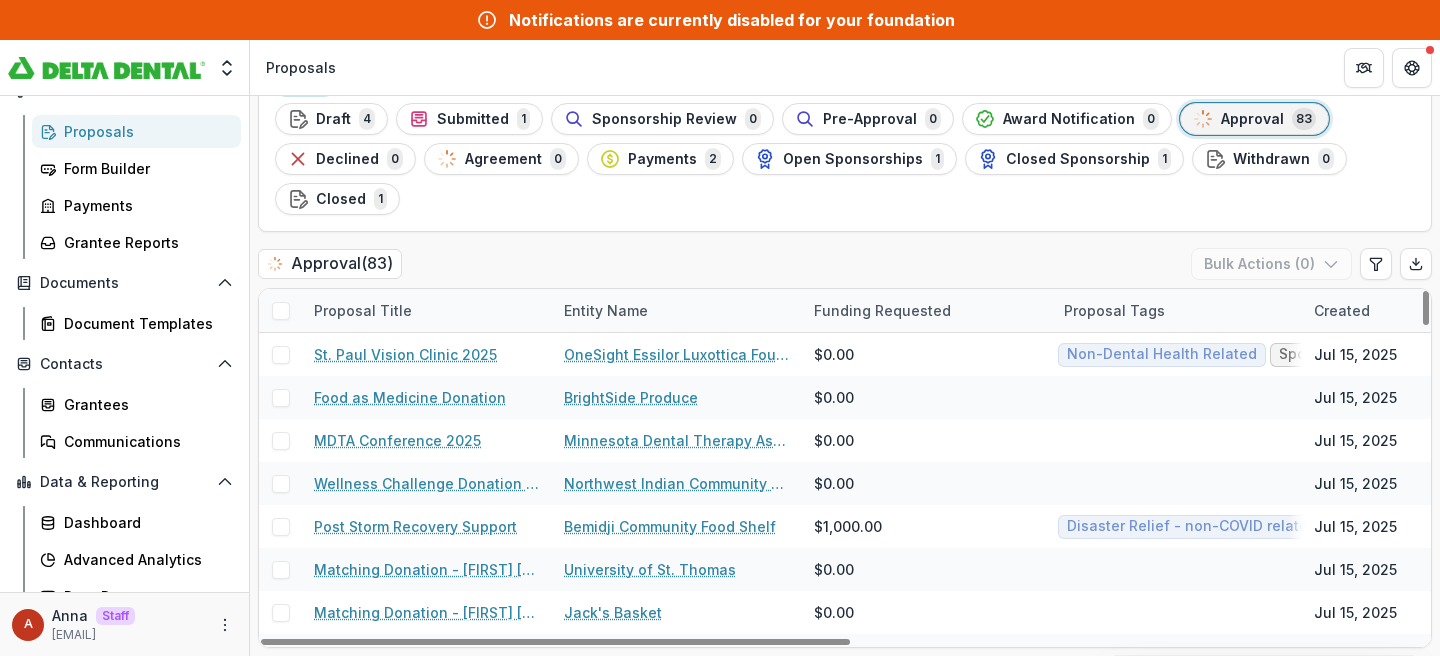 scroll, scrollTop: 81, scrollLeft: 0, axis: vertical 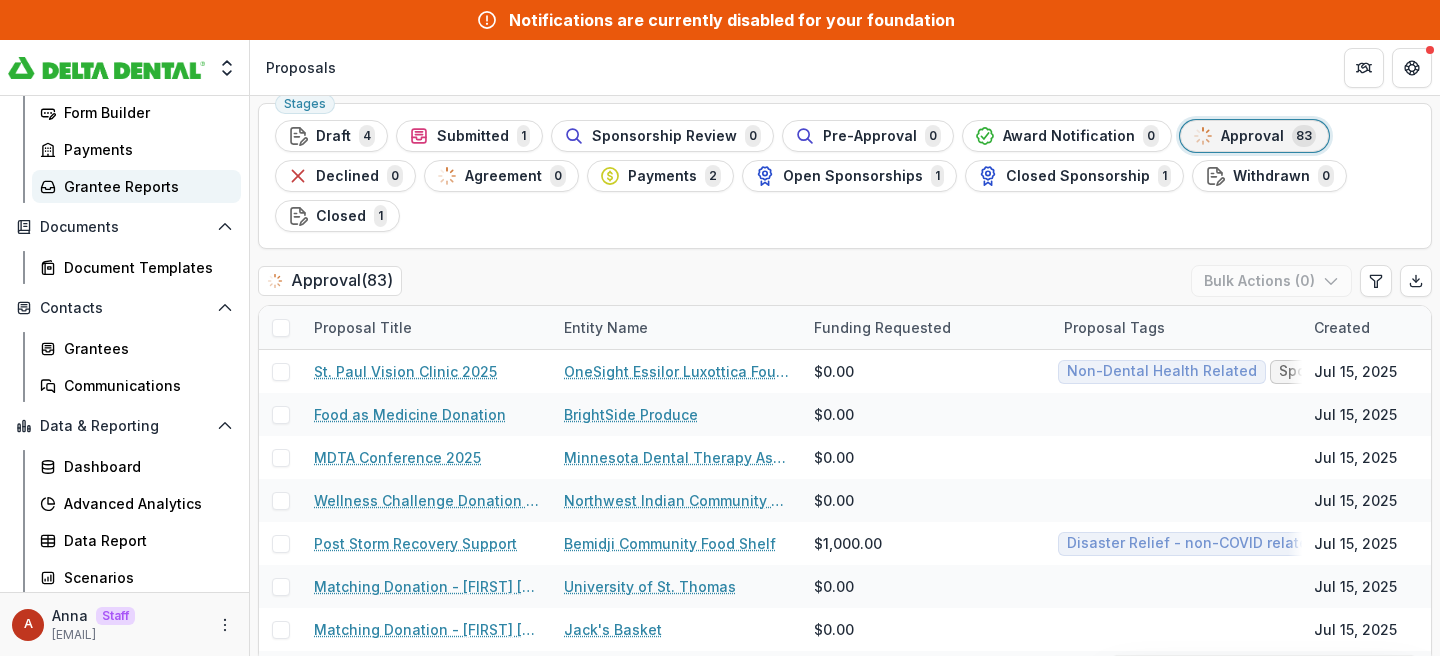 click on "Grantee Reports" at bounding box center [144, 186] 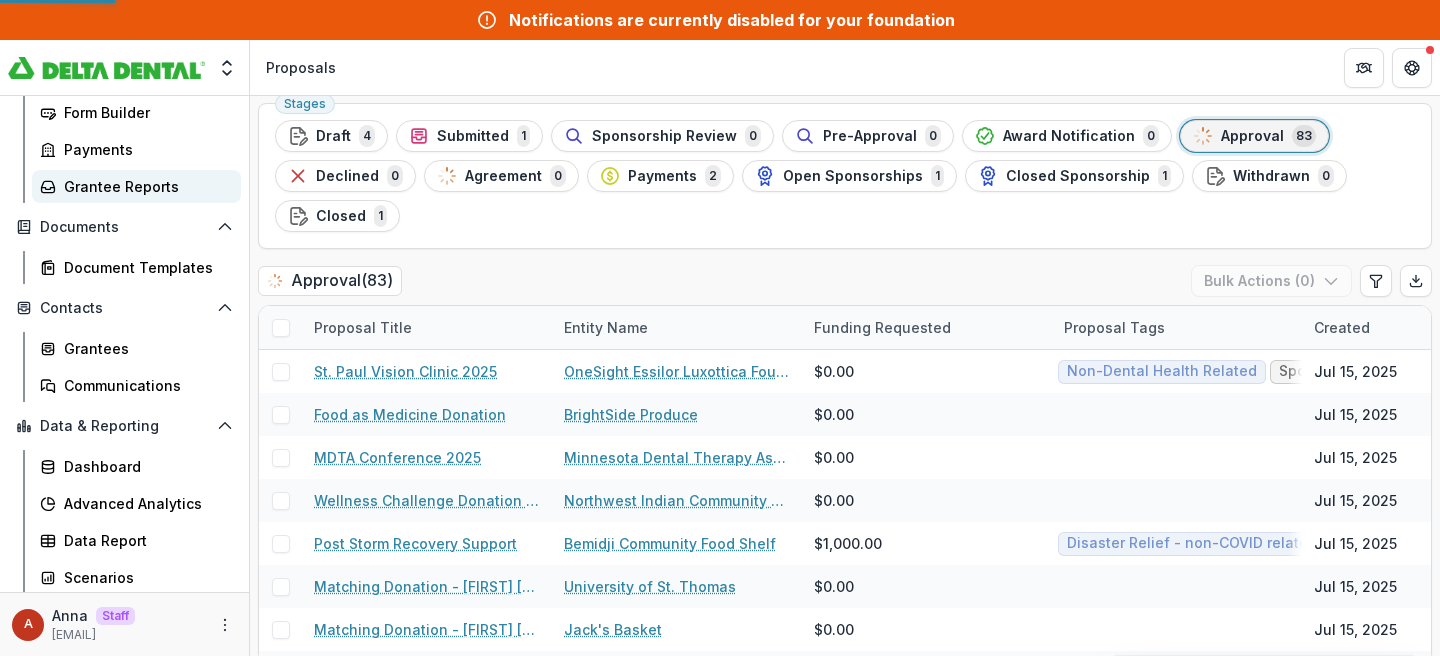 scroll, scrollTop: 0, scrollLeft: 0, axis: both 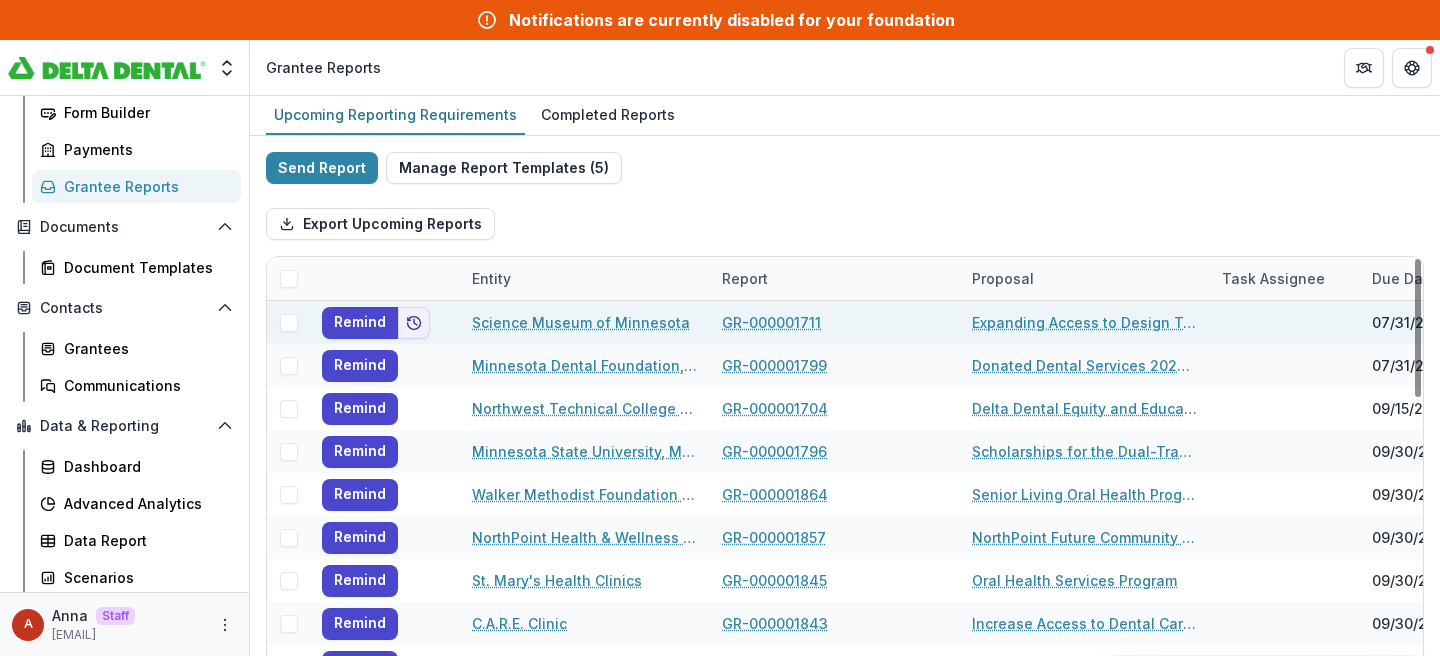 click on "GR-000001711" at bounding box center [771, 322] 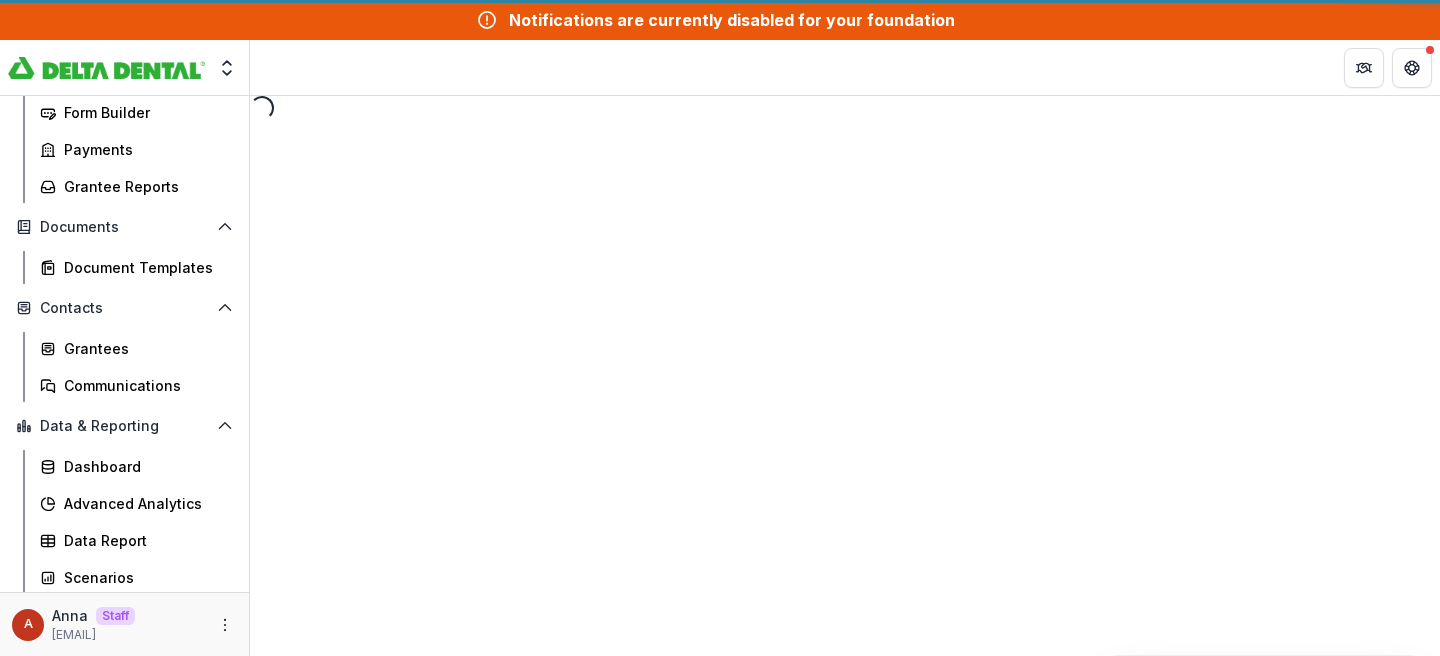 select on "********" 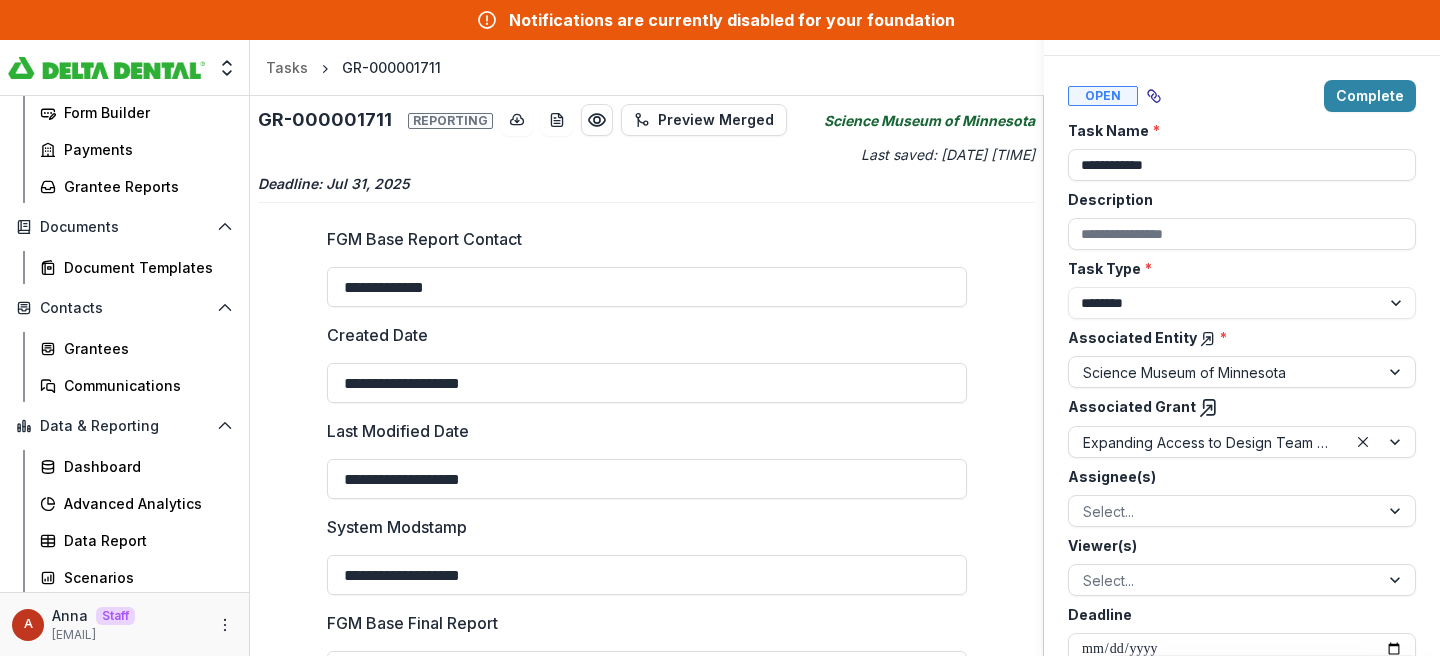 click on "**********" at bounding box center (720, 328) 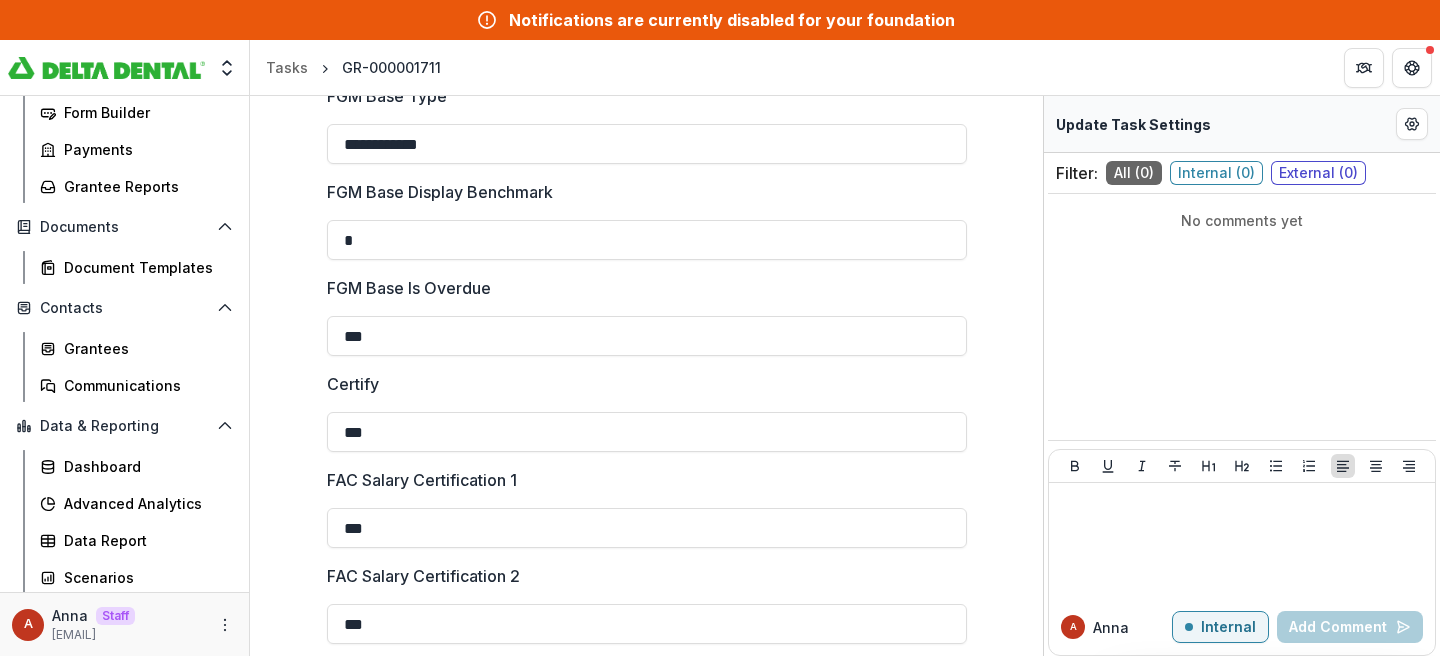 scroll, scrollTop: 1323, scrollLeft: 0, axis: vertical 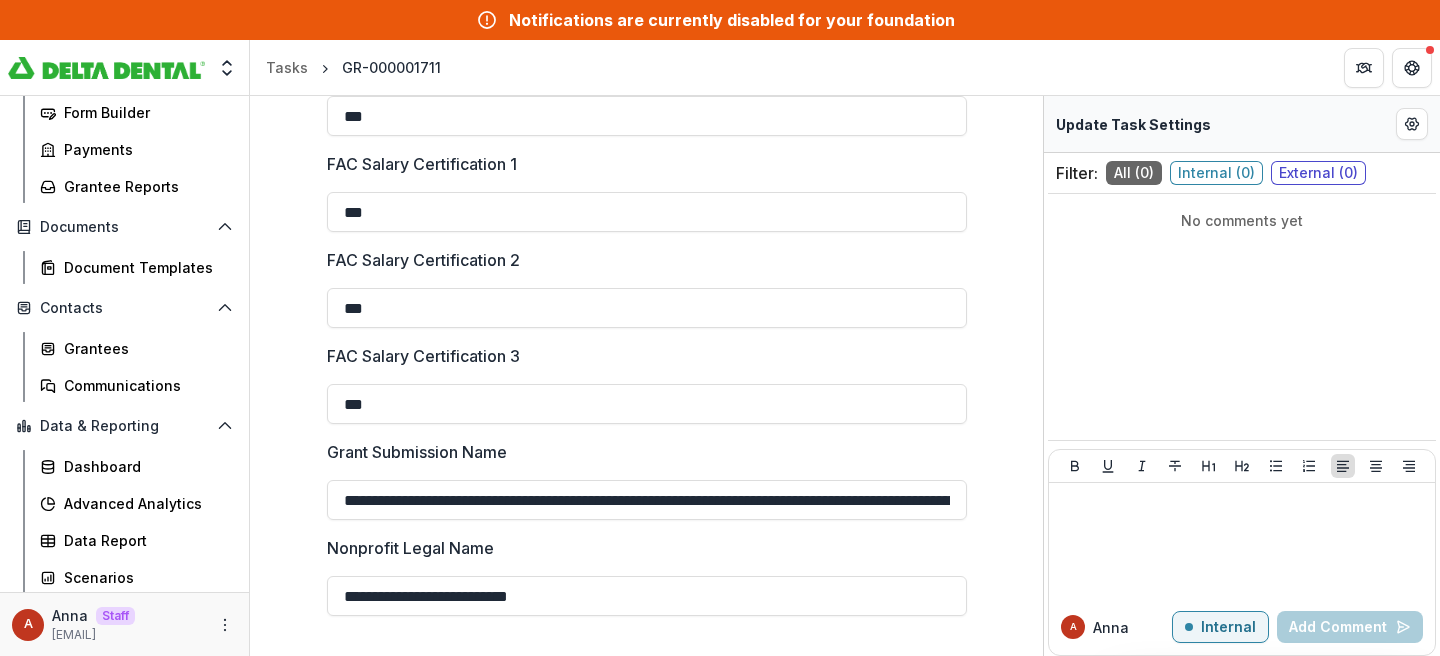 click on "**********" at bounding box center (646, -232) 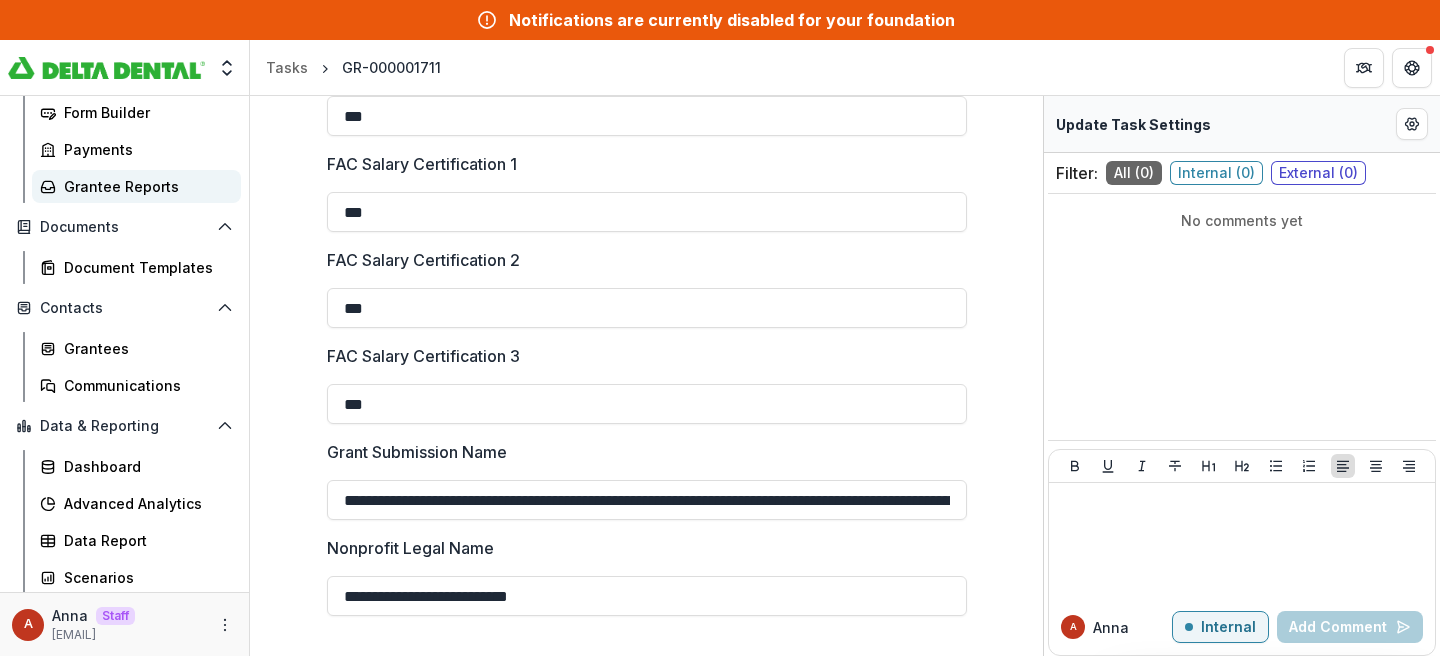 click on "Grantee Reports" at bounding box center (136, 186) 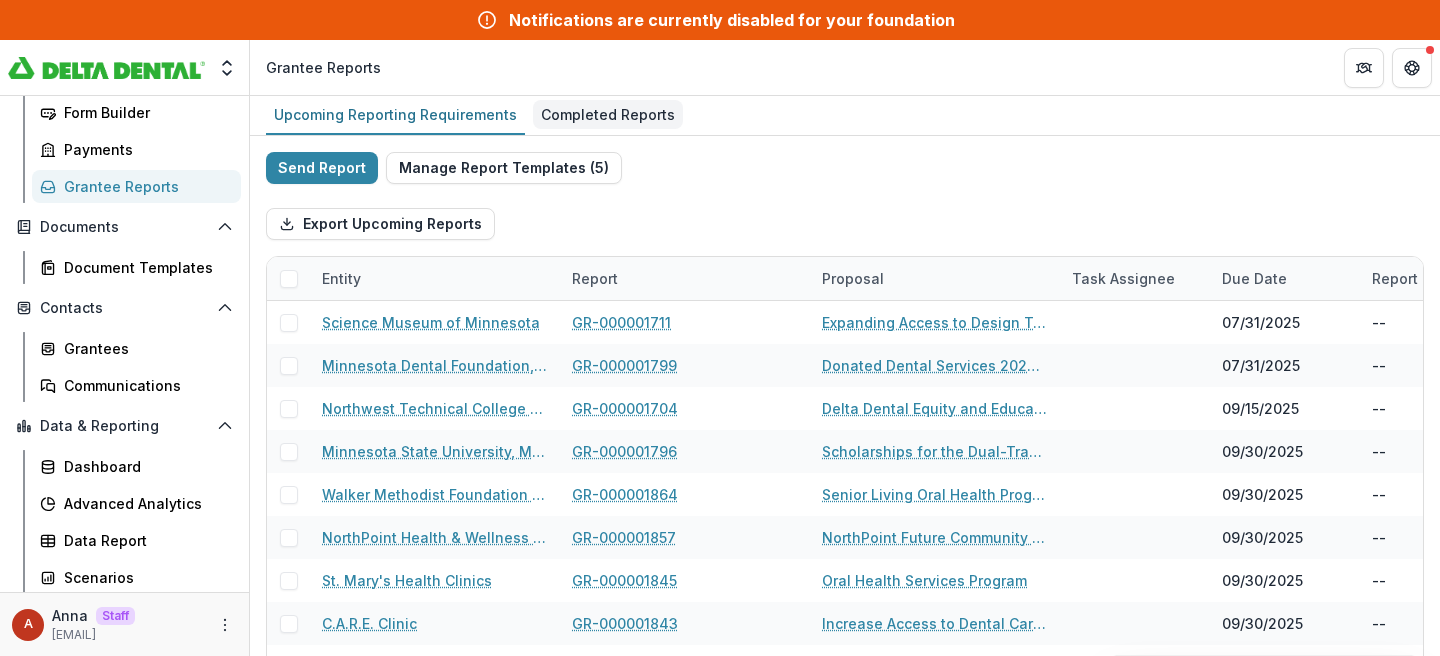 click on "Completed Reports" at bounding box center (608, 114) 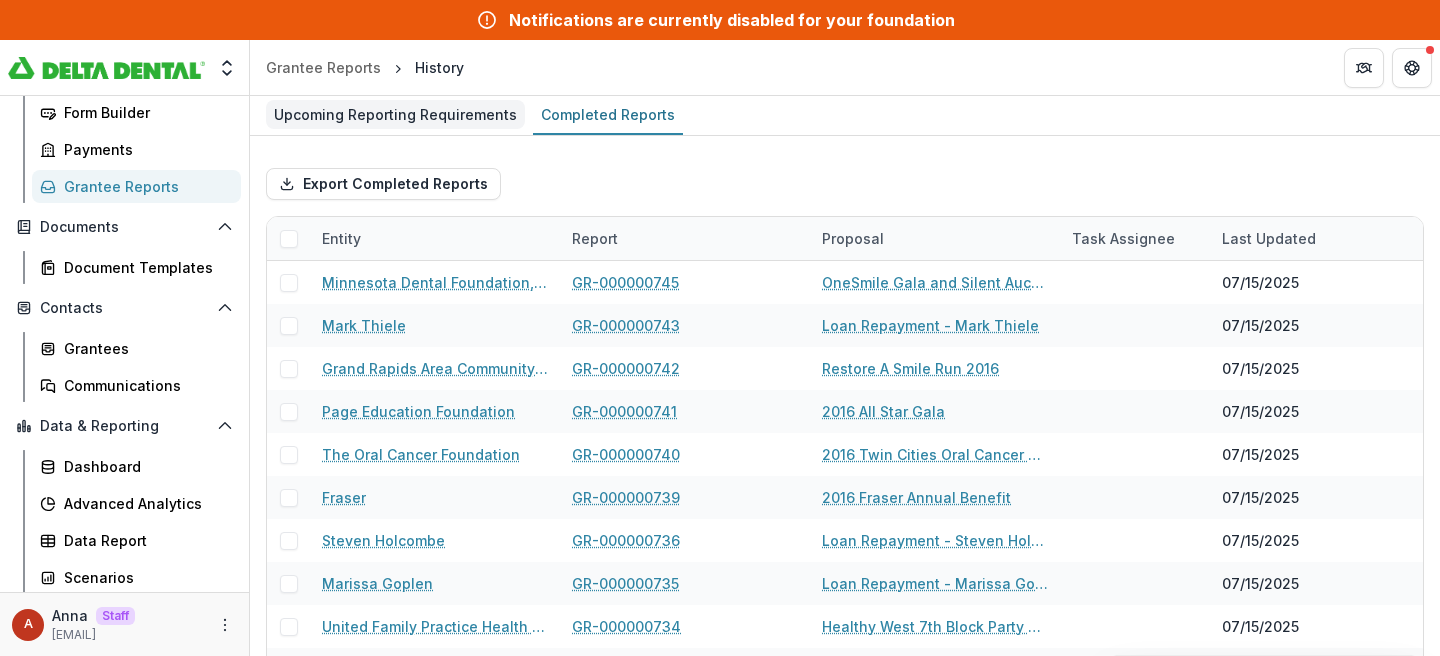 click on "Upcoming Reporting Requirements" at bounding box center [395, 114] 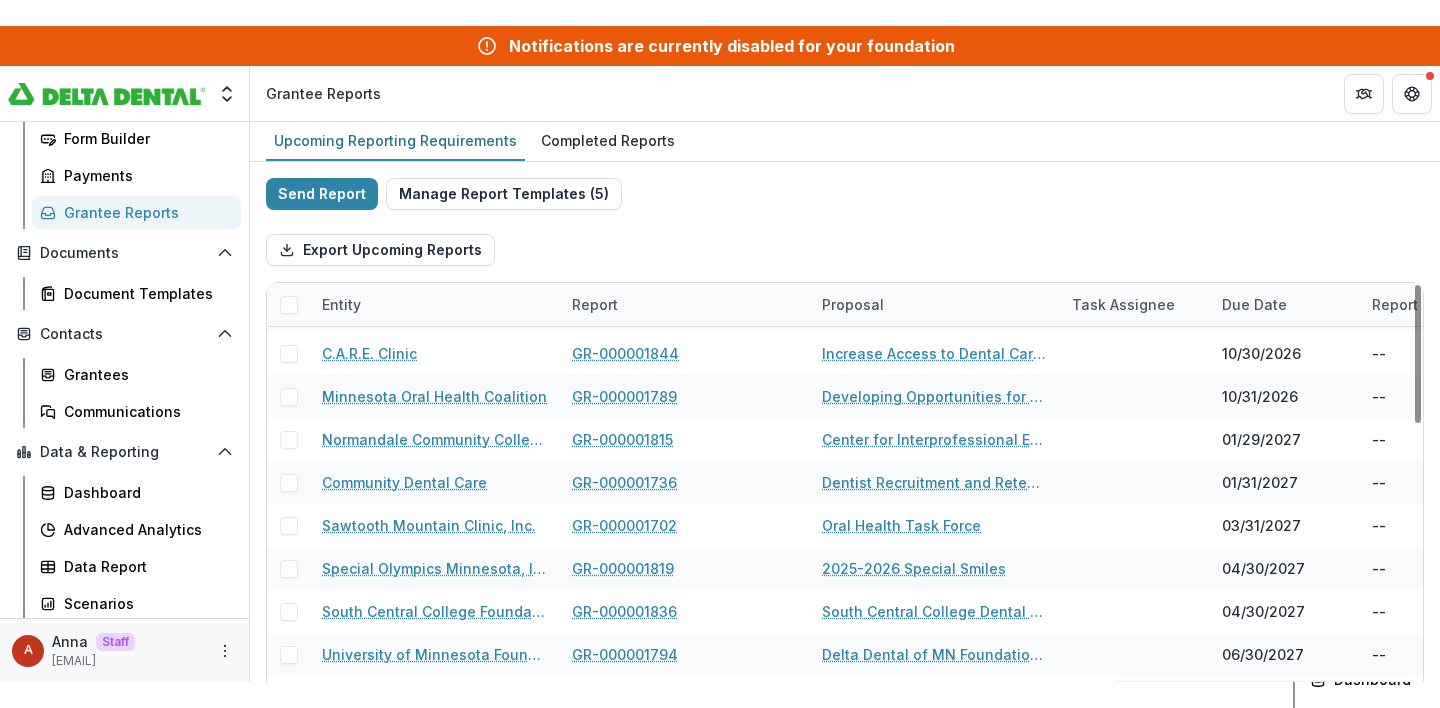 scroll, scrollTop: 3094, scrollLeft: 0, axis: vertical 